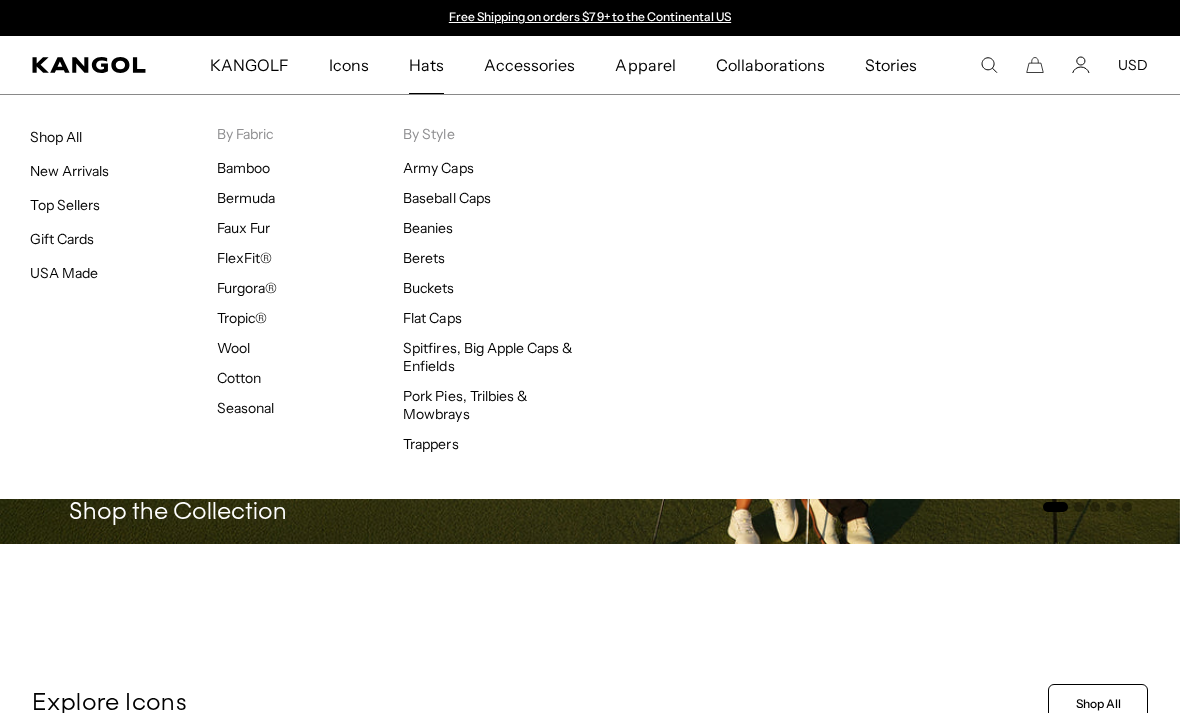 scroll, scrollTop: 0, scrollLeft: 0, axis: both 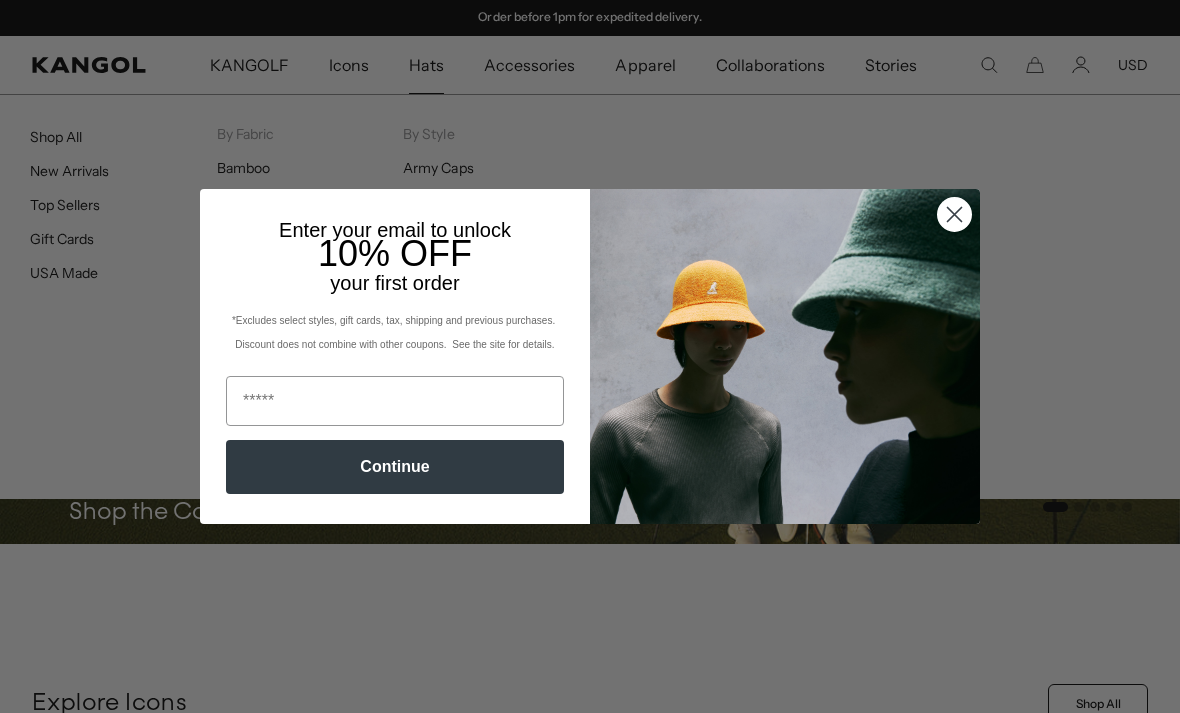 click on "your first order" at bounding box center [394, 283] 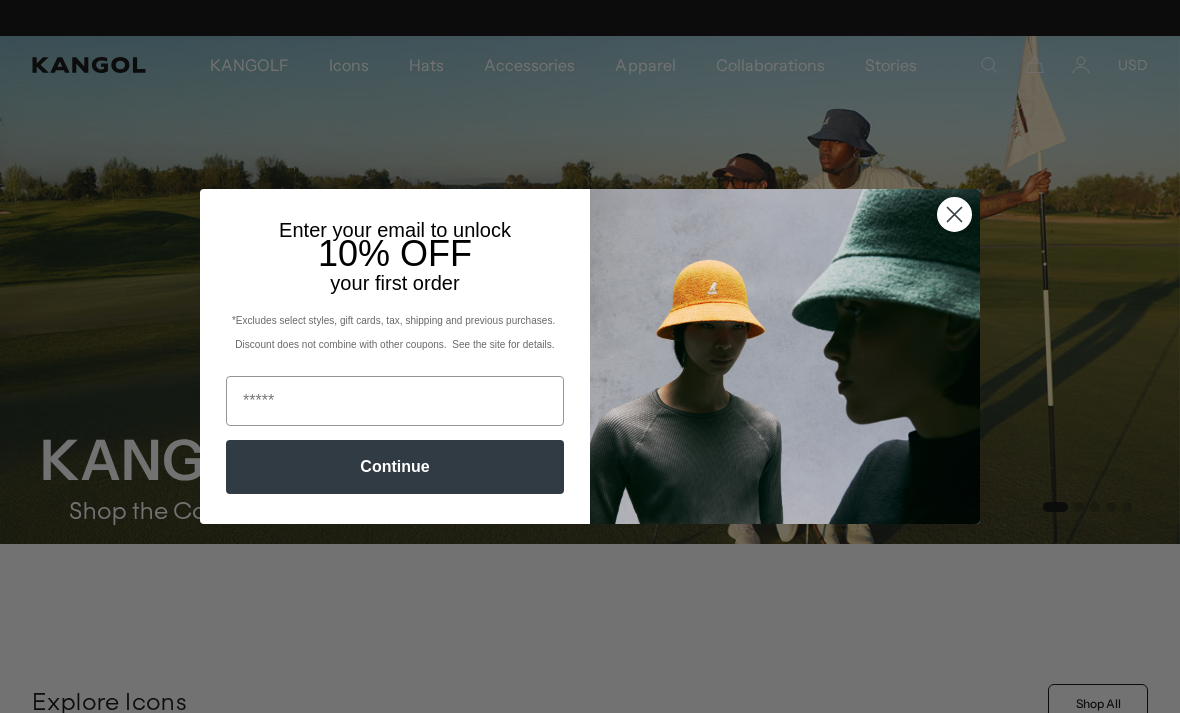 scroll, scrollTop: 0, scrollLeft: 0, axis: both 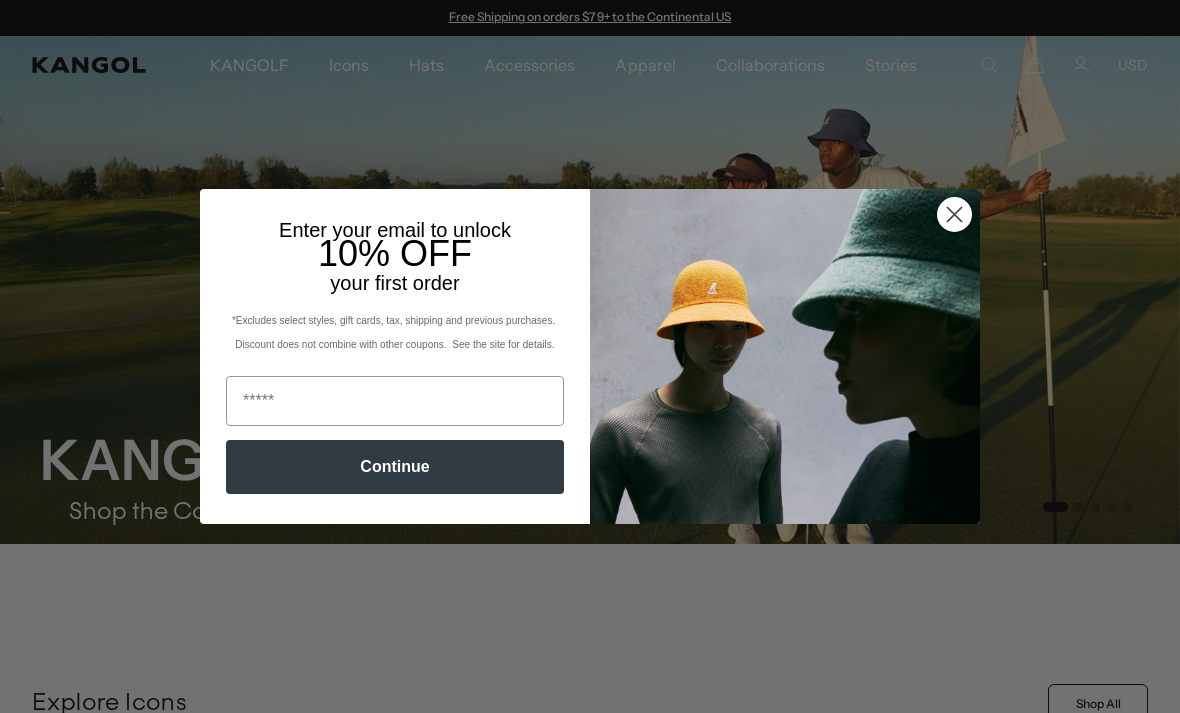 click 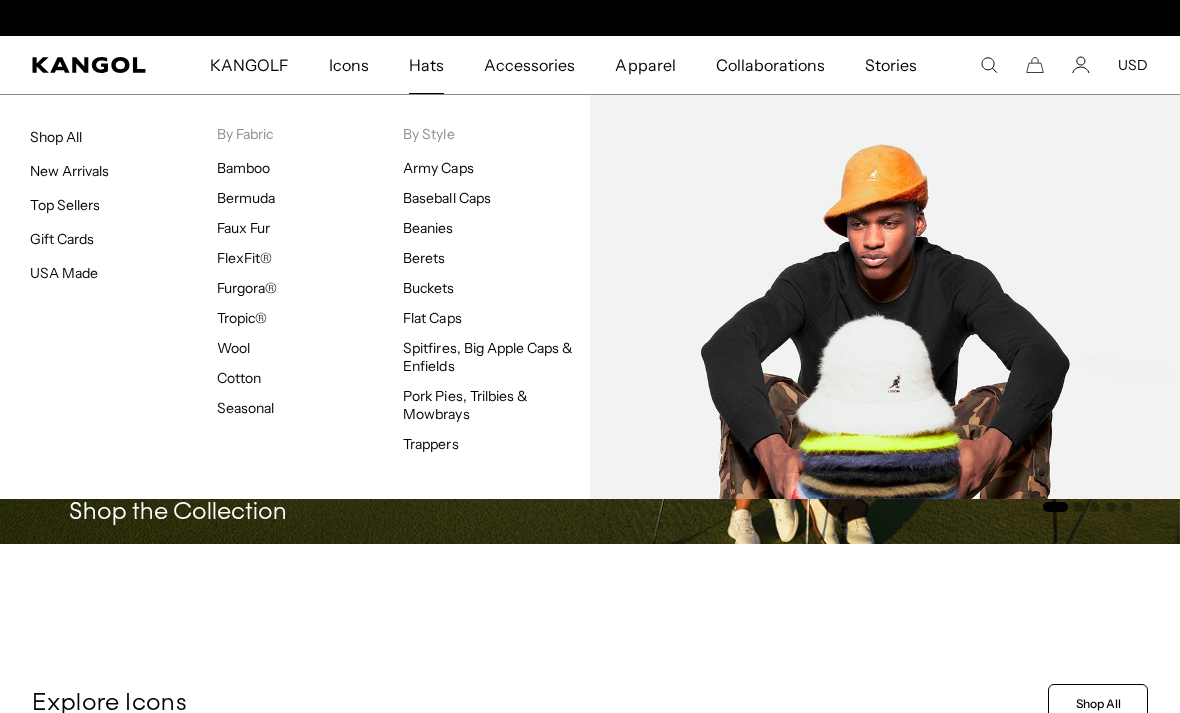 scroll, scrollTop: 0, scrollLeft: 412, axis: horizontal 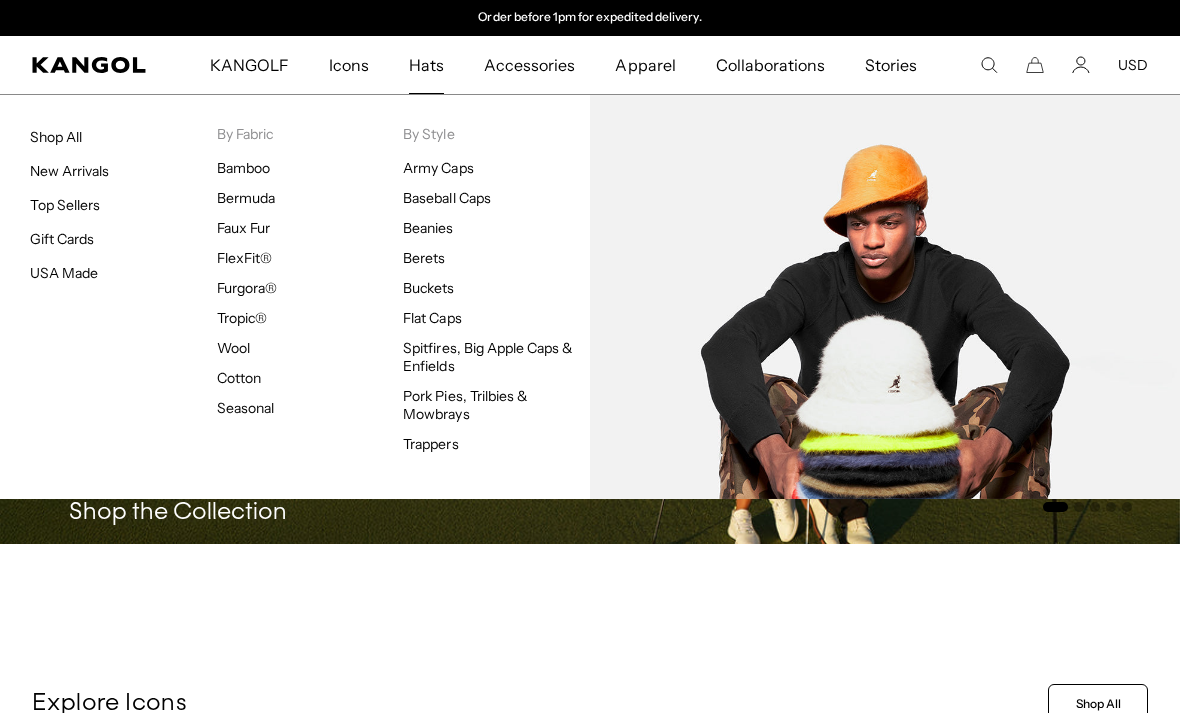 click on "KANGOLF Shop the Collection" at bounding box center (275, 434) 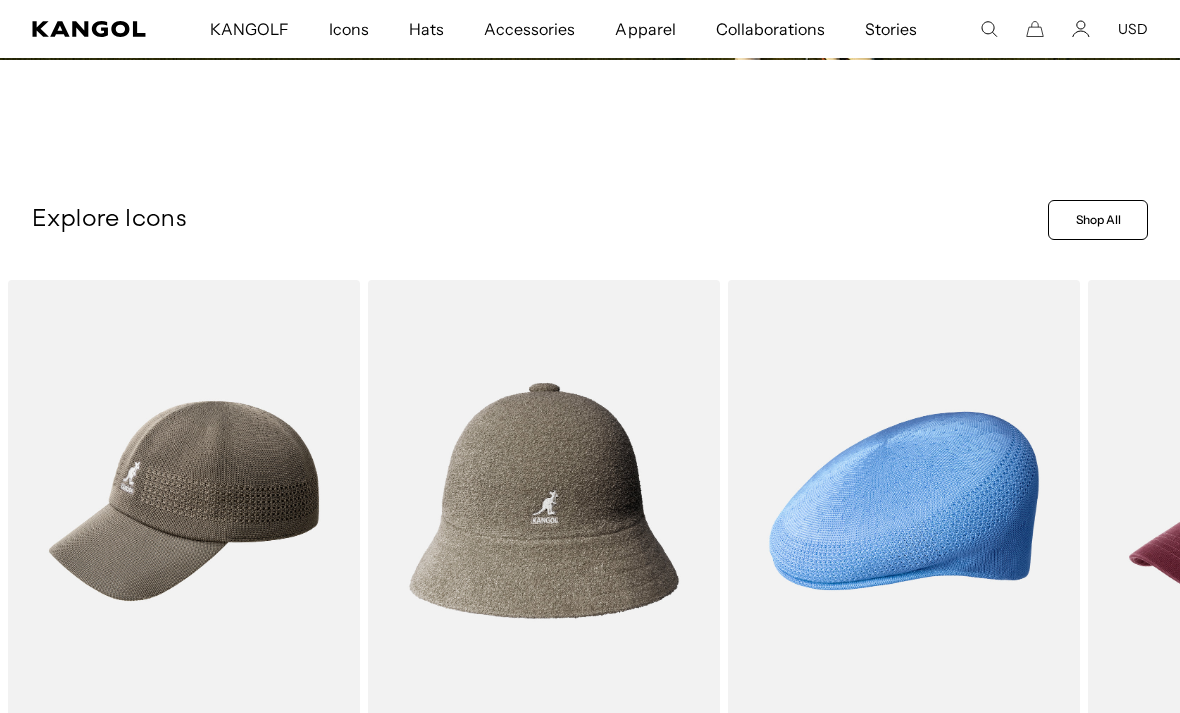 scroll, scrollTop: 506, scrollLeft: 0, axis: vertical 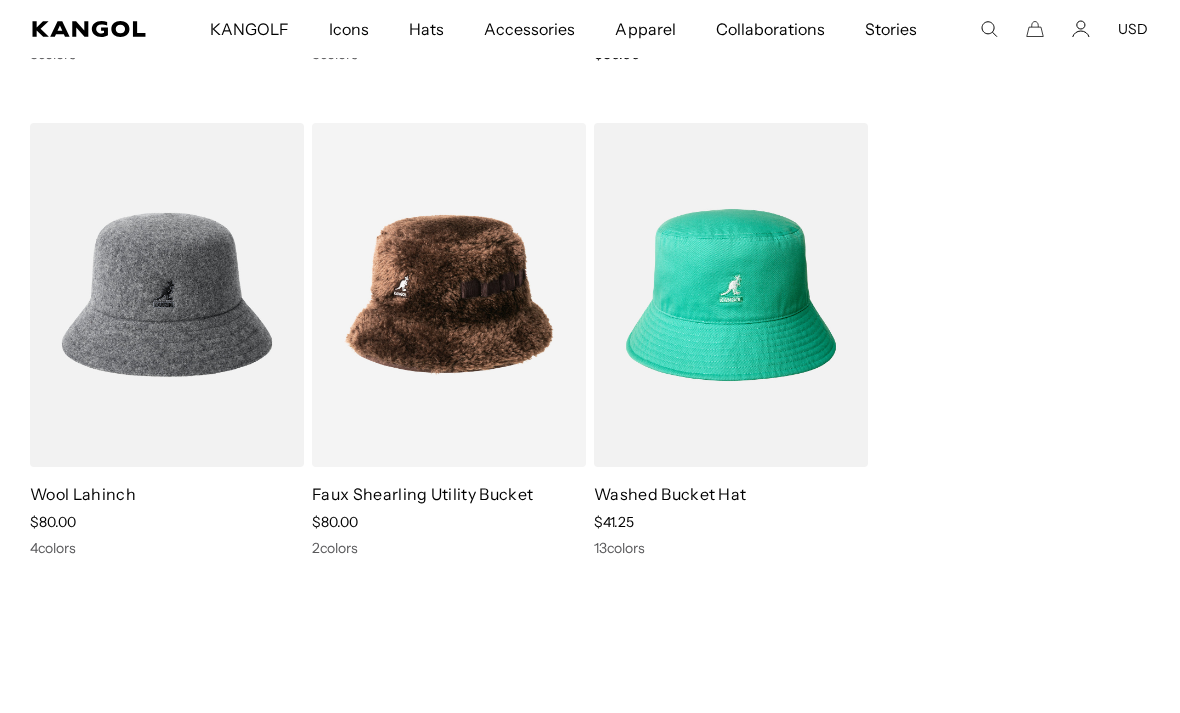 click at bounding box center [0, 0] 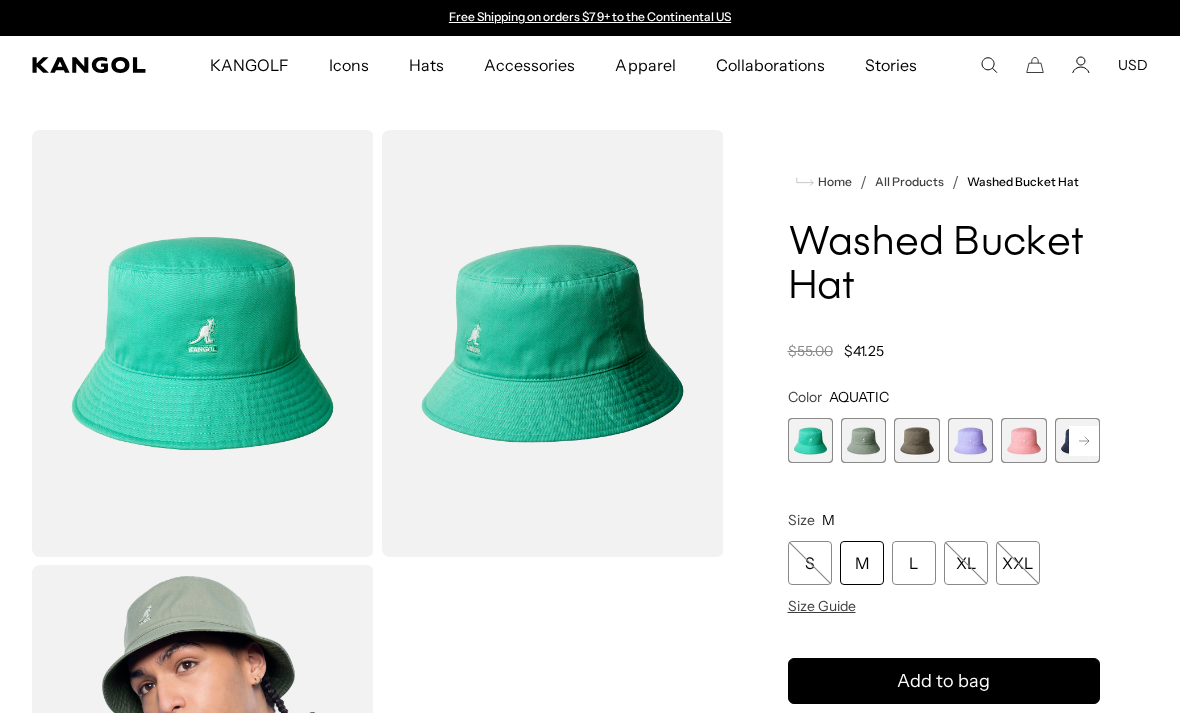 scroll, scrollTop: 0, scrollLeft: 0, axis: both 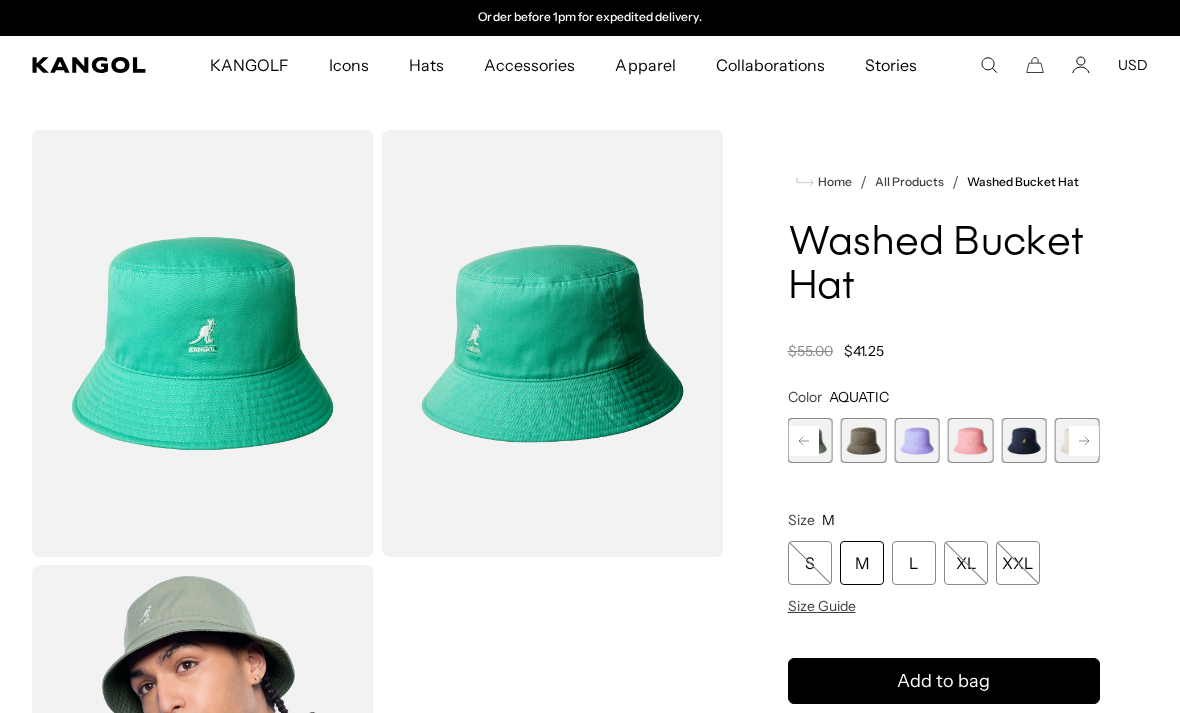 click 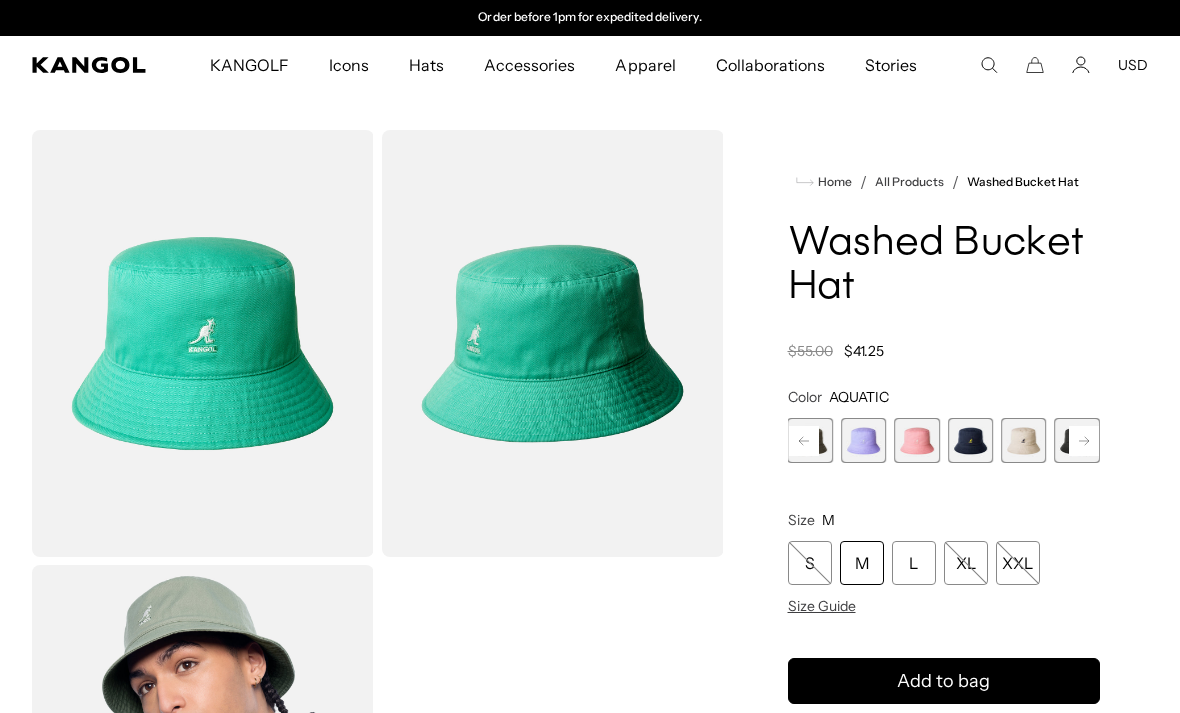 click 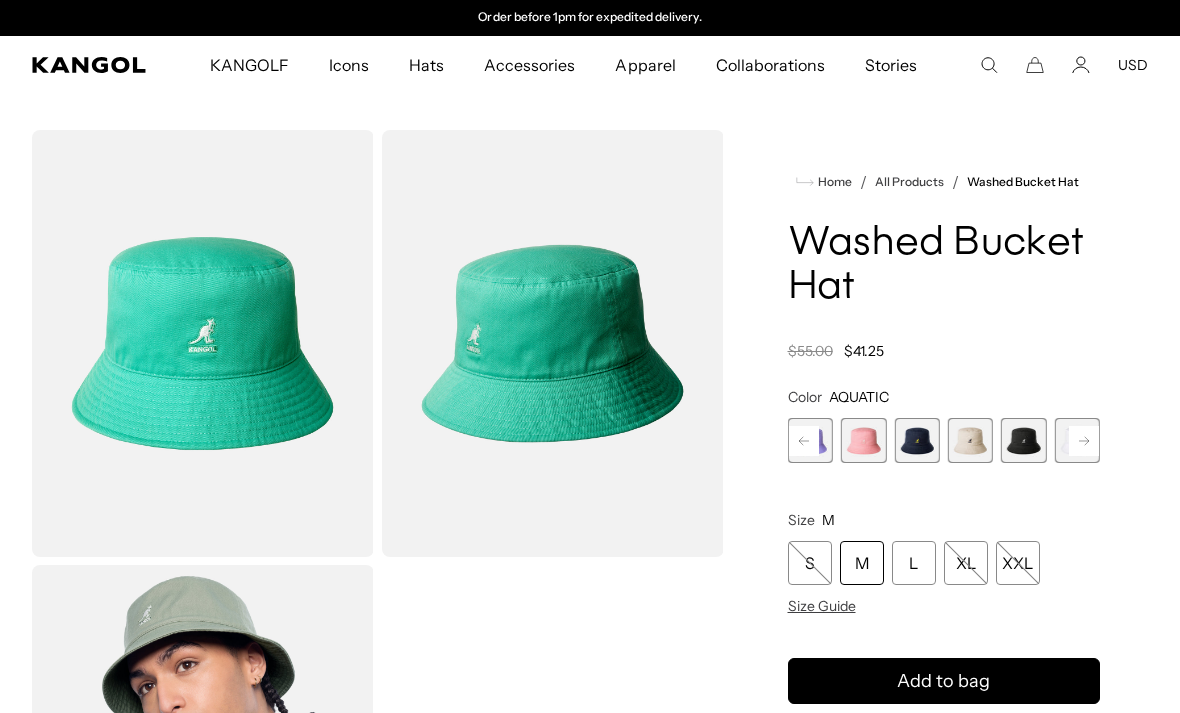 click on "Next" at bounding box center (1084, 441) 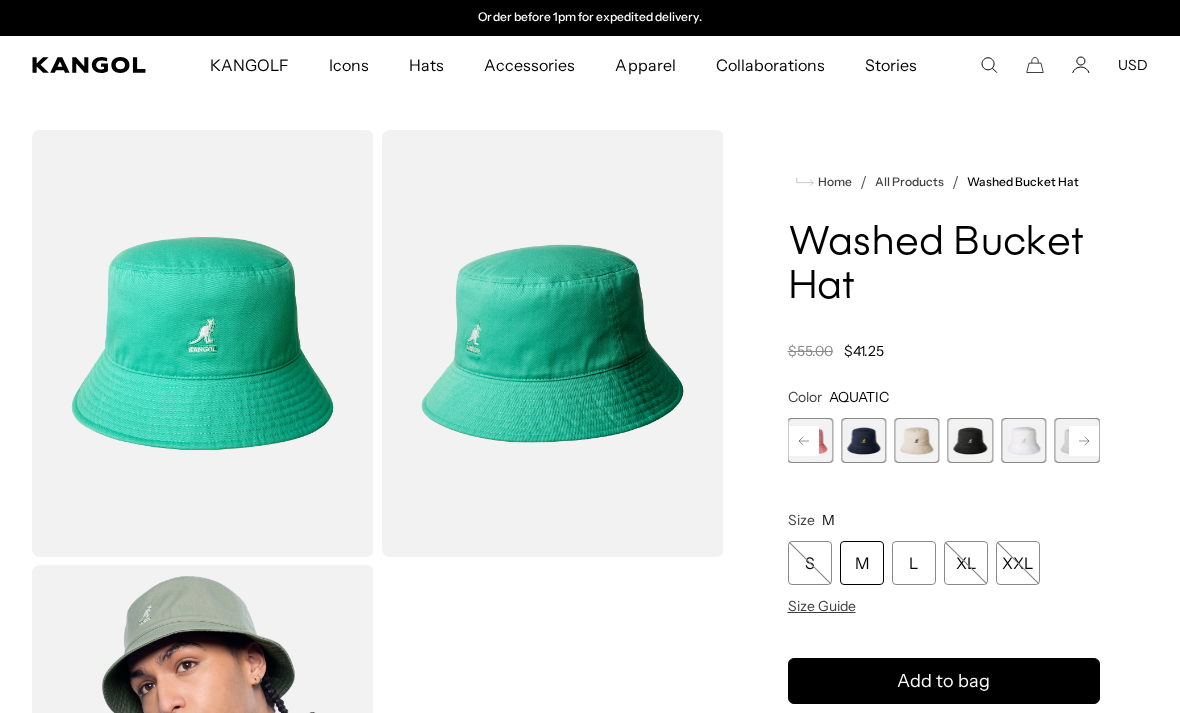 click 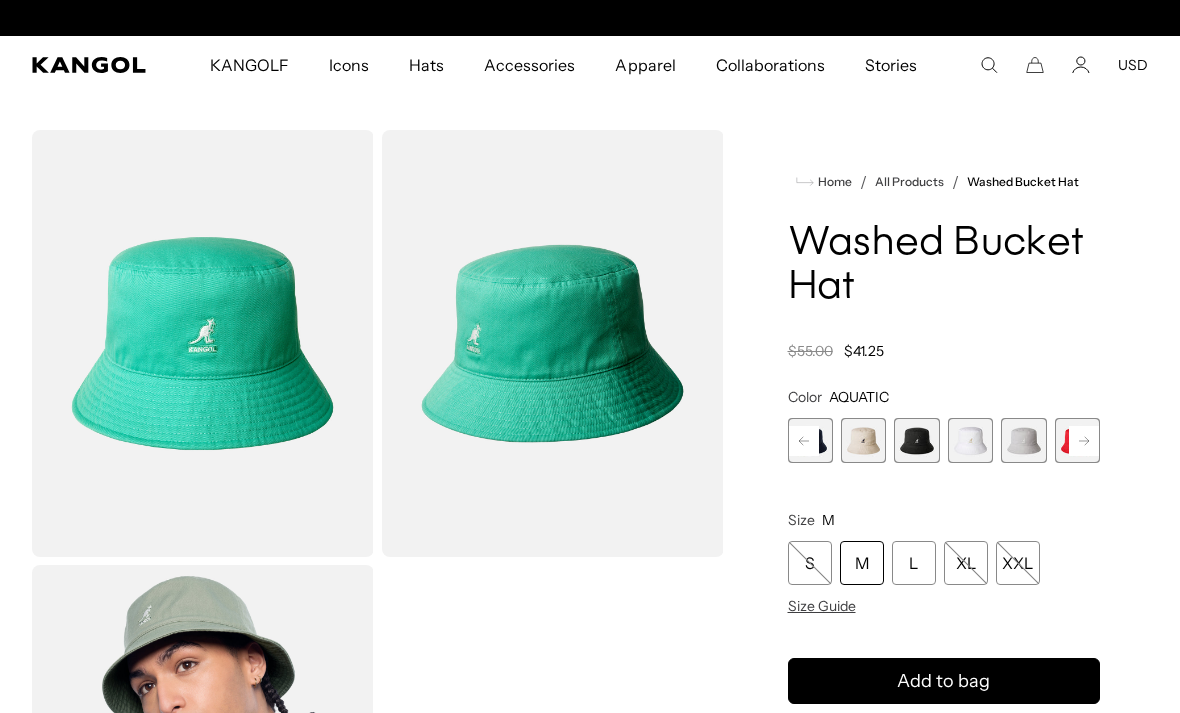 scroll, scrollTop: 0, scrollLeft: 0, axis: both 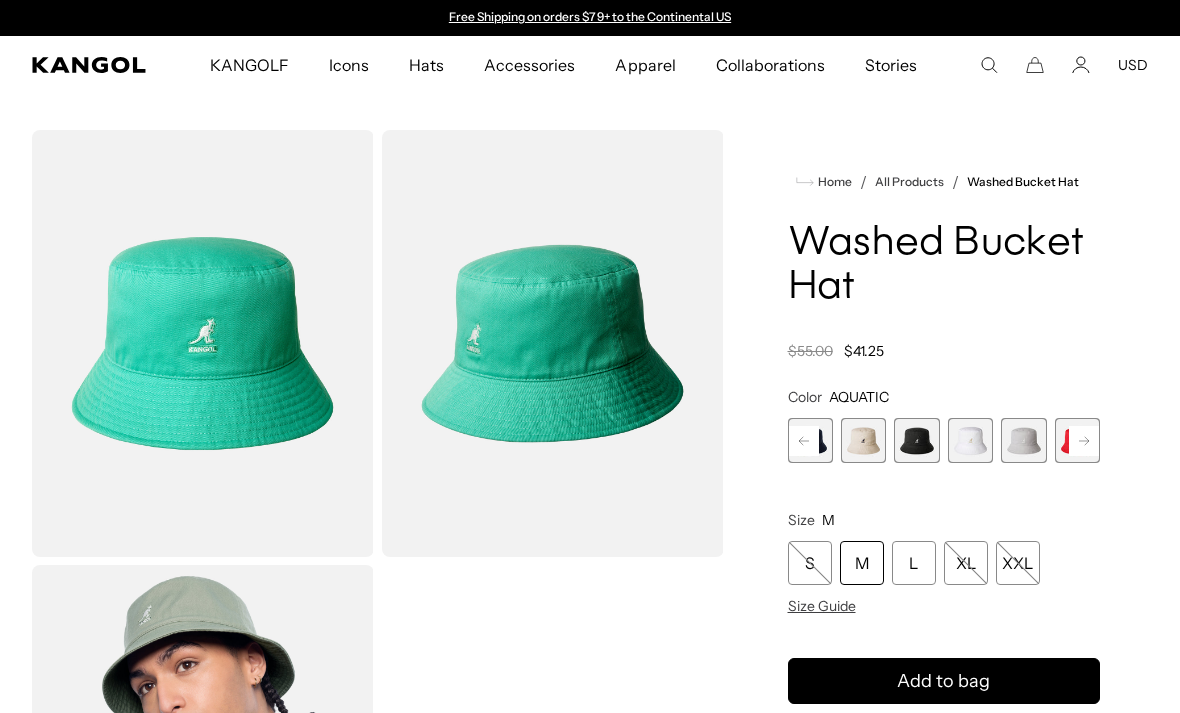 click at bounding box center [970, 440] 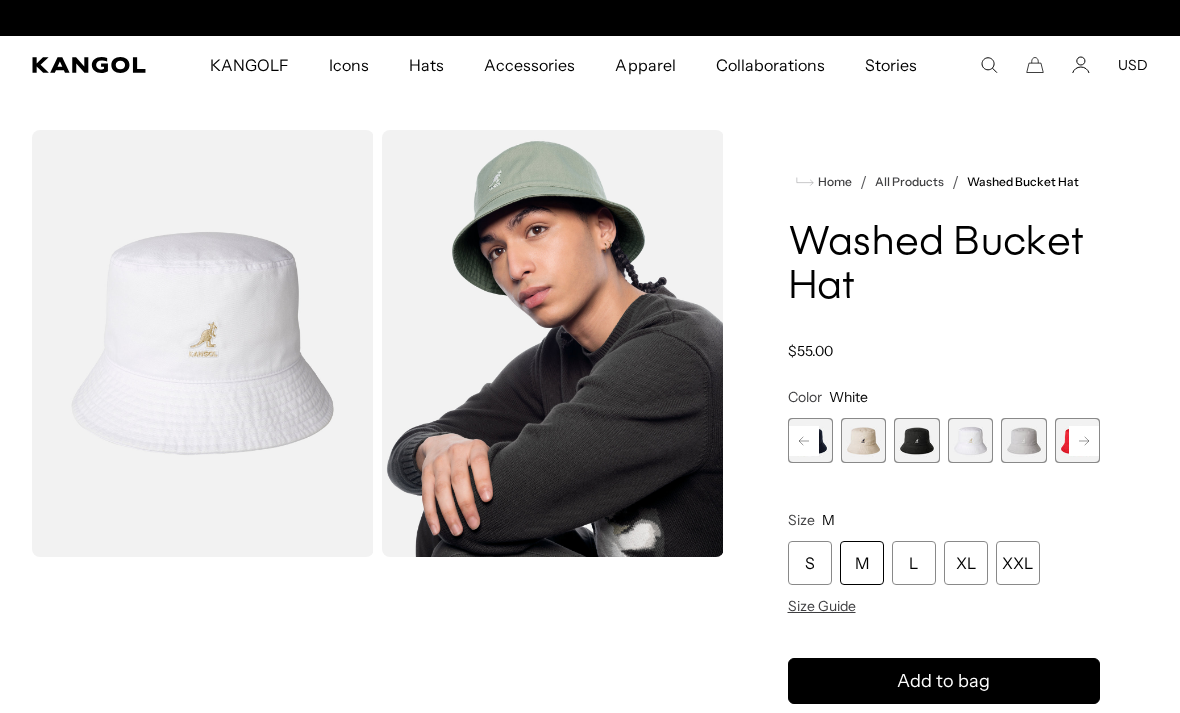 scroll, scrollTop: 0, scrollLeft: 412, axis: horizontal 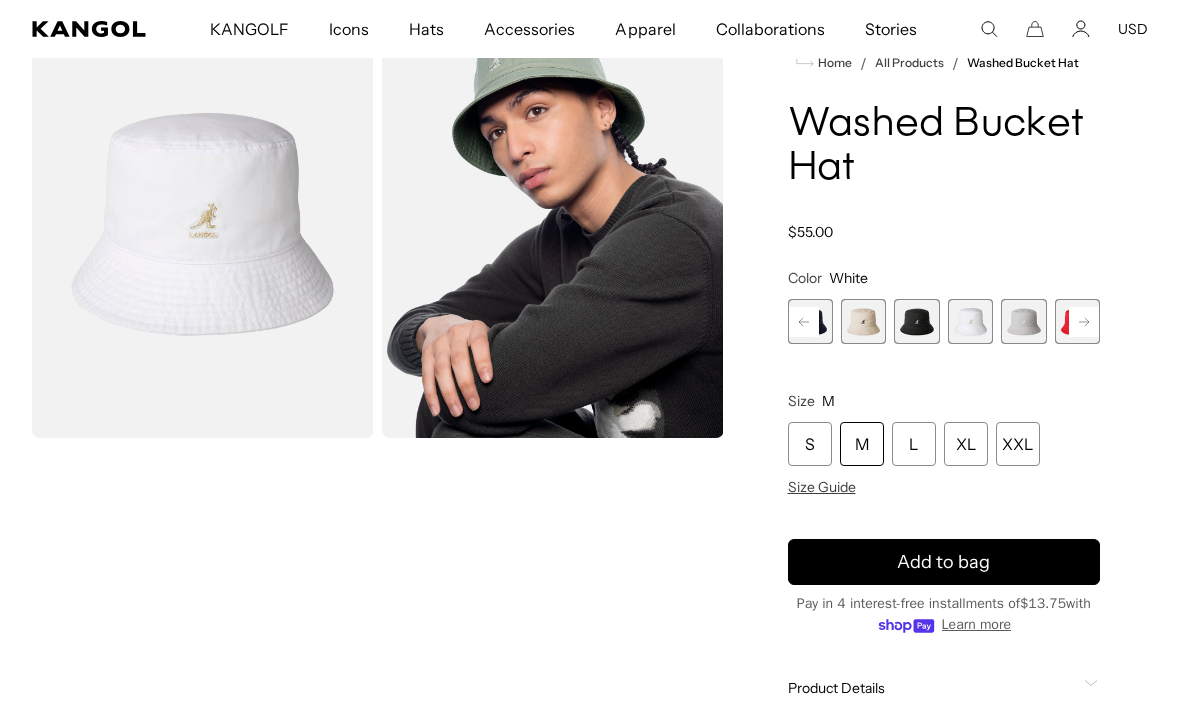 click 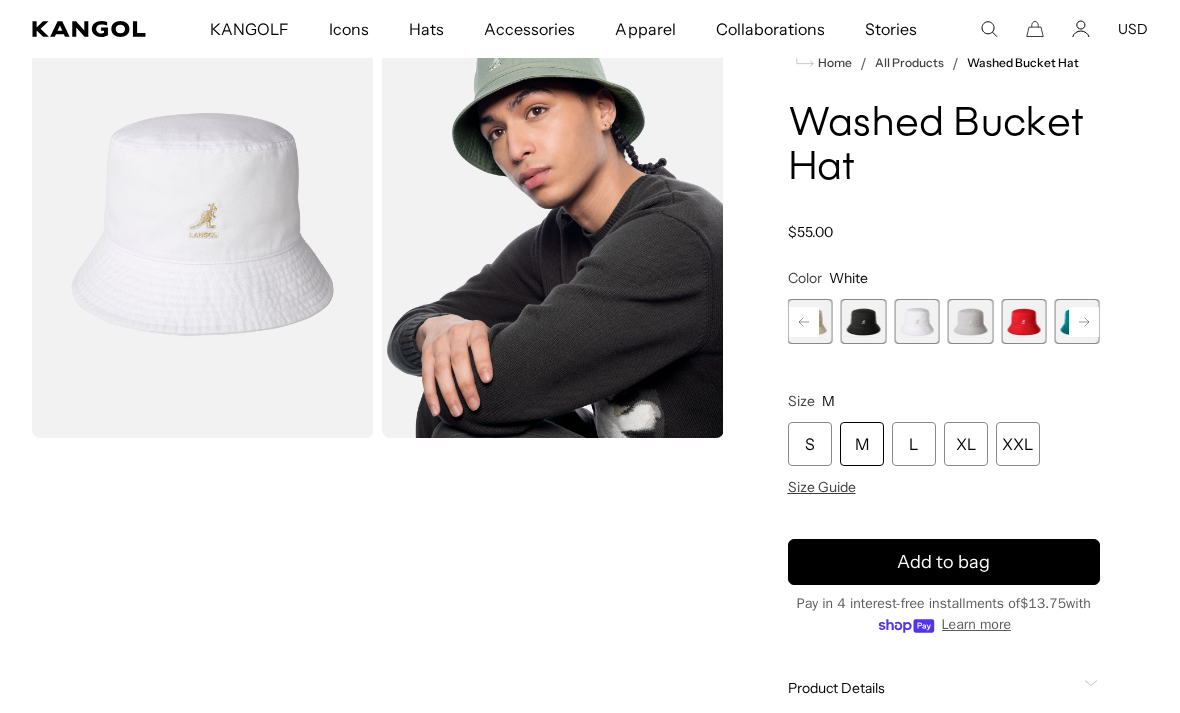 click 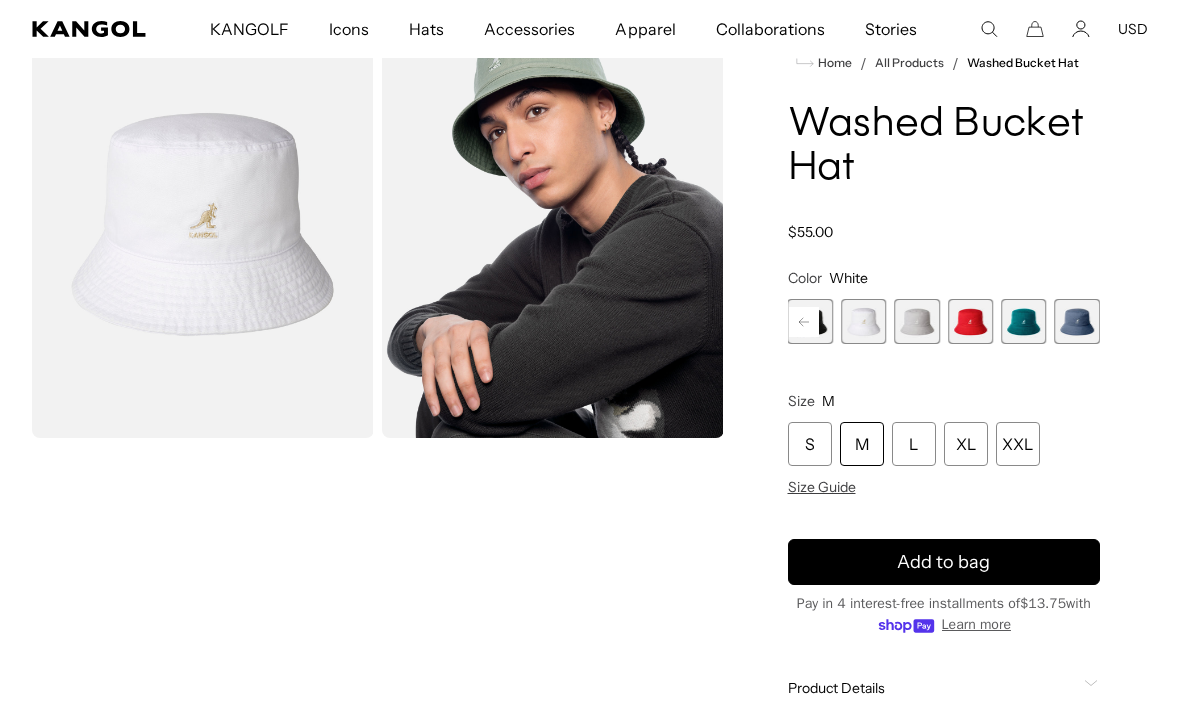 click at bounding box center [1077, 321] 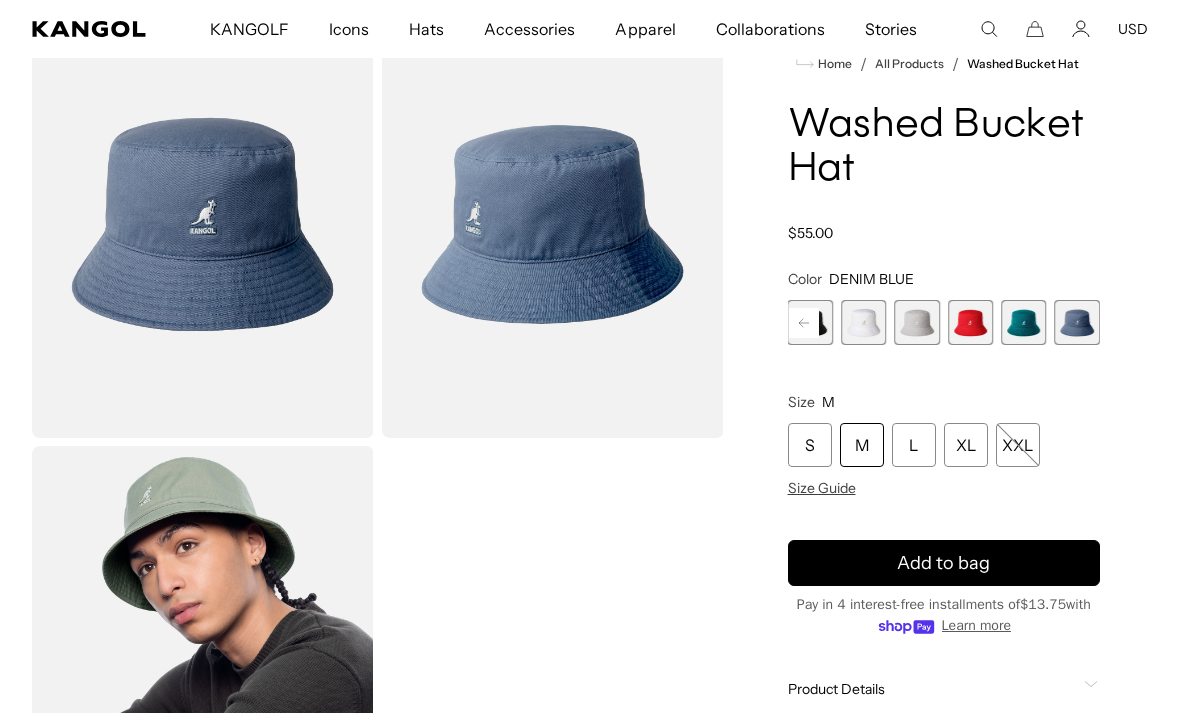 scroll, scrollTop: 0, scrollLeft: 0, axis: both 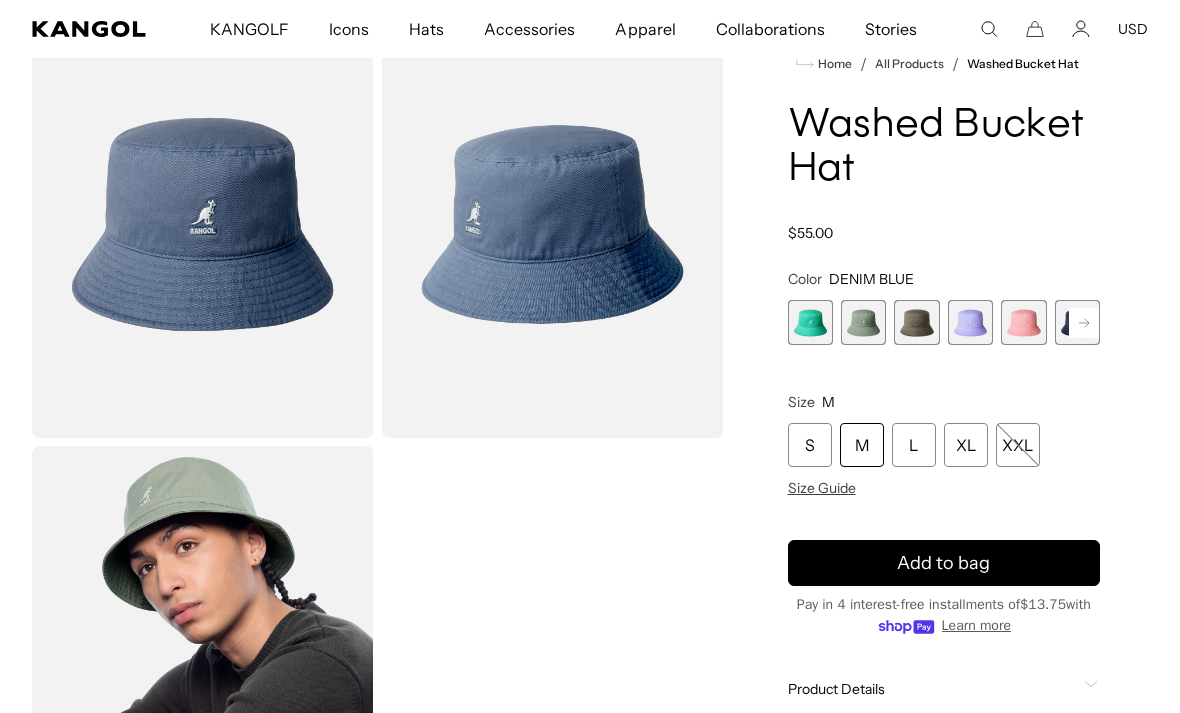 click at bounding box center (863, 322) 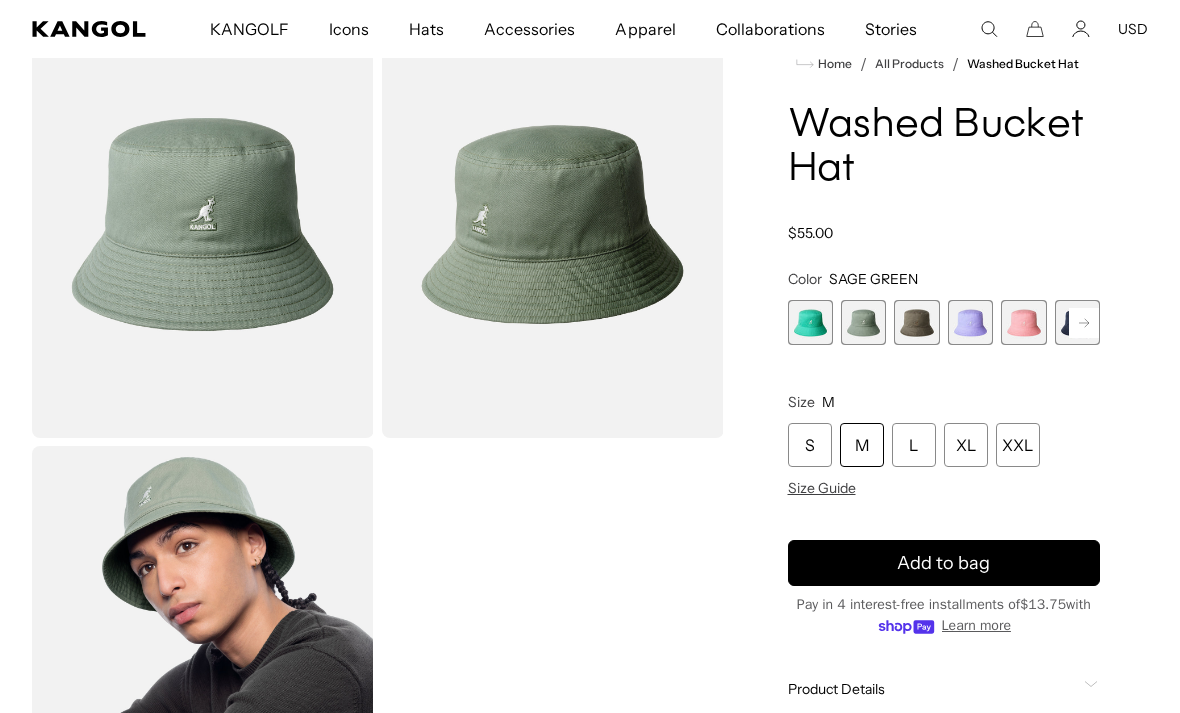 scroll, scrollTop: 0, scrollLeft: 0, axis: both 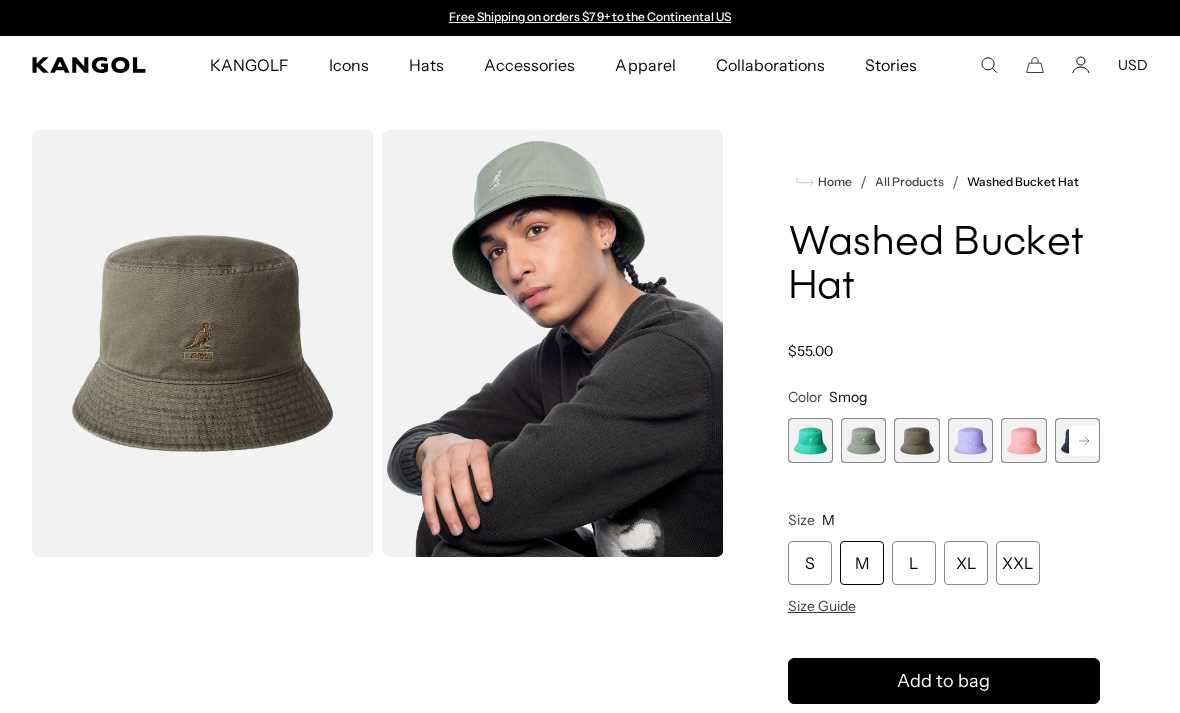 click on "All Products" at bounding box center [909, 182] 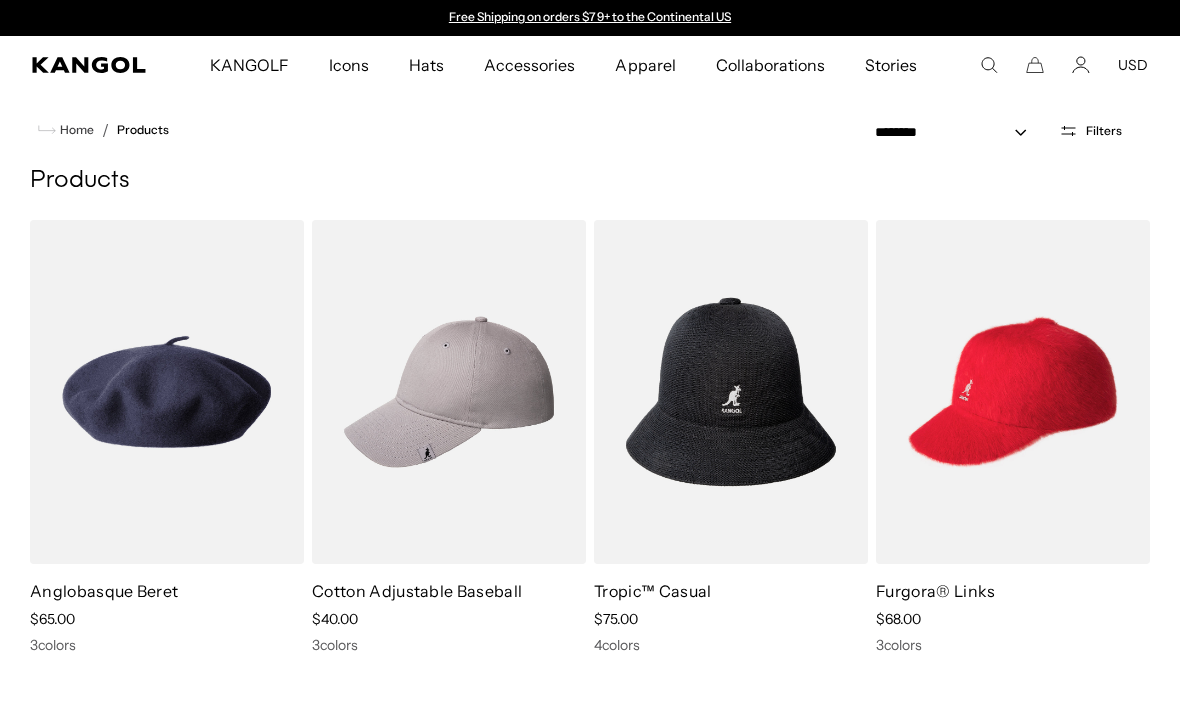 scroll, scrollTop: 0, scrollLeft: 0, axis: both 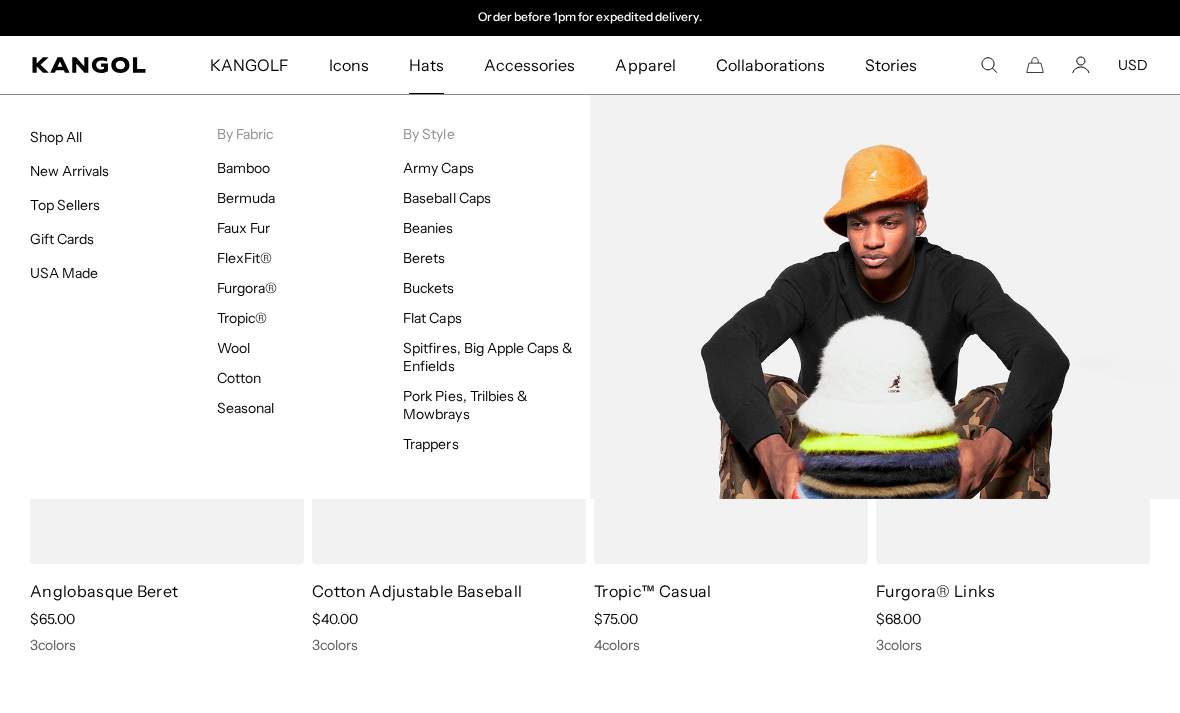 click on "Buckets" at bounding box center (428, 288) 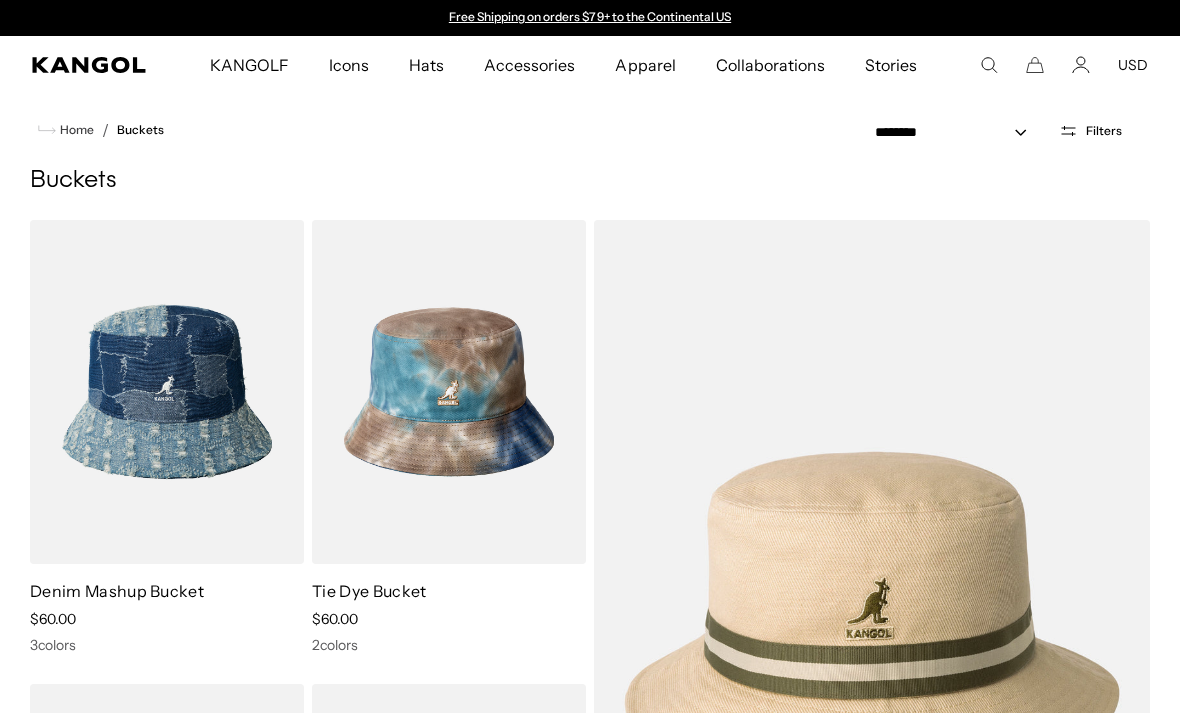 scroll, scrollTop: 0, scrollLeft: 0, axis: both 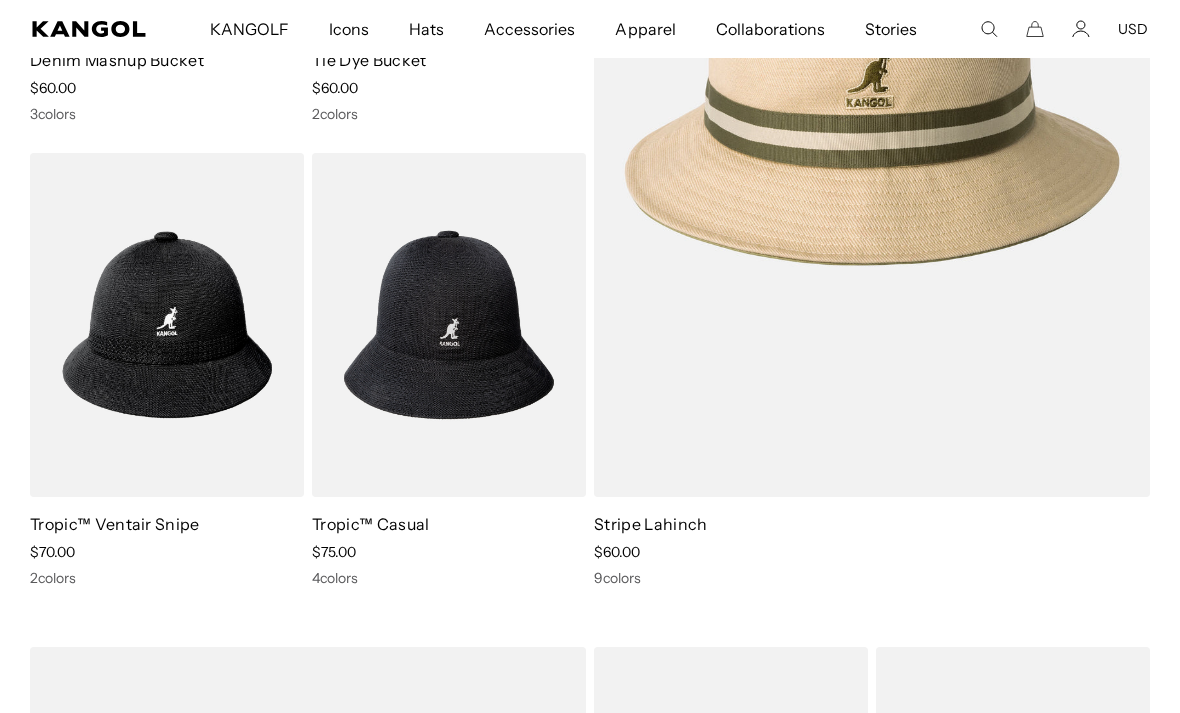 click at bounding box center [0, 0] 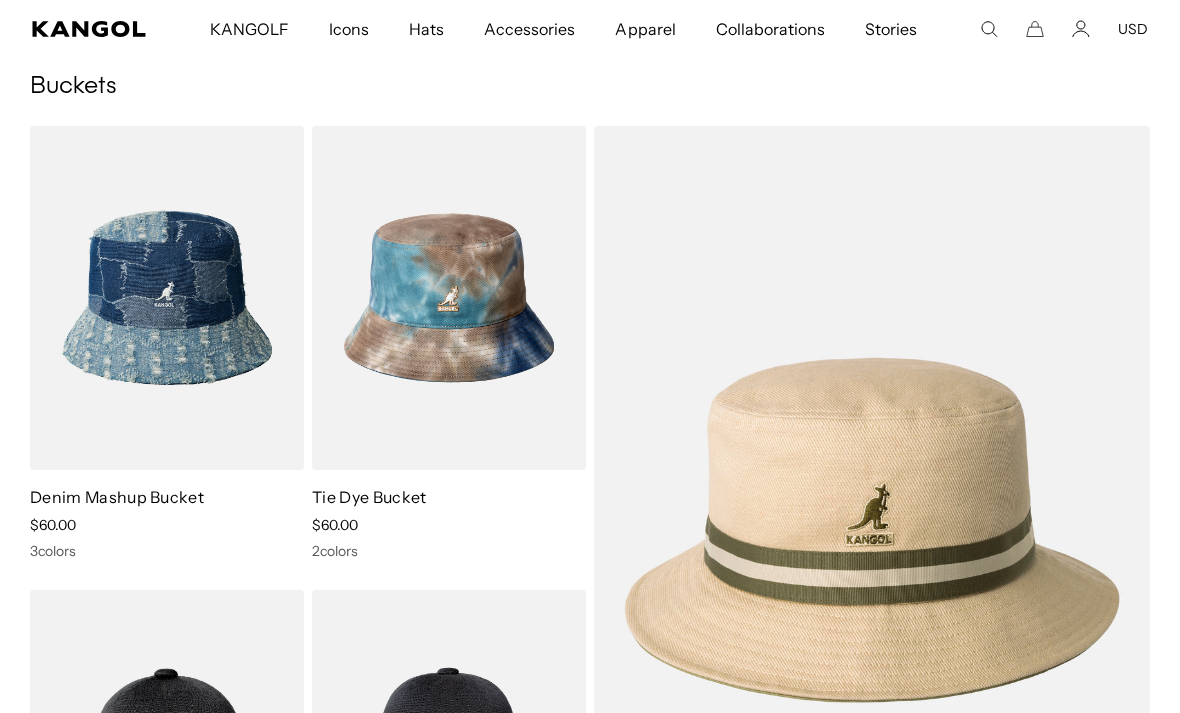scroll, scrollTop: 595, scrollLeft: 0, axis: vertical 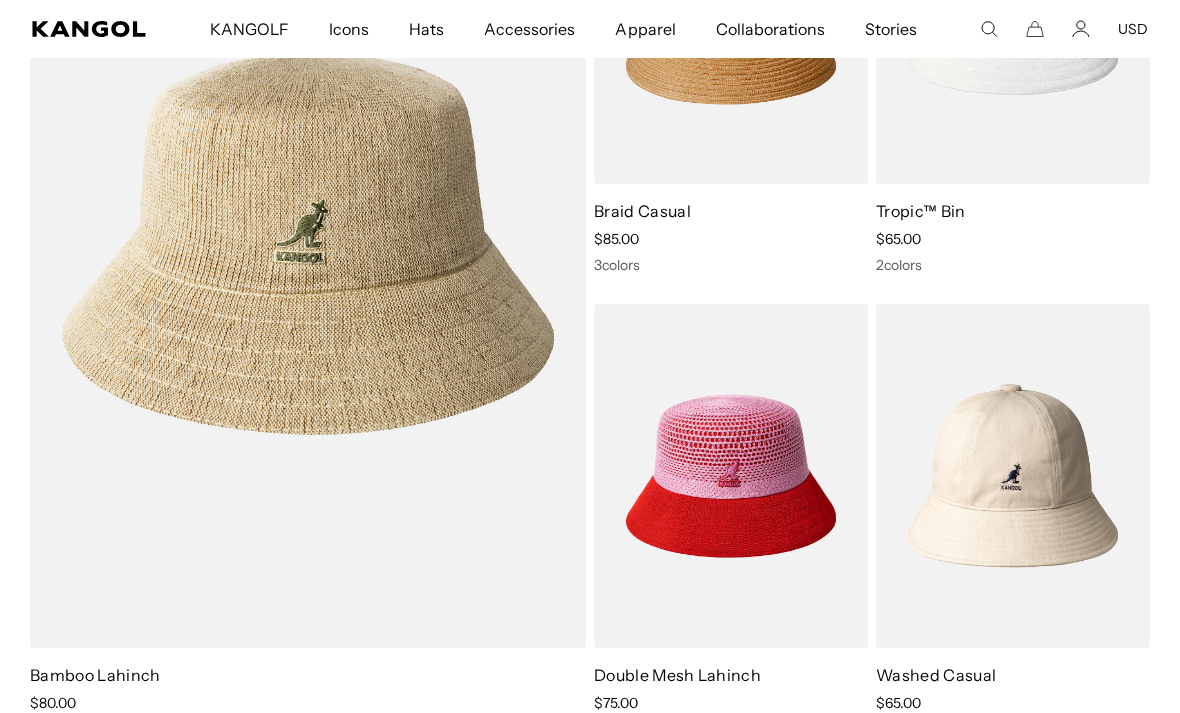 click at bounding box center (0, 0) 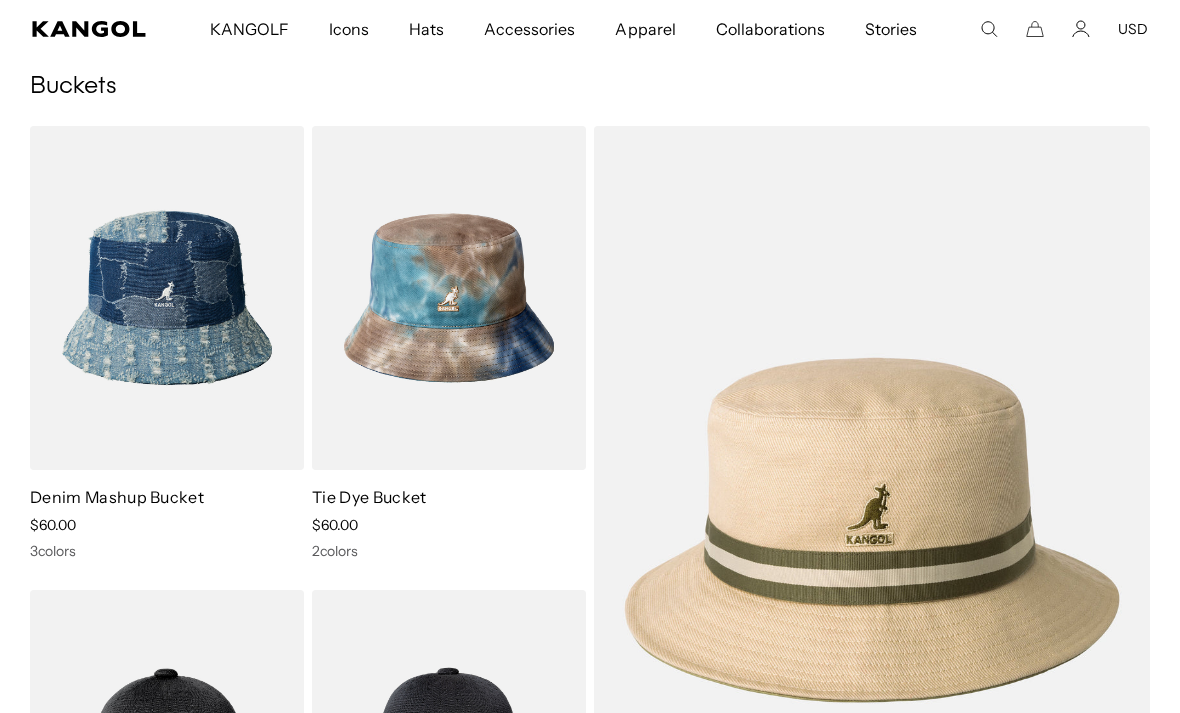 scroll, scrollTop: 1402, scrollLeft: 0, axis: vertical 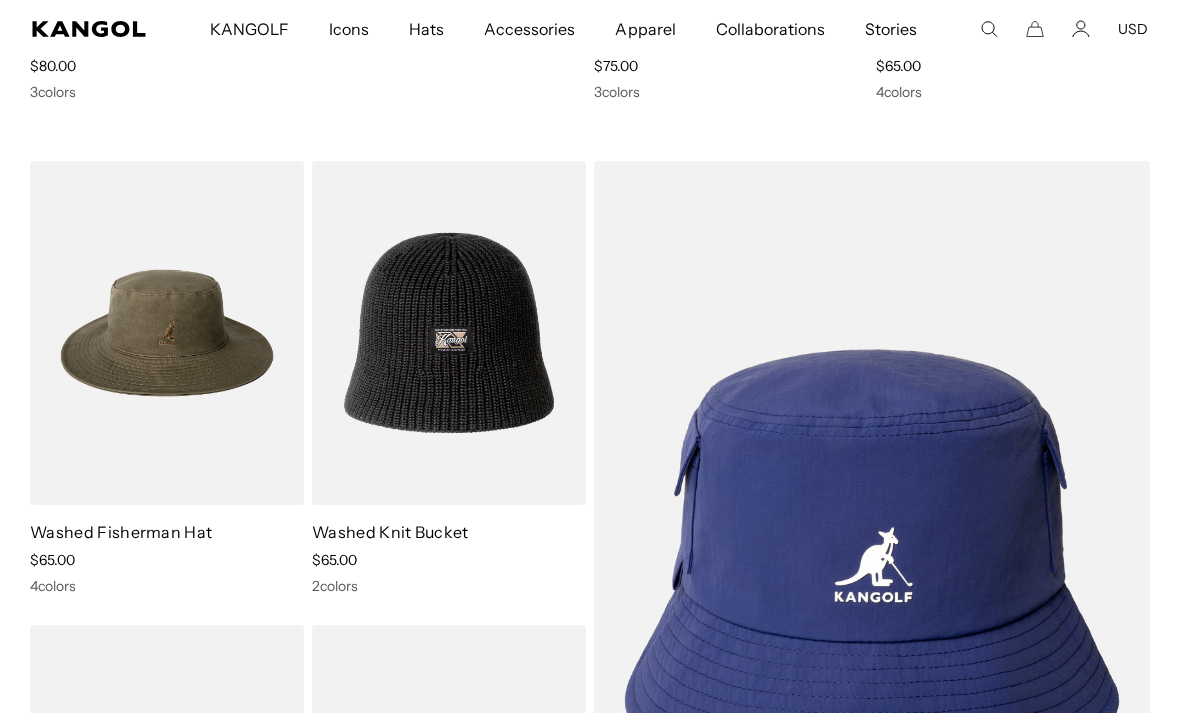 click at bounding box center (0, 0) 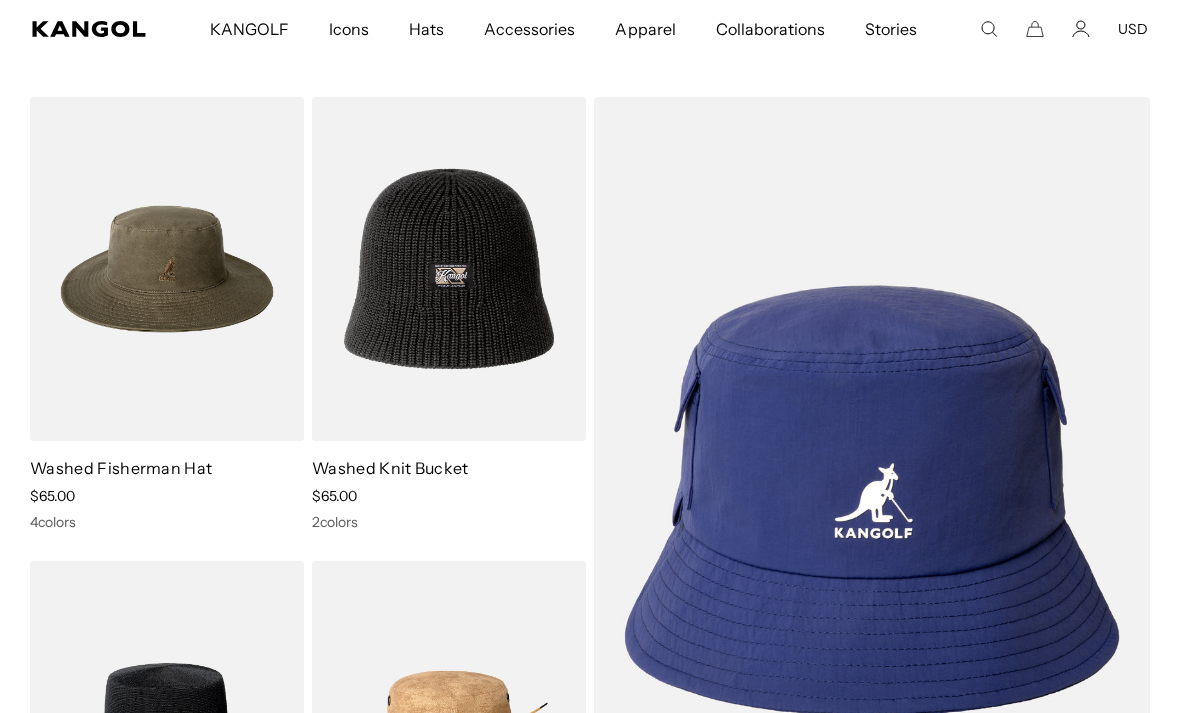 scroll, scrollTop: 0, scrollLeft: 0, axis: both 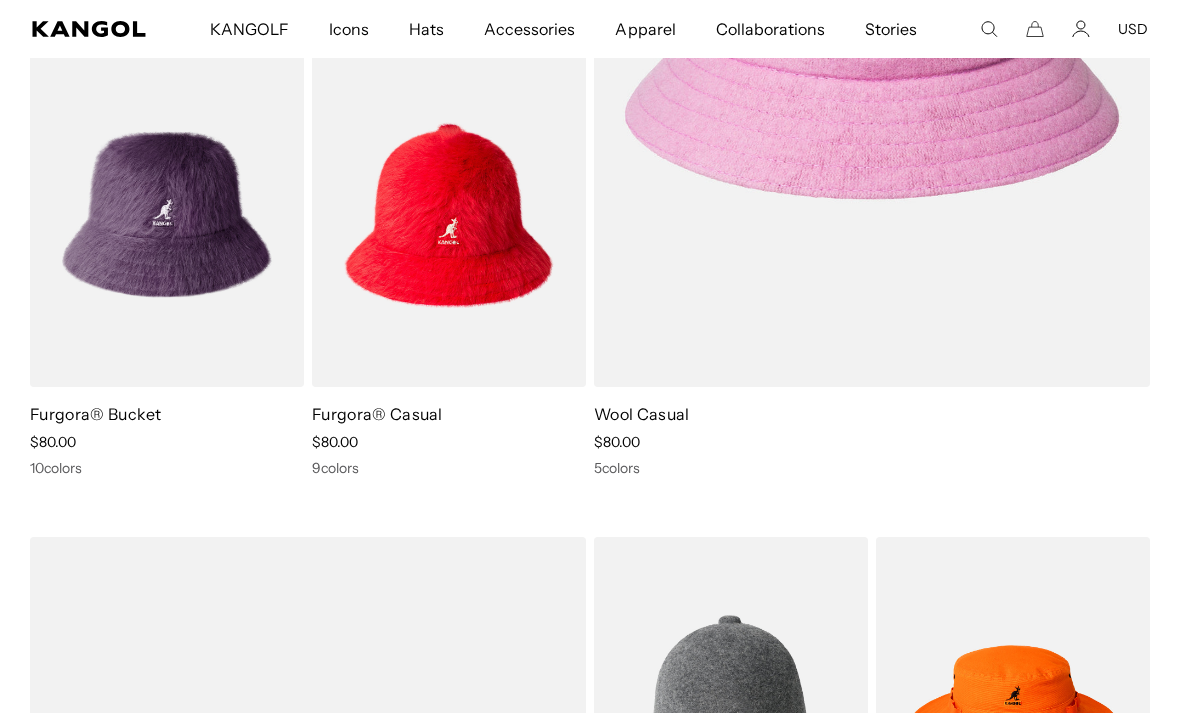 click at bounding box center [0, 0] 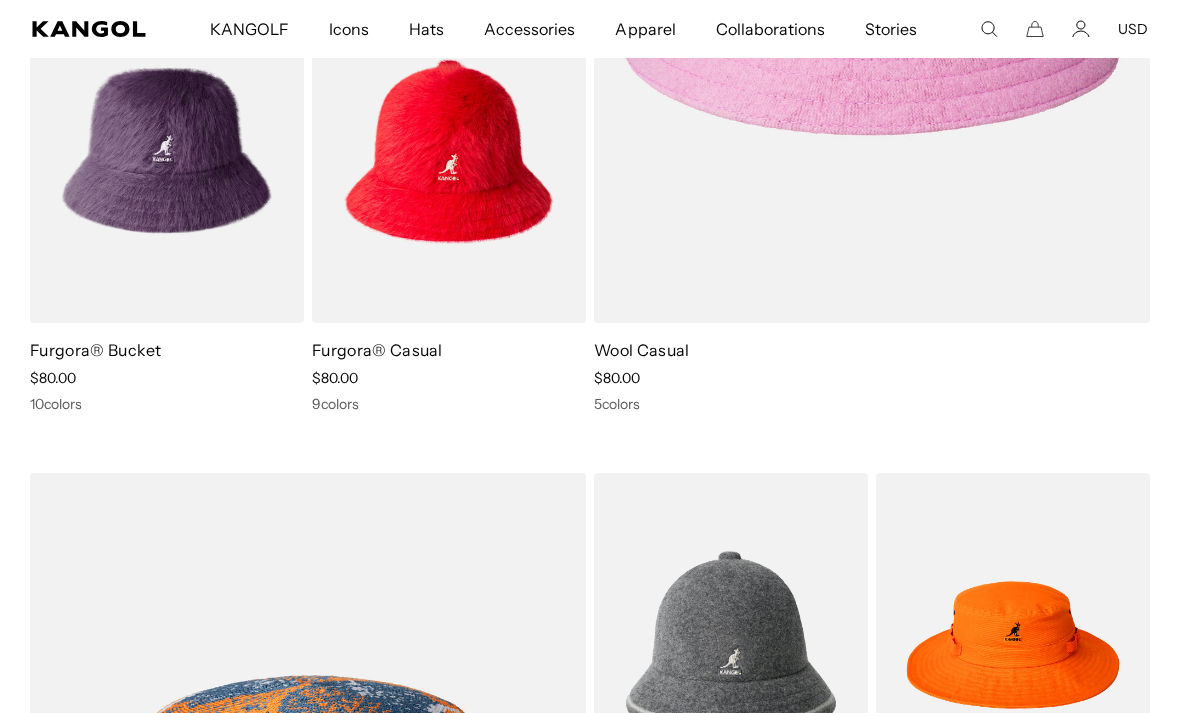 scroll, scrollTop: 0, scrollLeft: 412, axis: horizontal 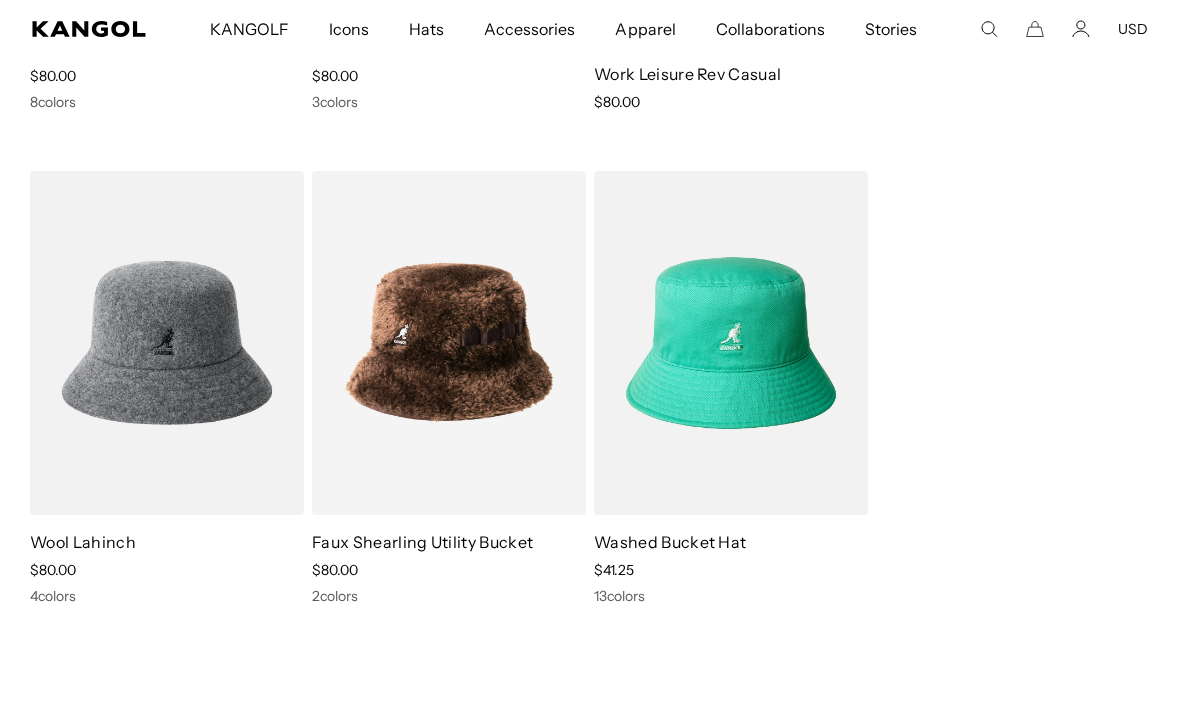 click at bounding box center [0, 0] 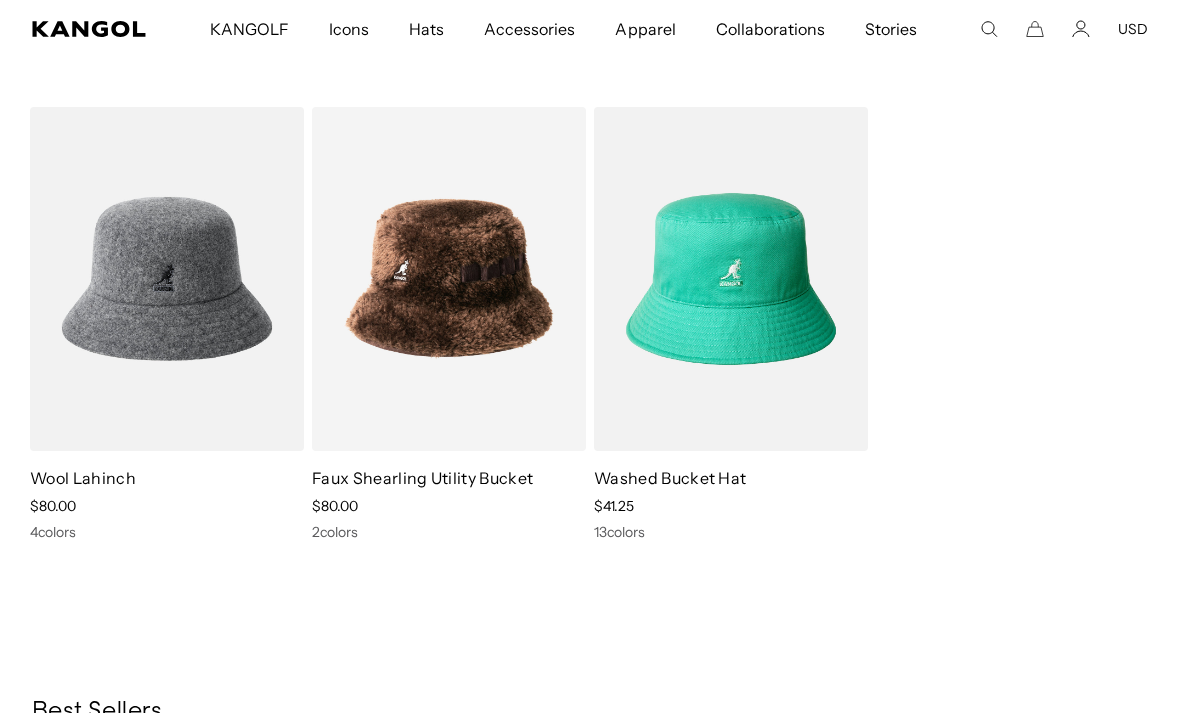 scroll, scrollTop: 0, scrollLeft: 412, axis: horizontal 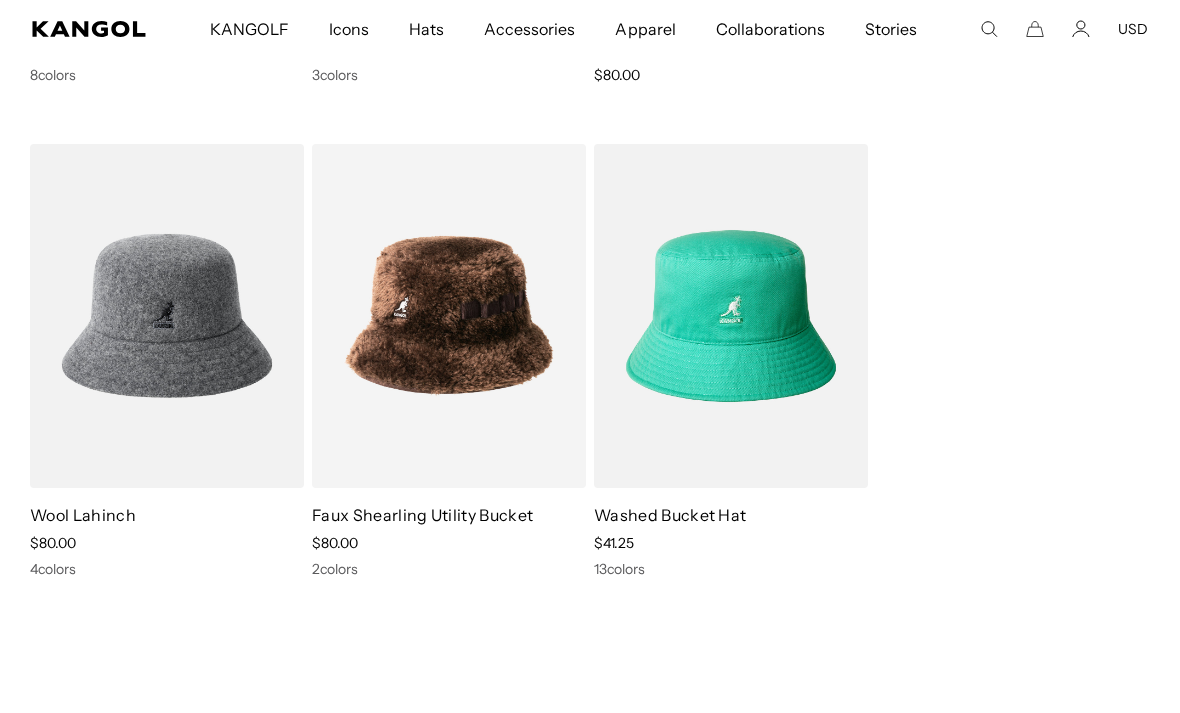 click at bounding box center [0, 0] 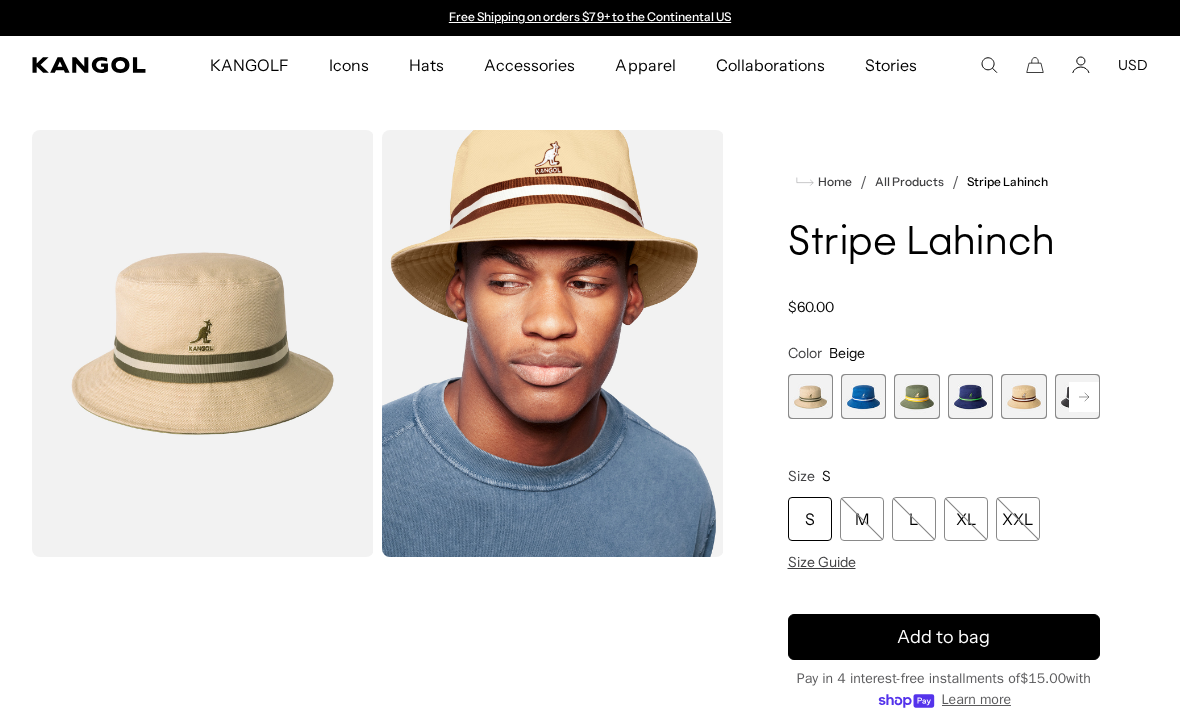 scroll, scrollTop: 0, scrollLeft: 0, axis: both 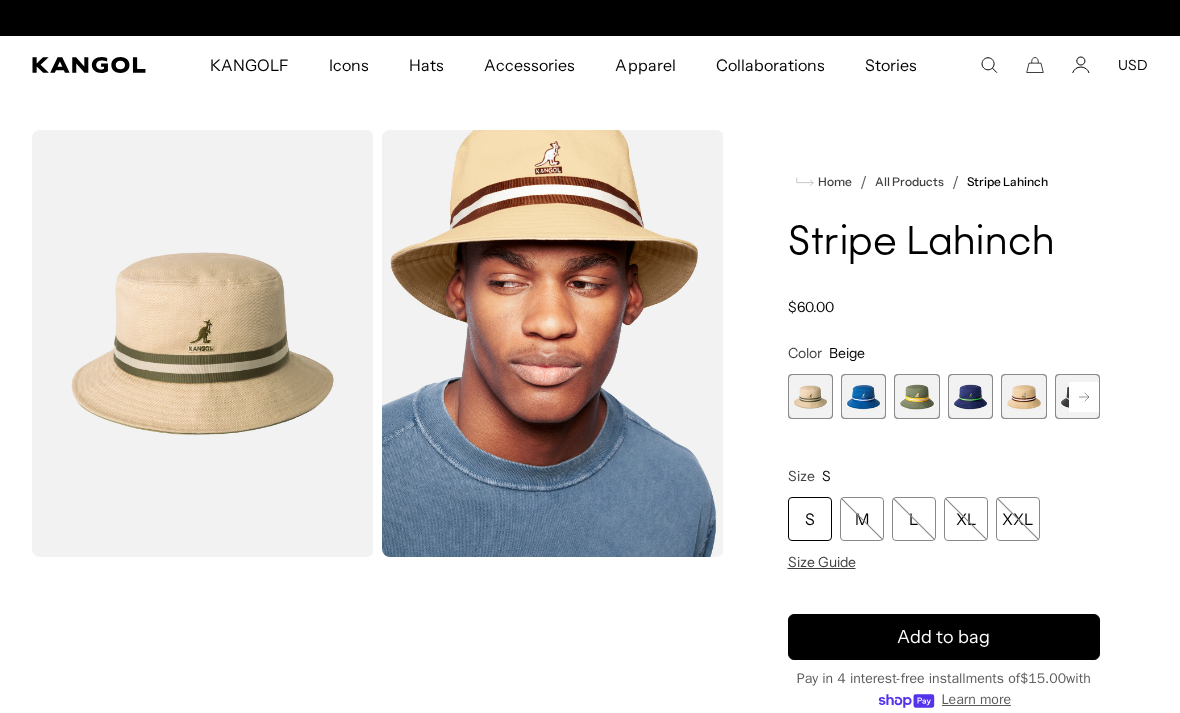 click at bounding box center [1023, 396] 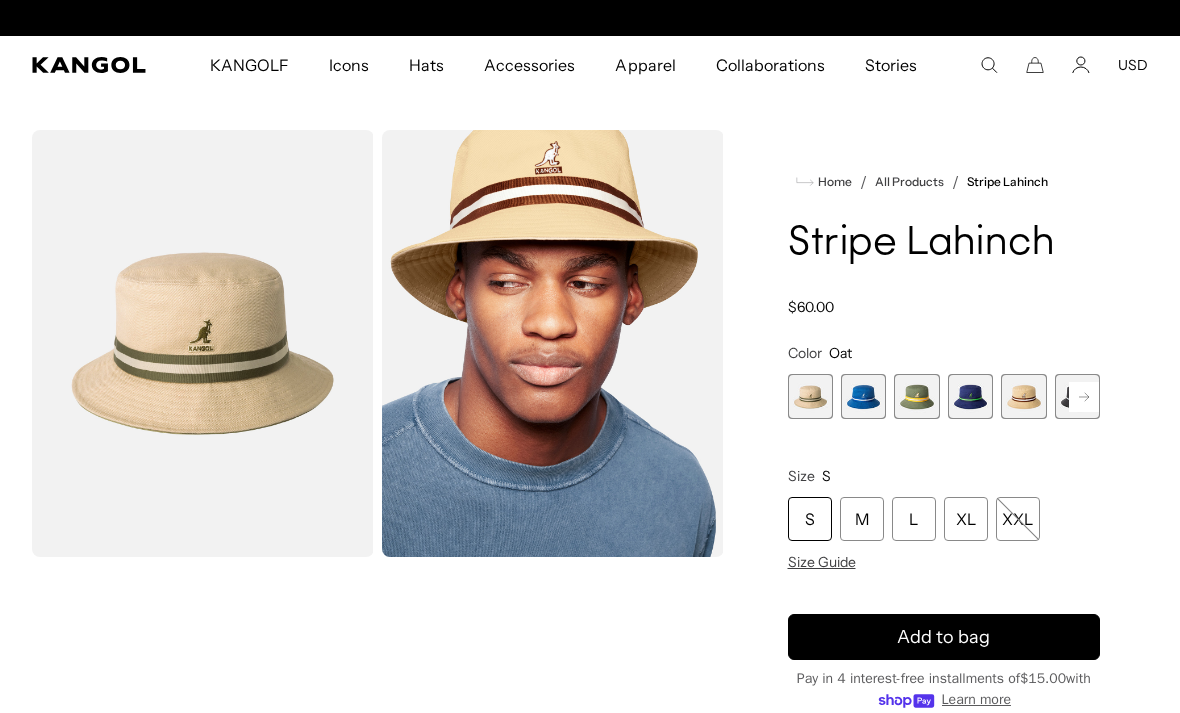 scroll, scrollTop: 0, scrollLeft: 412, axis: horizontal 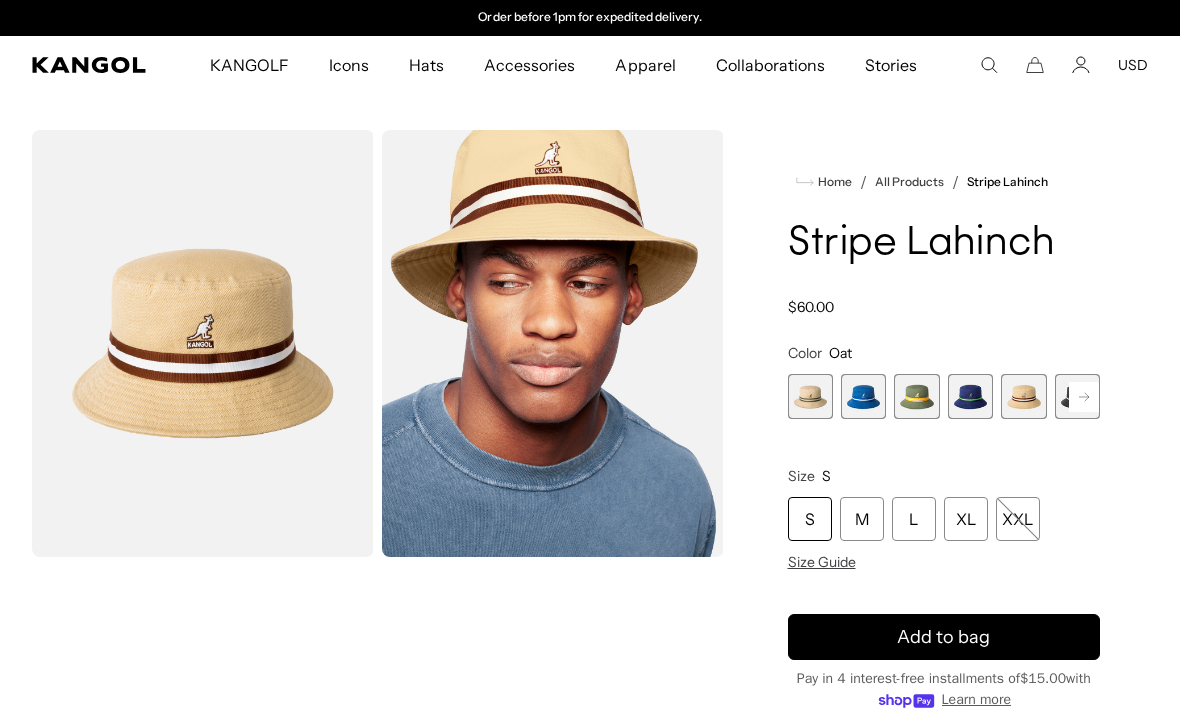 click at bounding box center (970, 396) 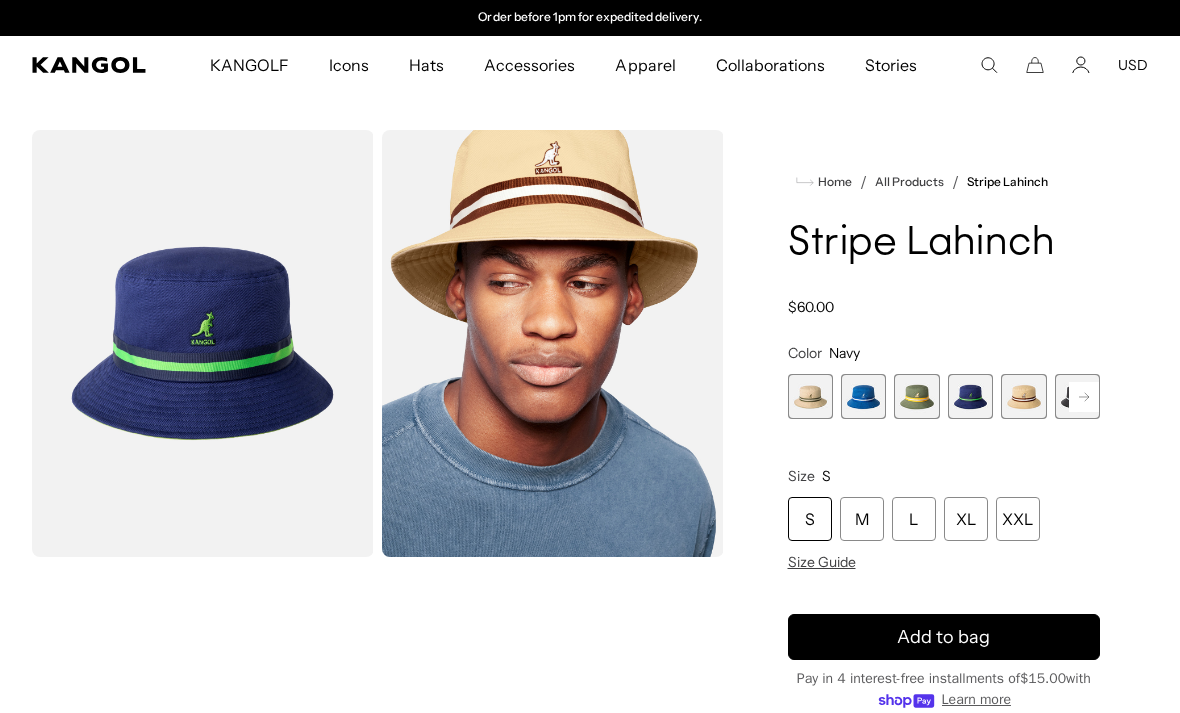 click at bounding box center (916, 396) 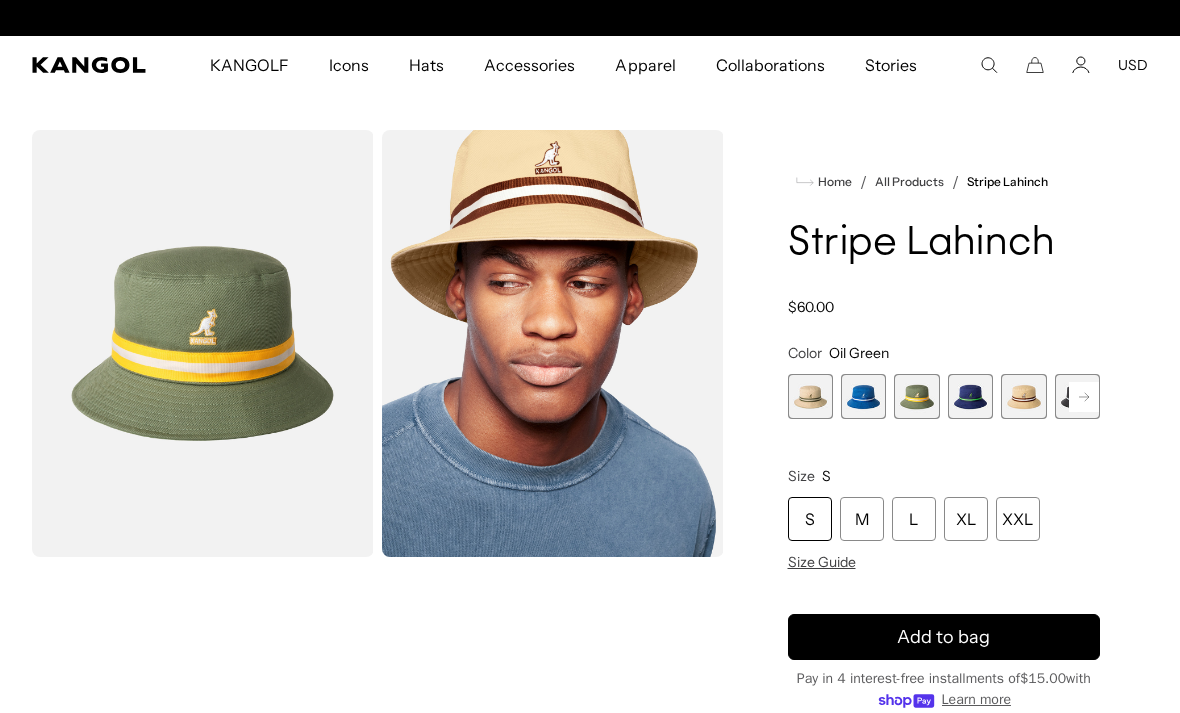 scroll, scrollTop: 0, scrollLeft: 0, axis: both 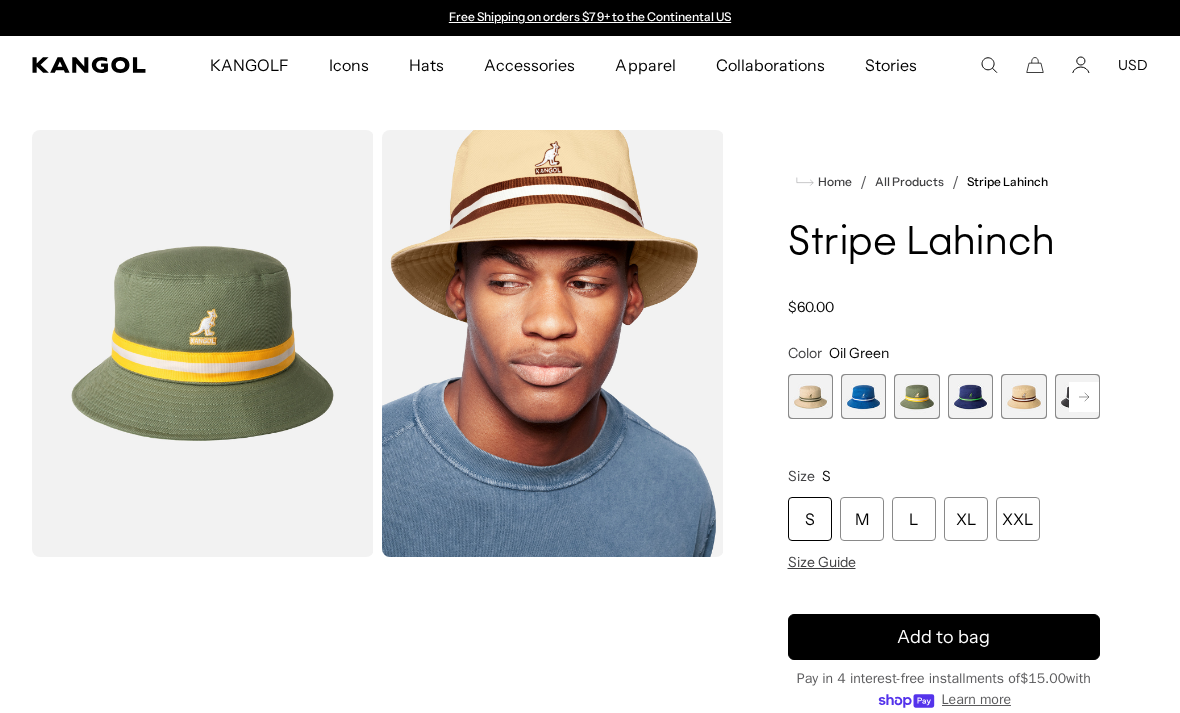 click at bounding box center [863, 396] 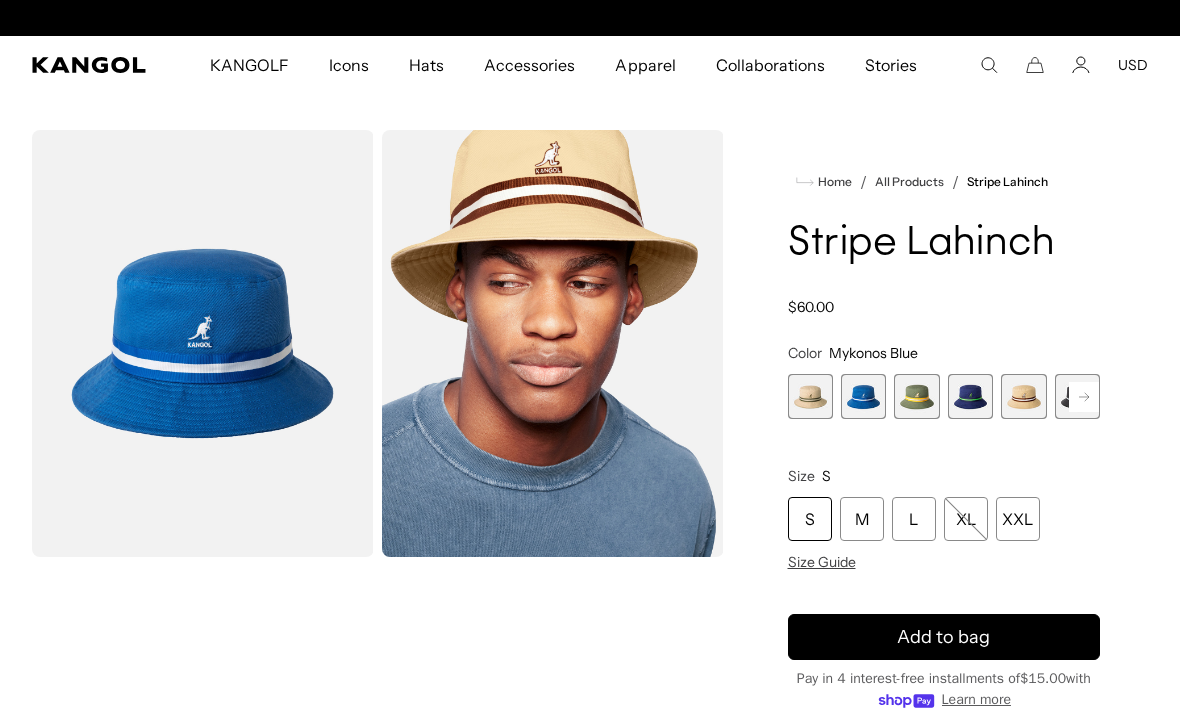 scroll, scrollTop: 0, scrollLeft: 412, axis: horizontal 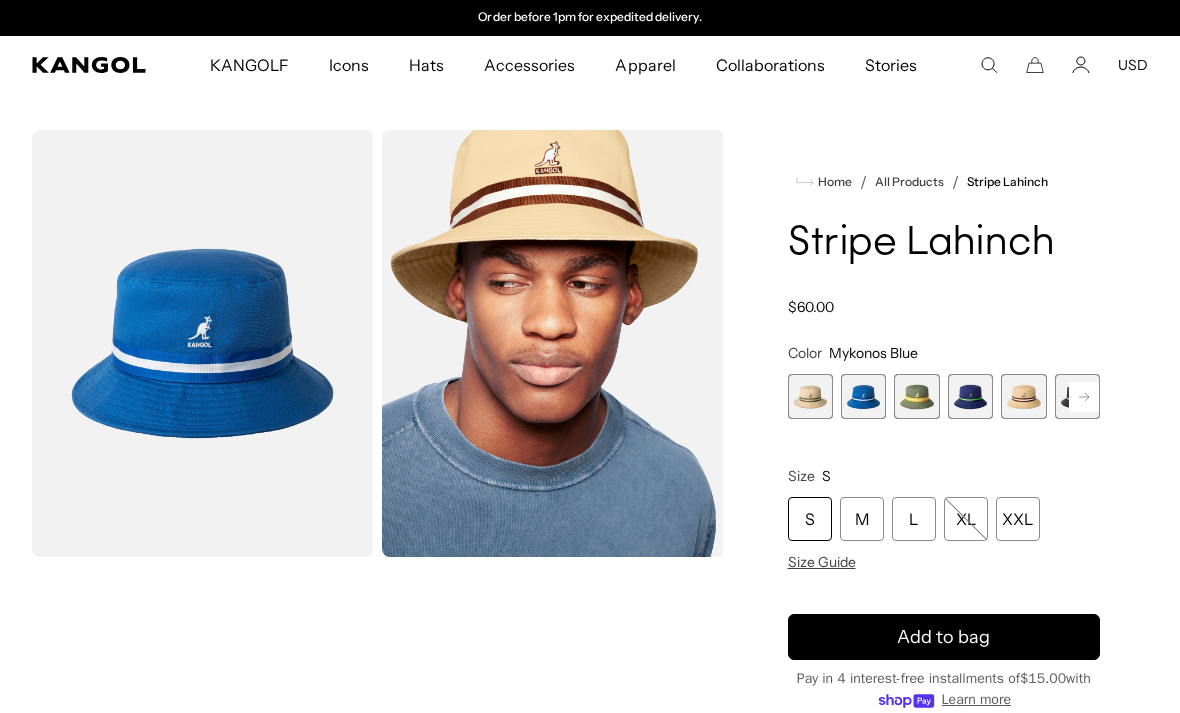 click 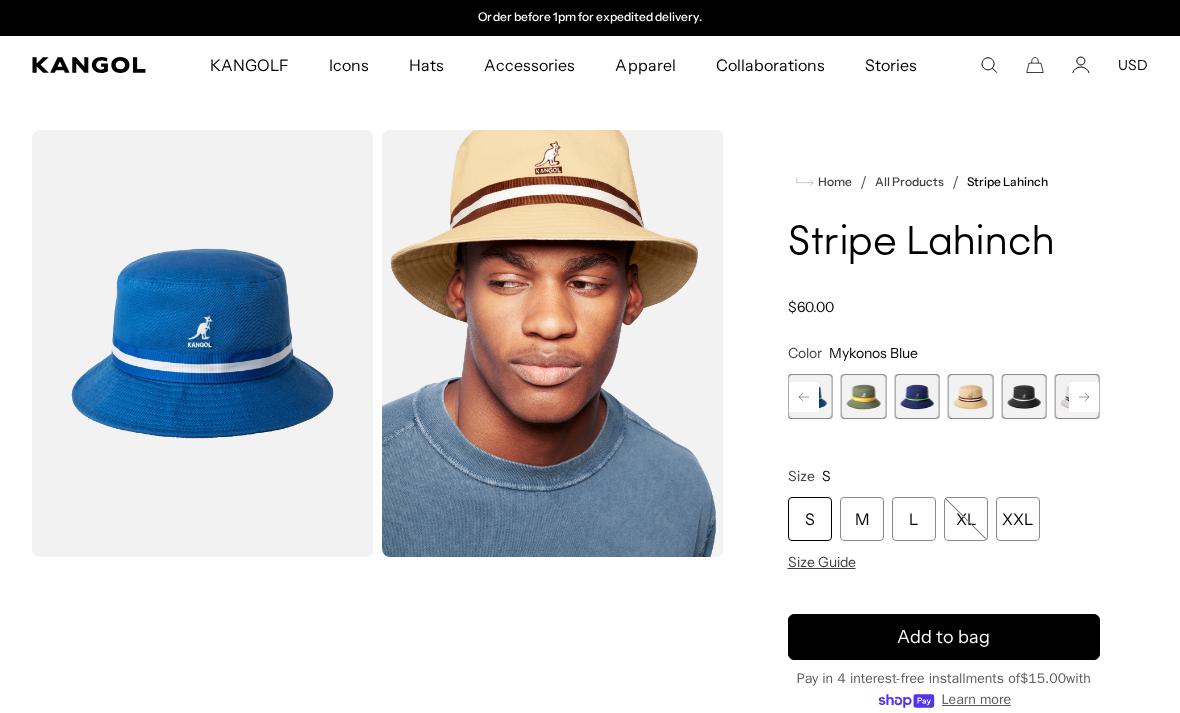 click at bounding box center [1023, 396] 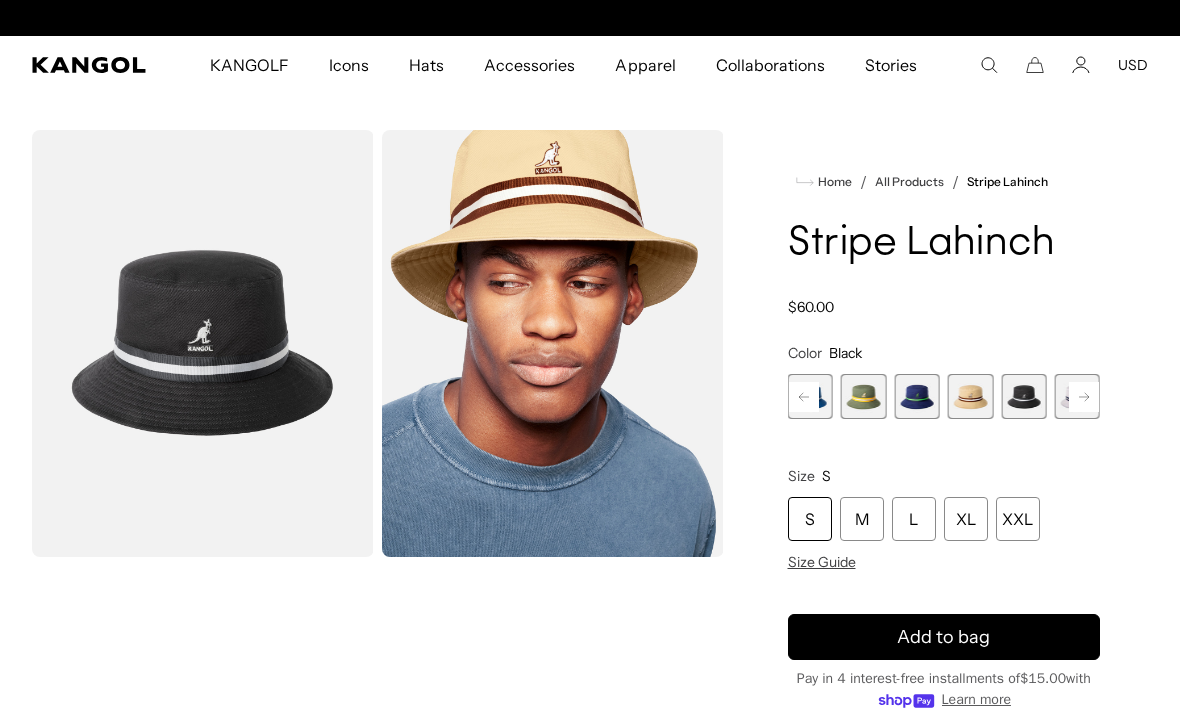 scroll, scrollTop: 0, scrollLeft: 0, axis: both 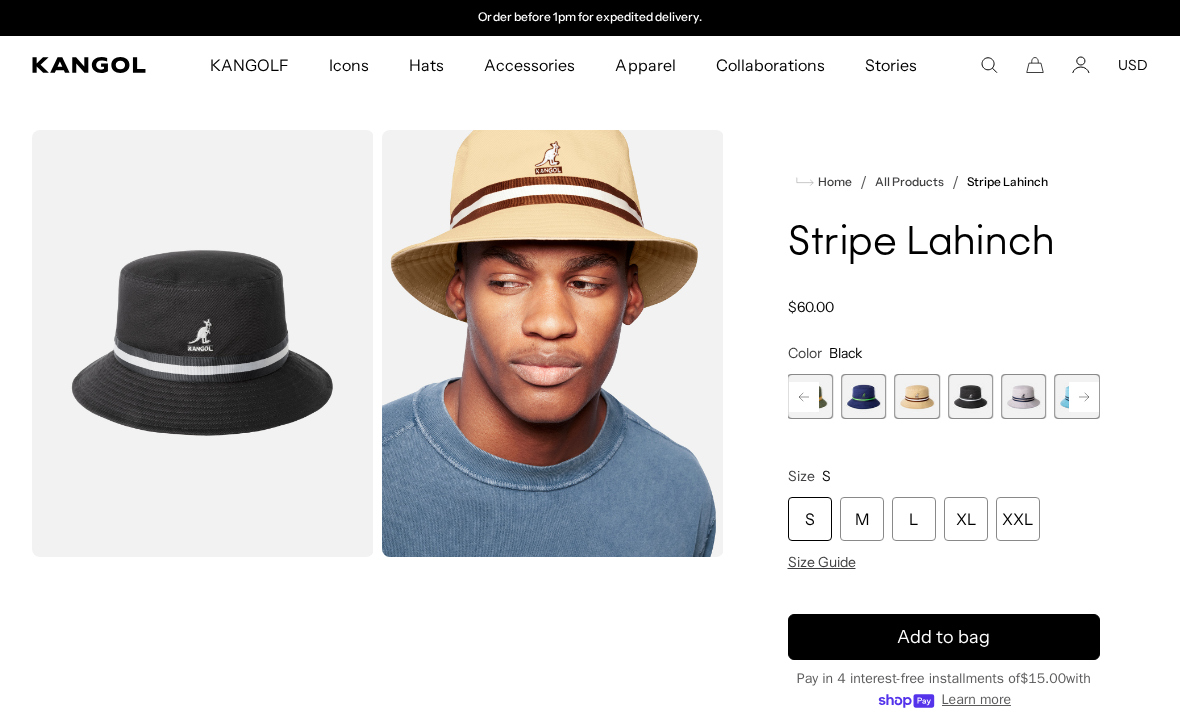 click at bounding box center [1023, 396] 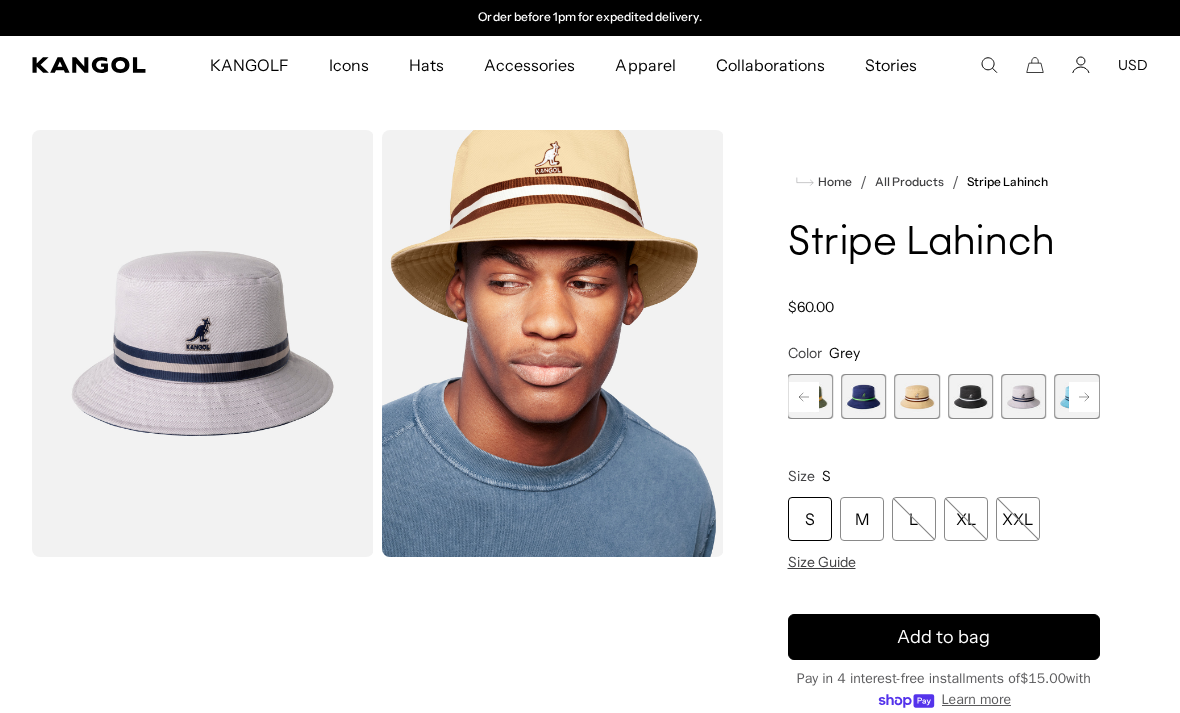 click 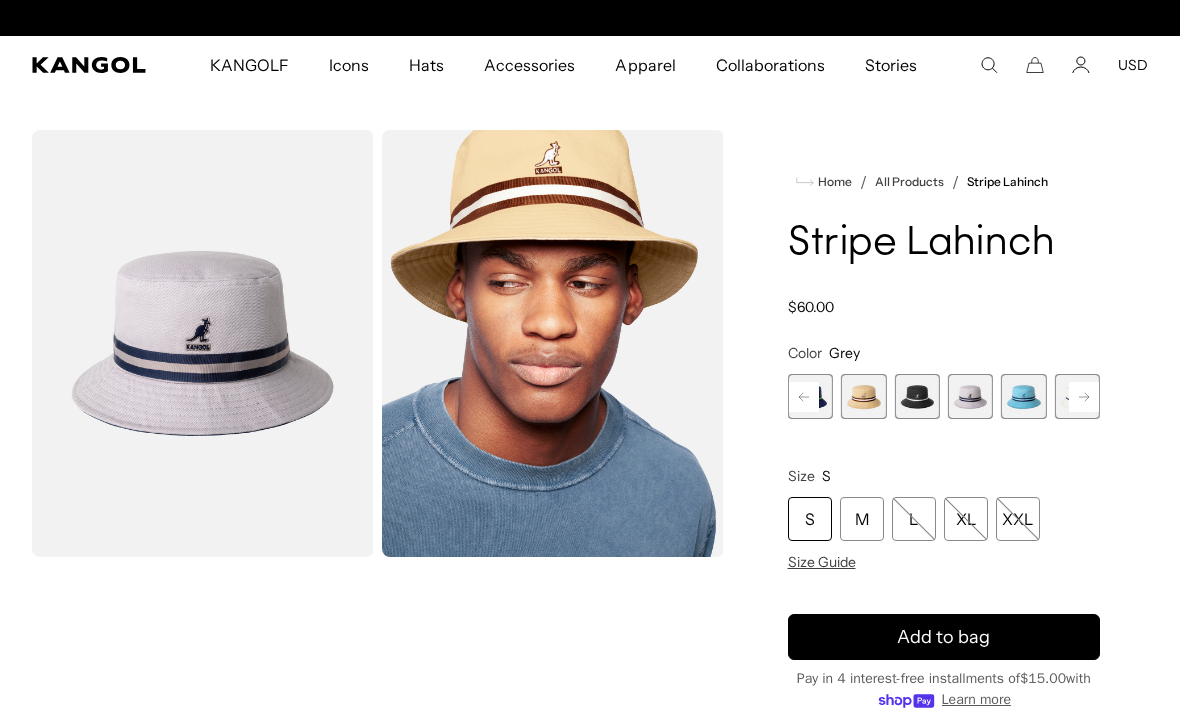 scroll, scrollTop: 0, scrollLeft: 0, axis: both 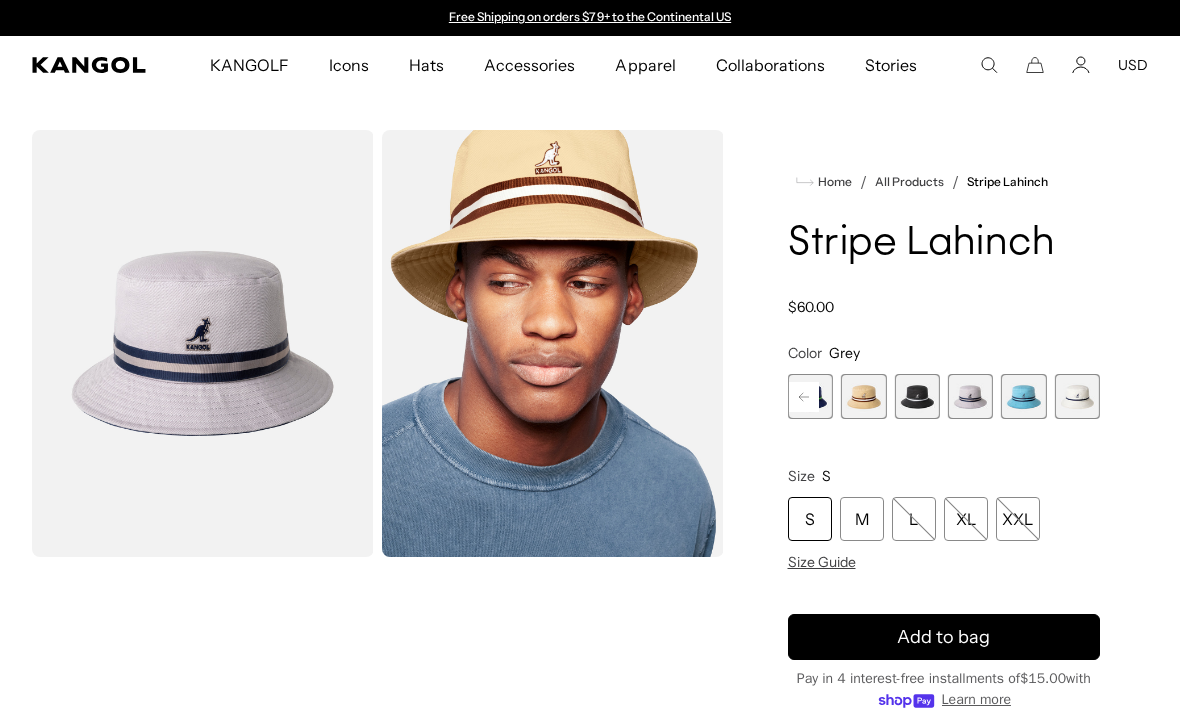 click at bounding box center [1077, 396] 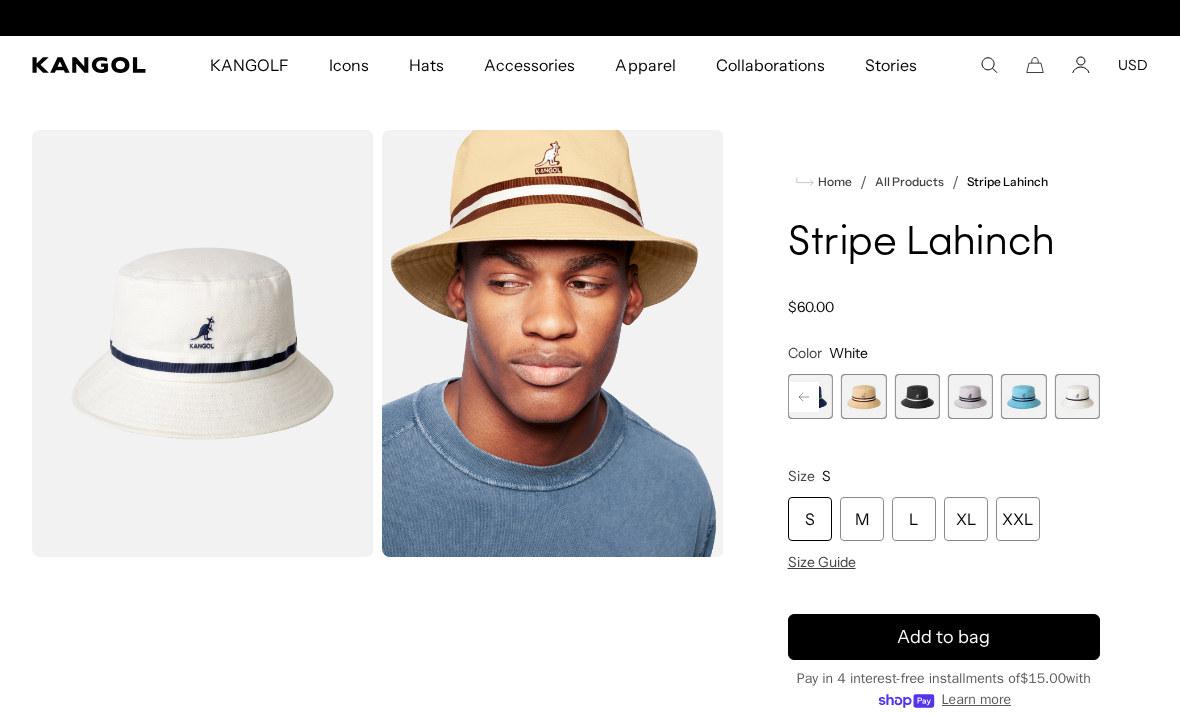 scroll, scrollTop: 0, scrollLeft: 412, axis: horizontal 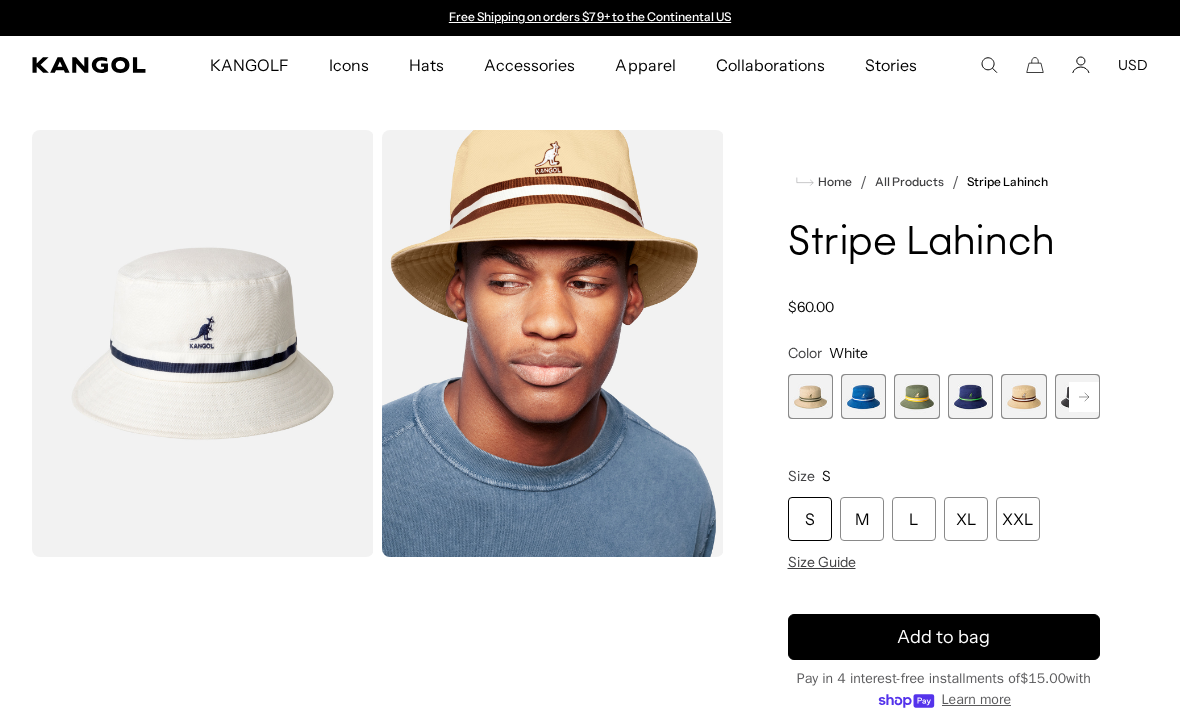 click at bounding box center [863, 396] 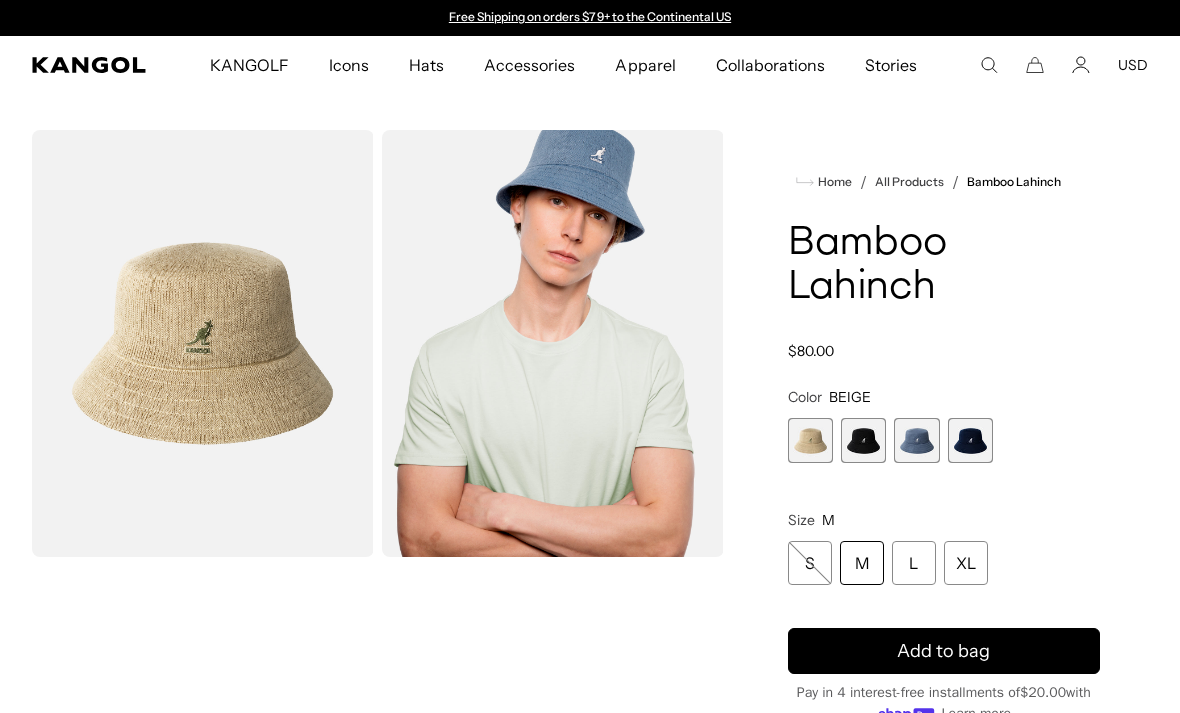 scroll, scrollTop: 0, scrollLeft: 0, axis: both 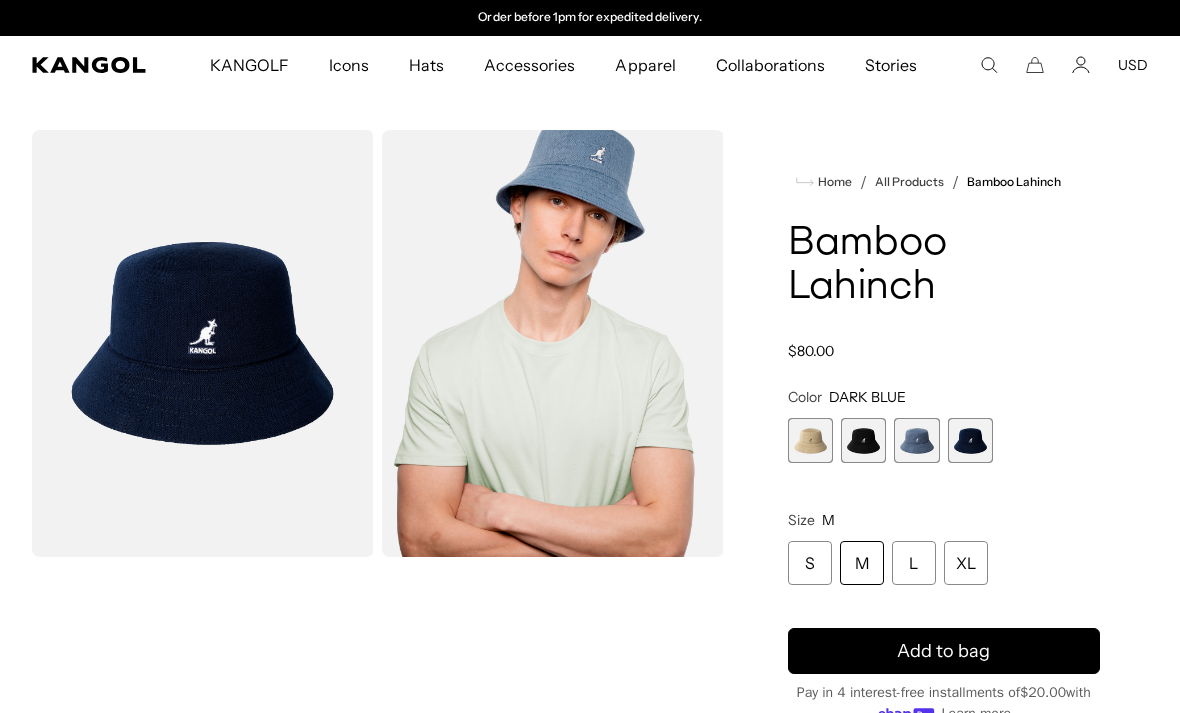 click at bounding box center (916, 440) 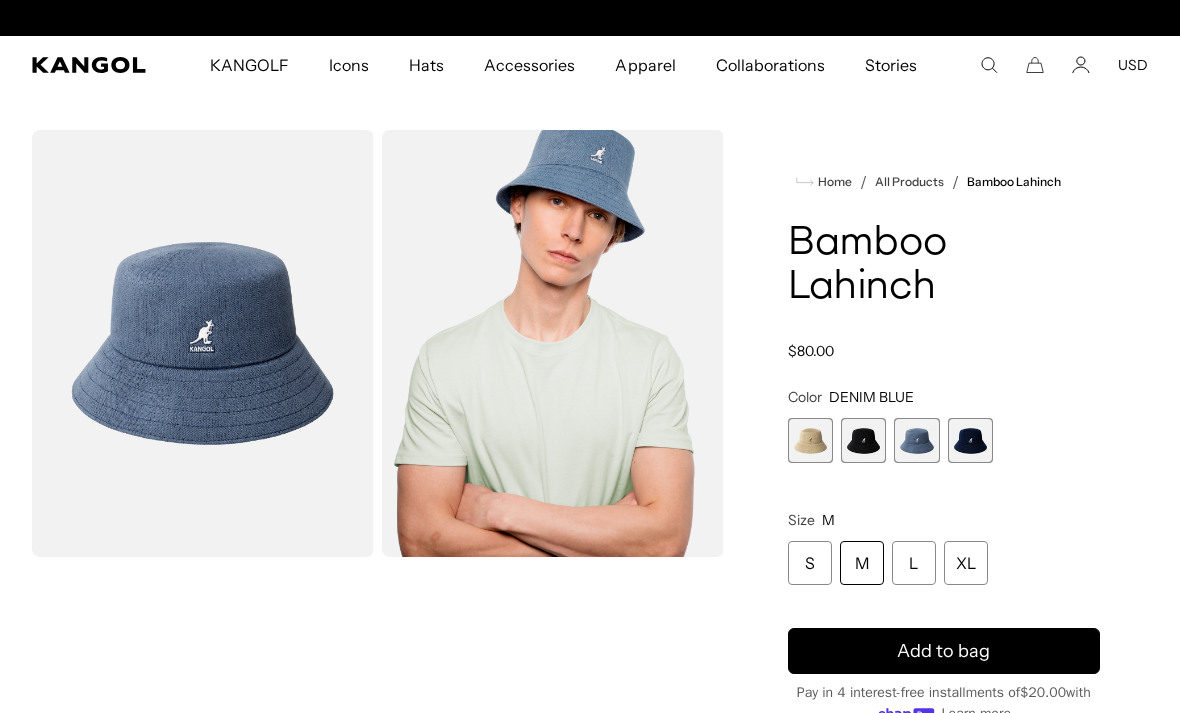 scroll, scrollTop: 0, scrollLeft: 0, axis: both 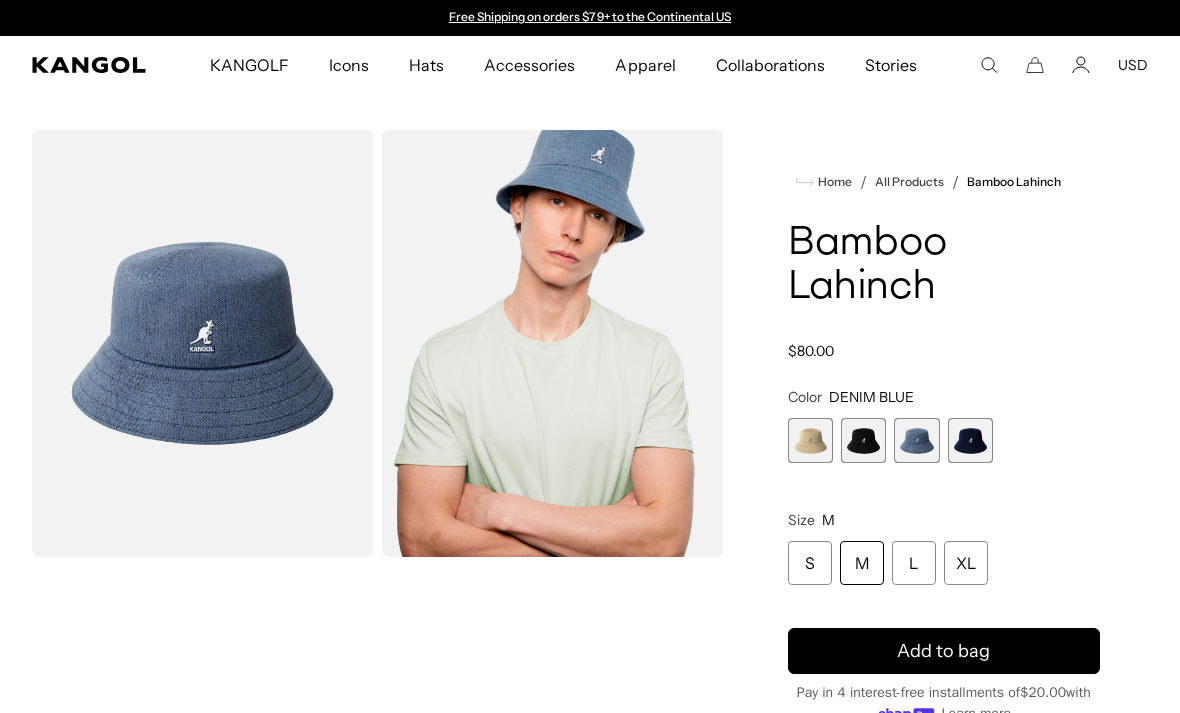 click at bounding box center (863, 440) 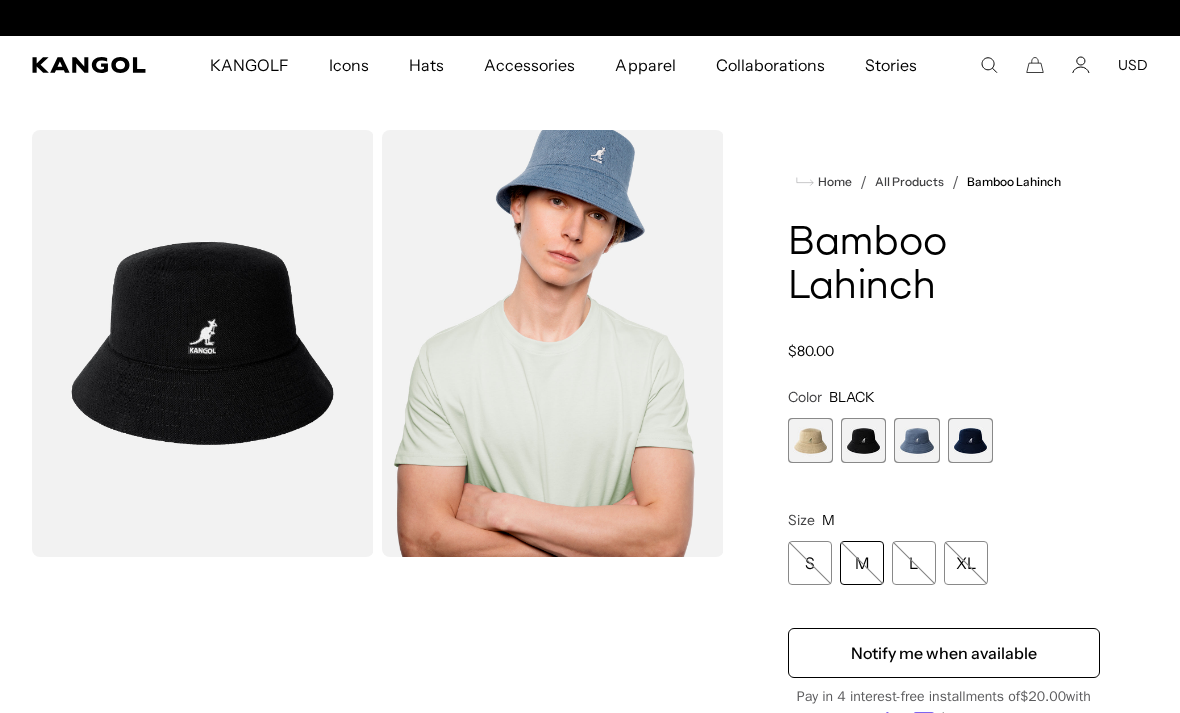 scroll, scrollTop: 0, scrollLeft: 0, axis: both 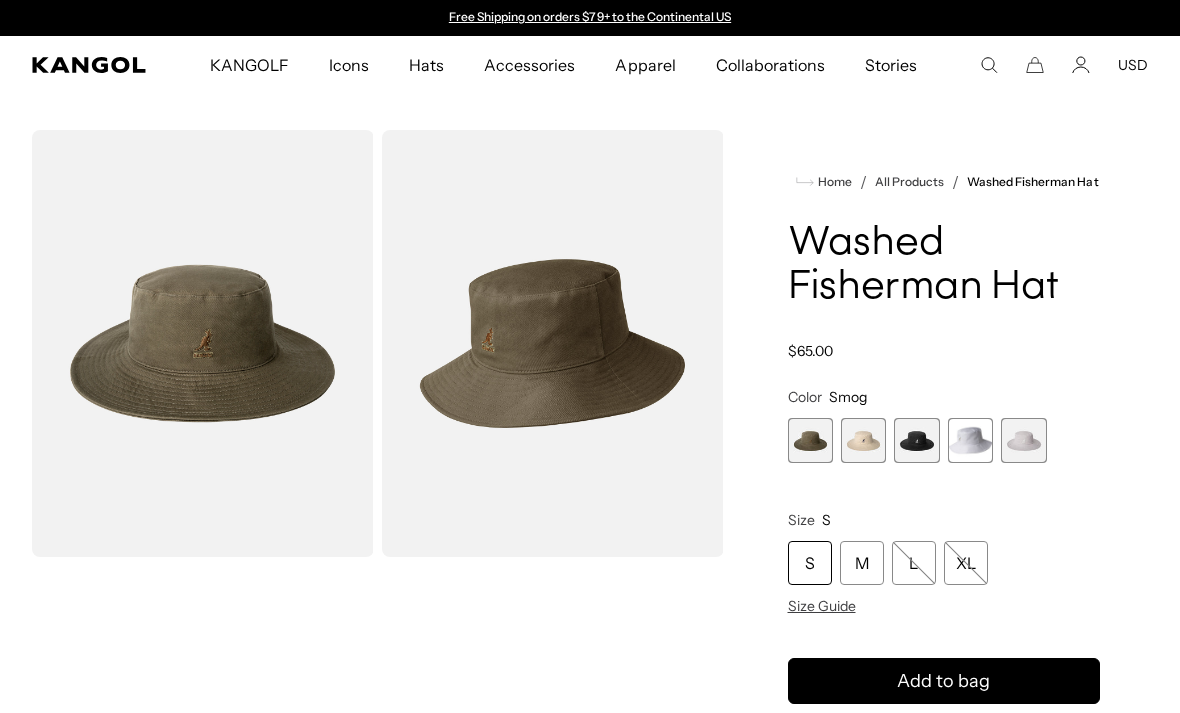 click at bounding box center (1023, 440) 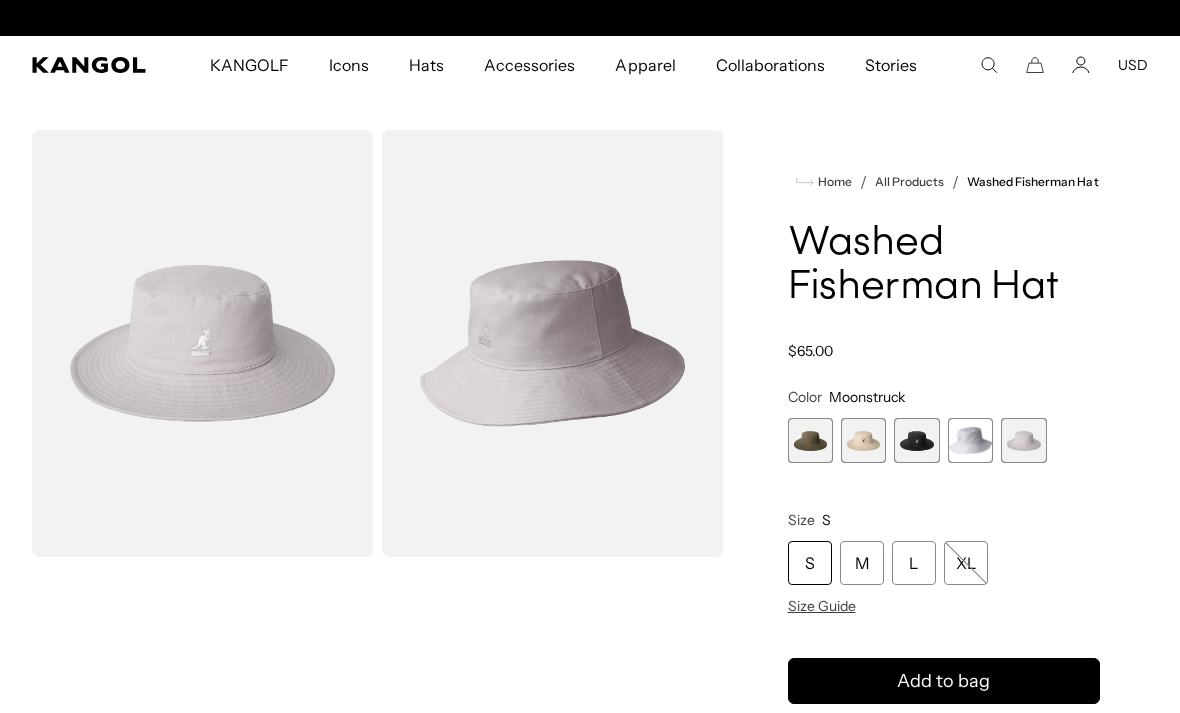 scroll, scrollTop: 0, scrollLeft: 412, axis: horizontal 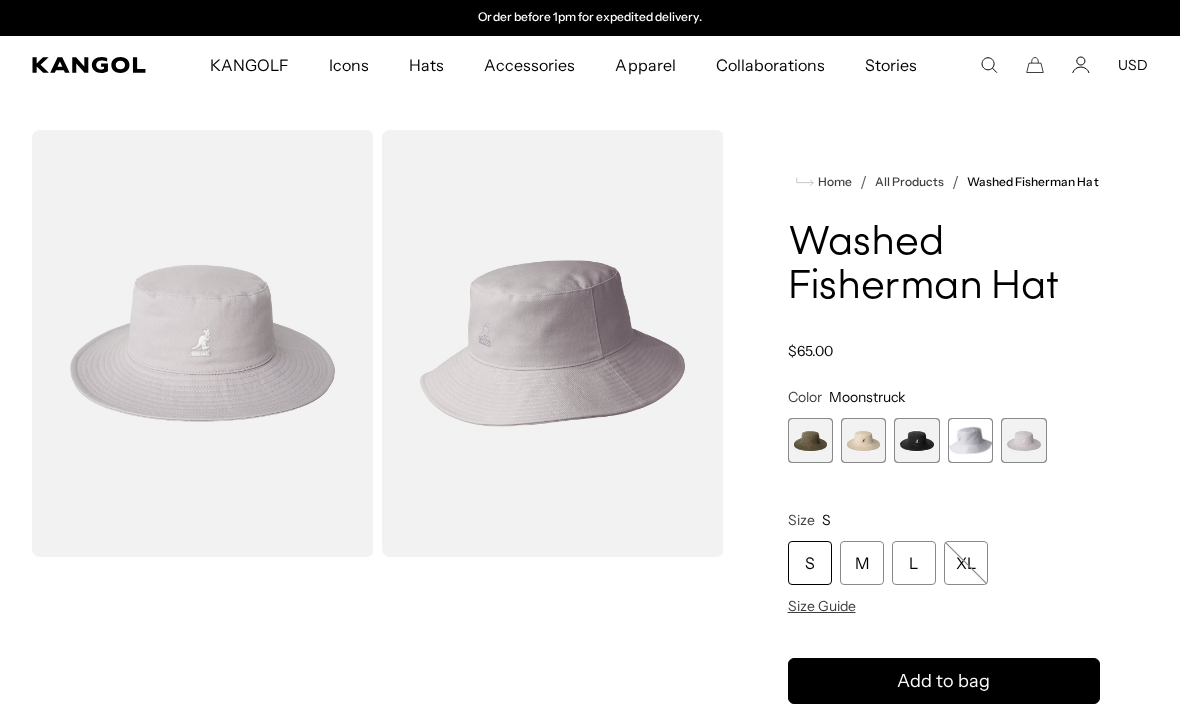 click at bounding box center [970, 440] 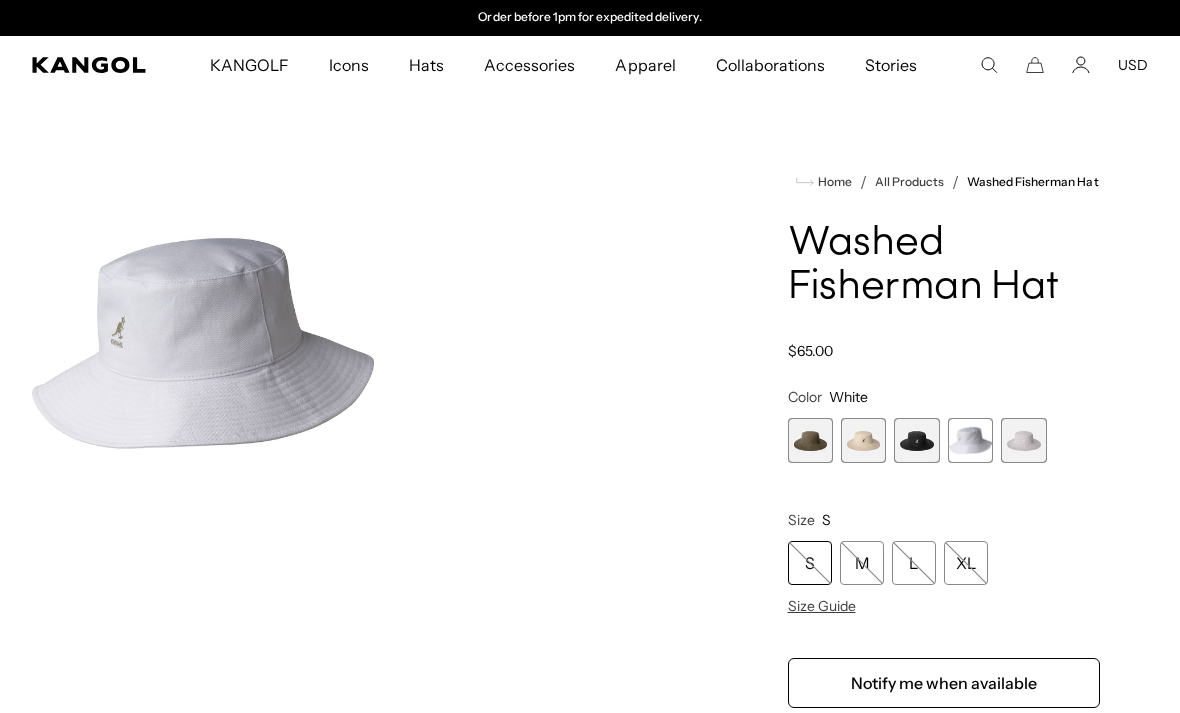 click at bounding box center [863, 440] 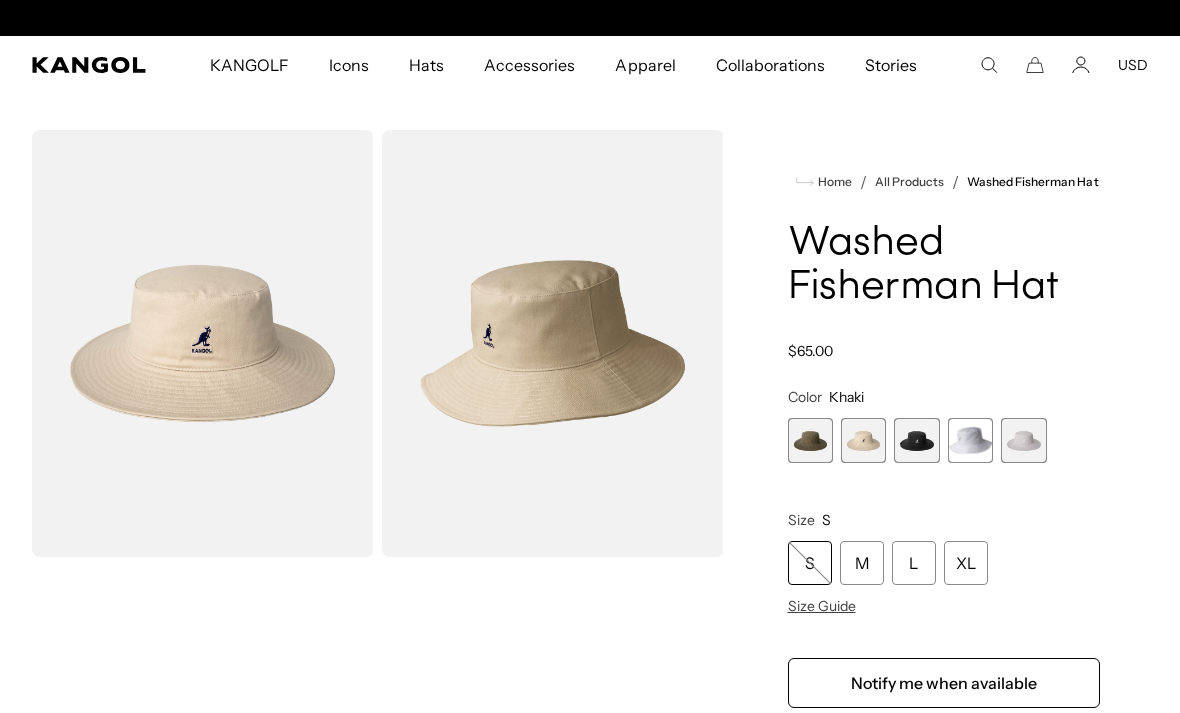scroll, scrollTop: 0, scrollLeft: 0, axis: both 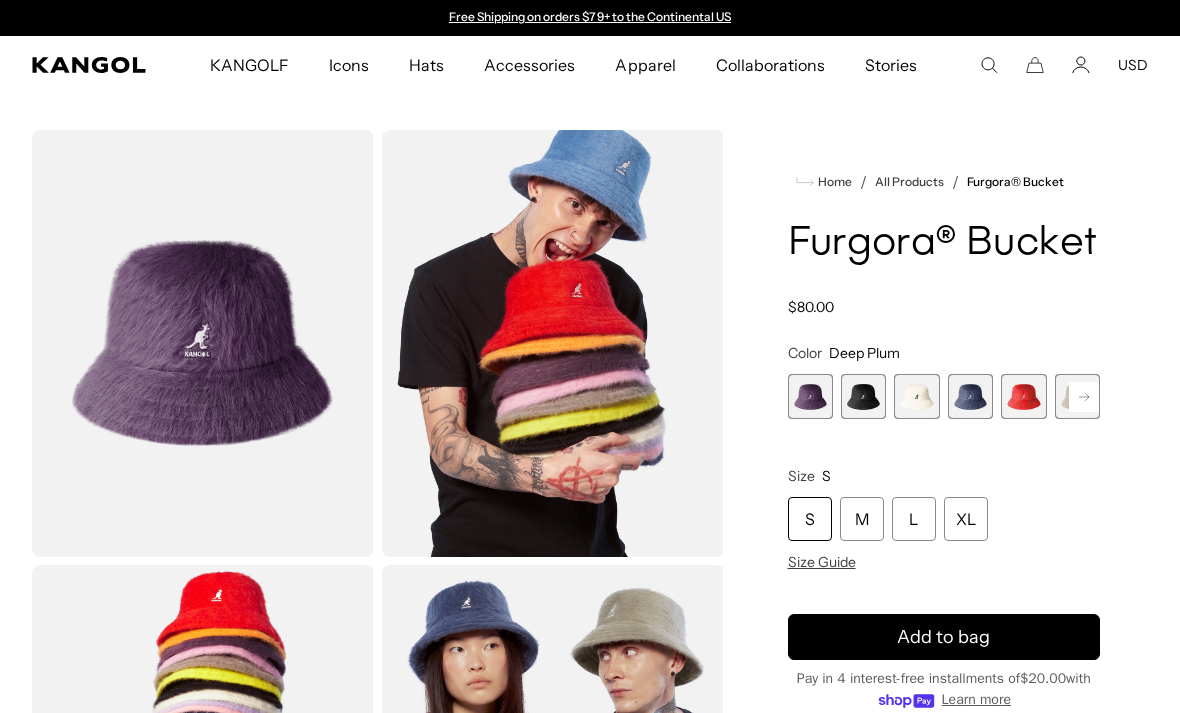 click 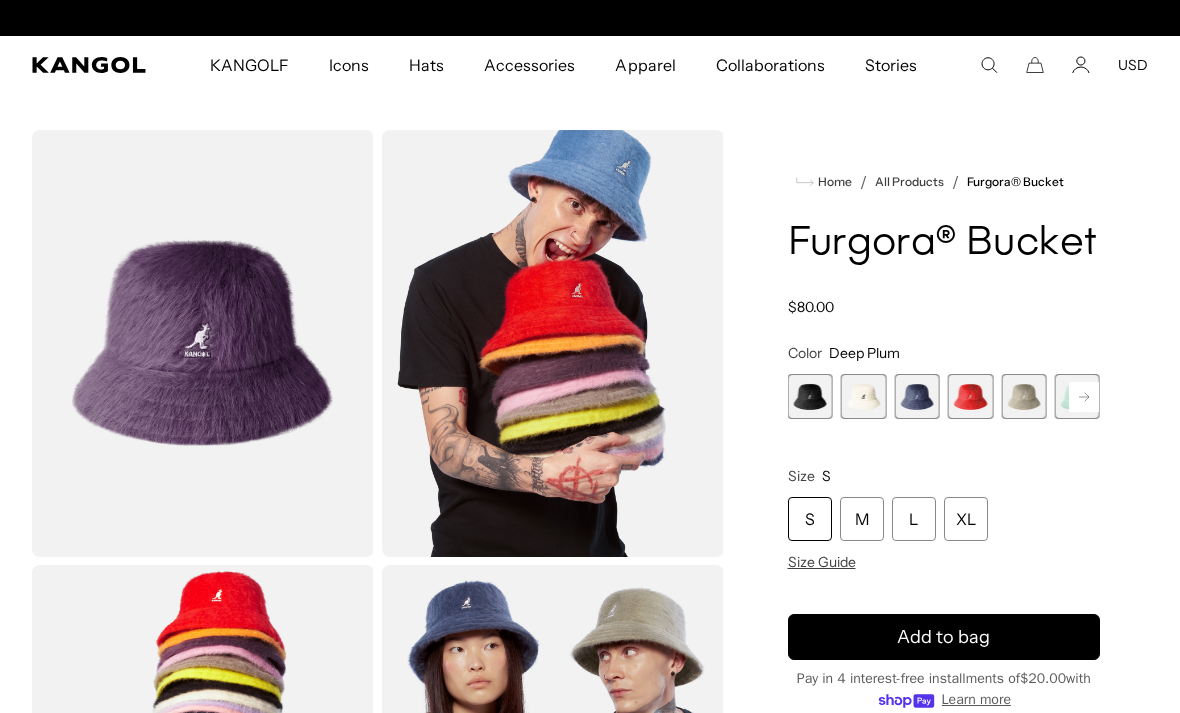 scroll, scrollTop: 0, scrollLeft: 412, axis: horizontal 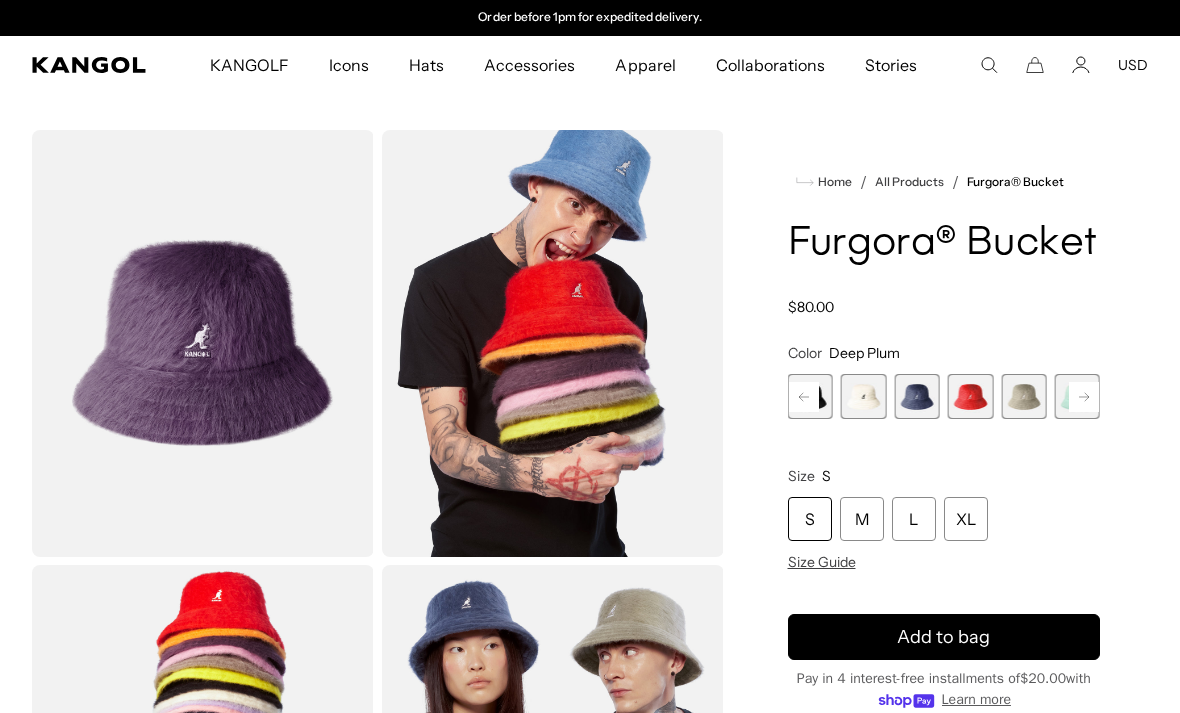 click 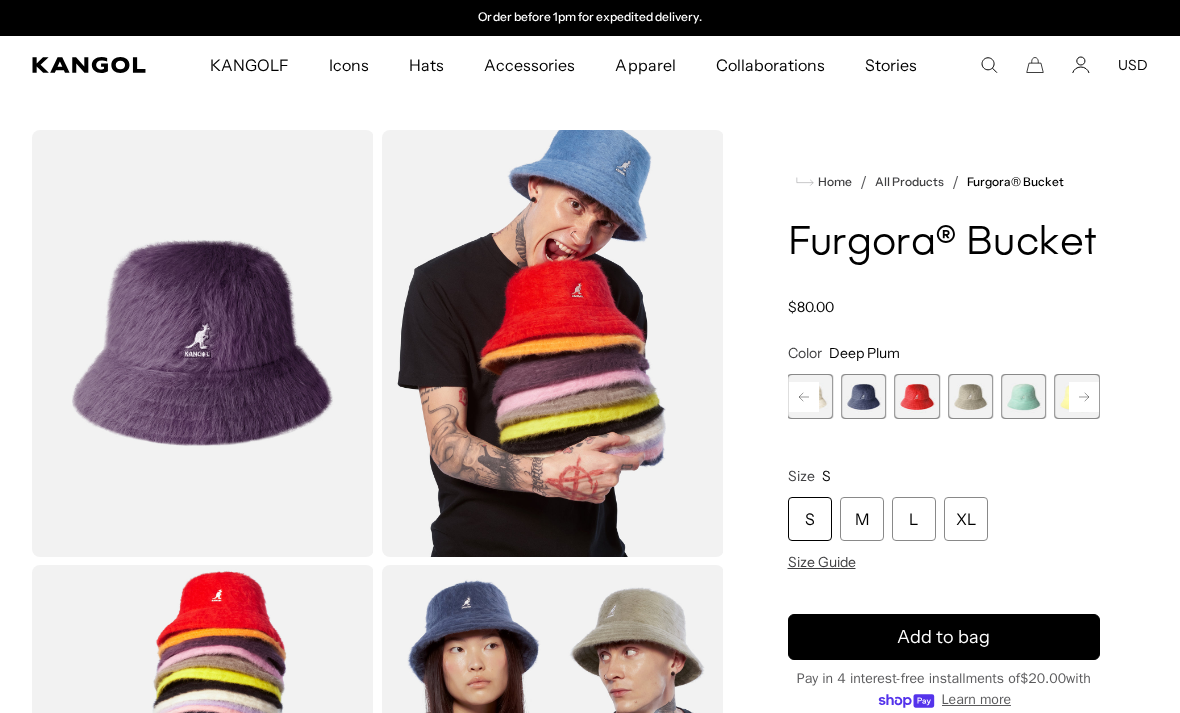 click 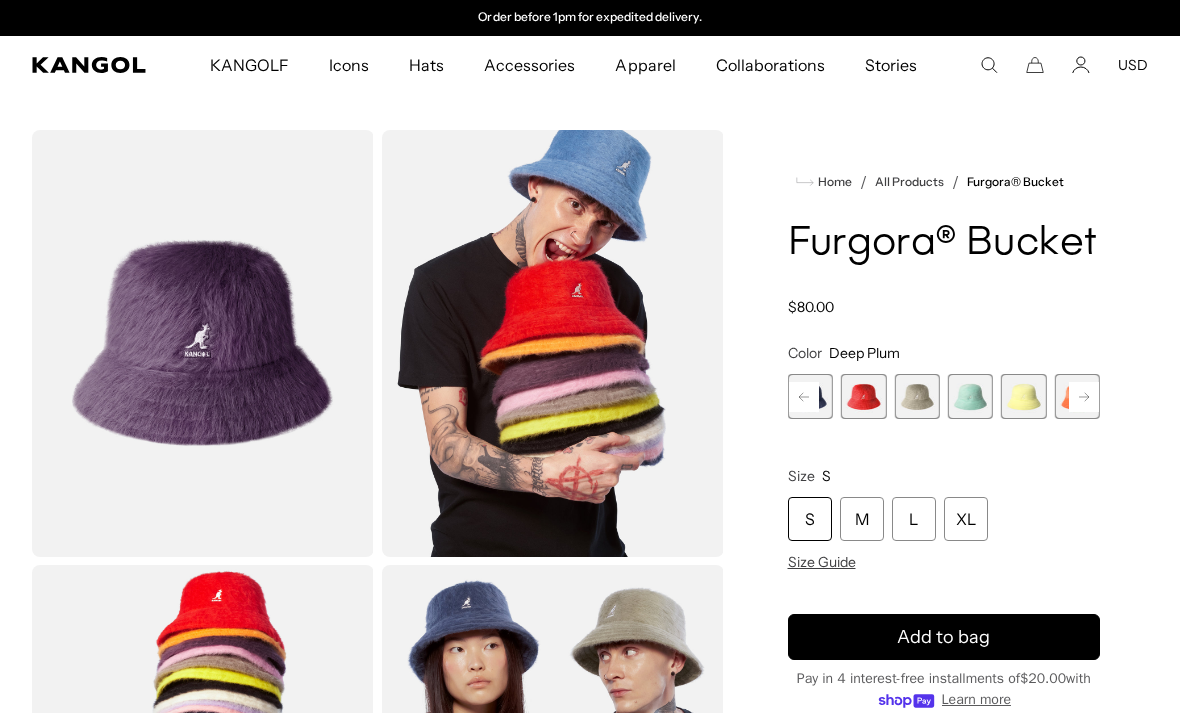 click 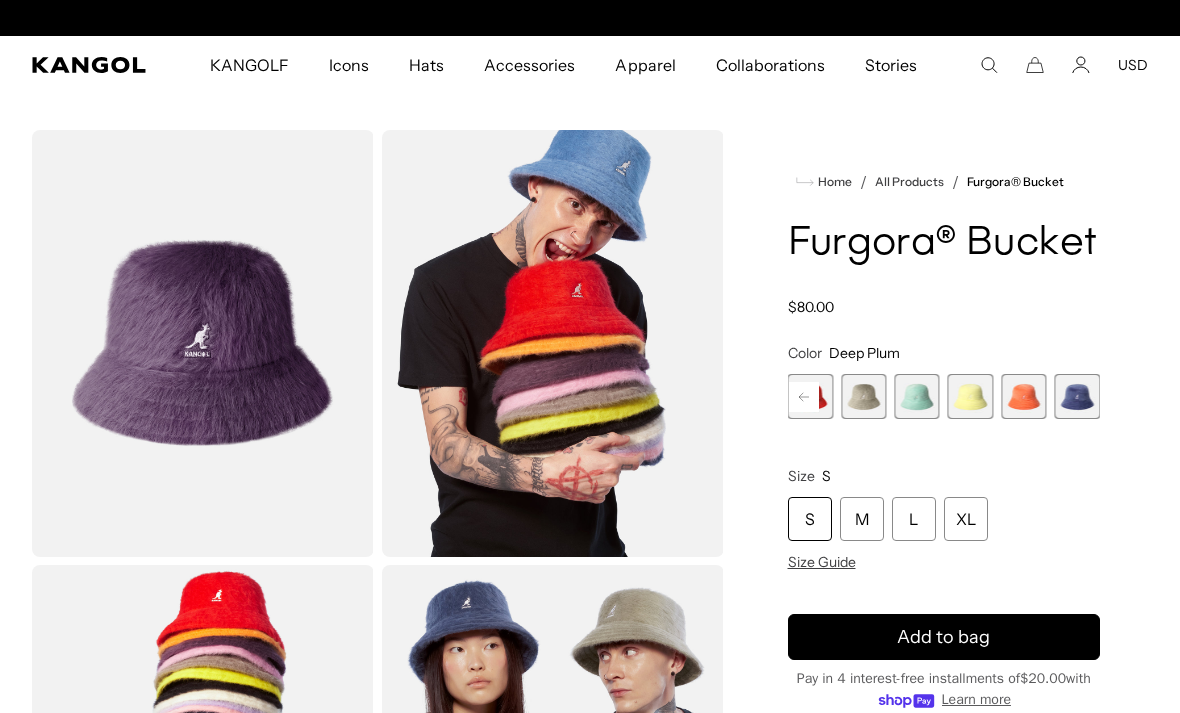 scroll, scrollTop: 0, scrollLeft: 0, axis: both 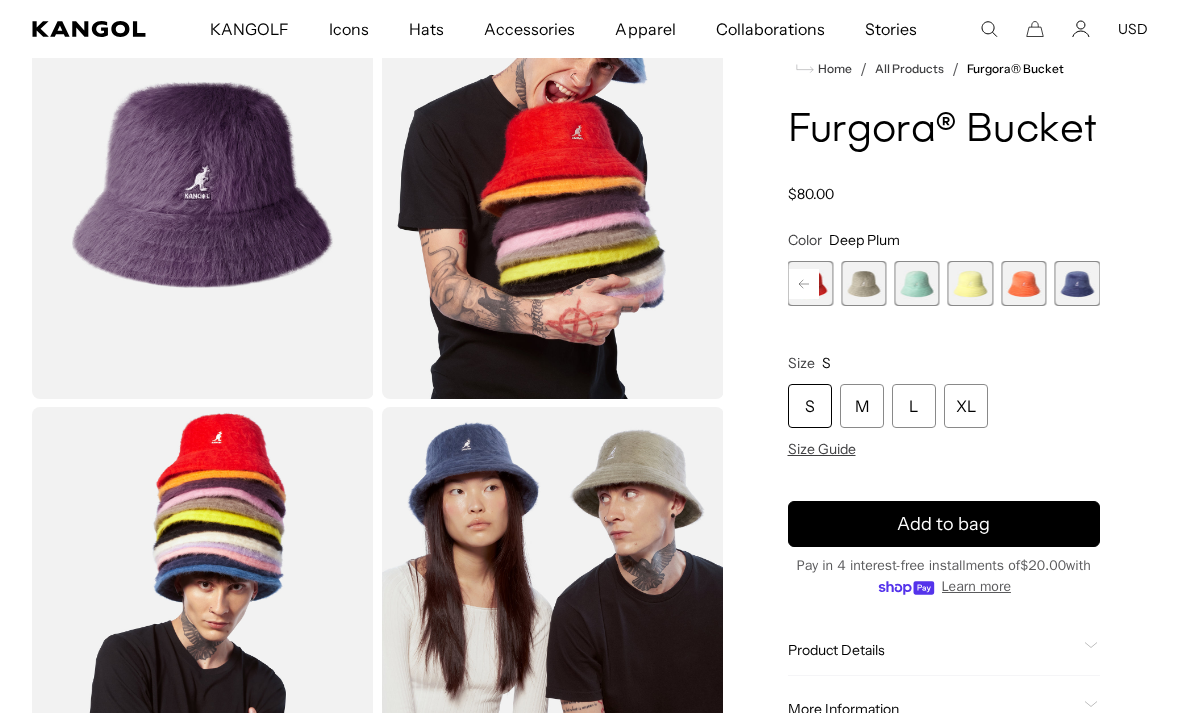 click at bounding box center (1023, 283) 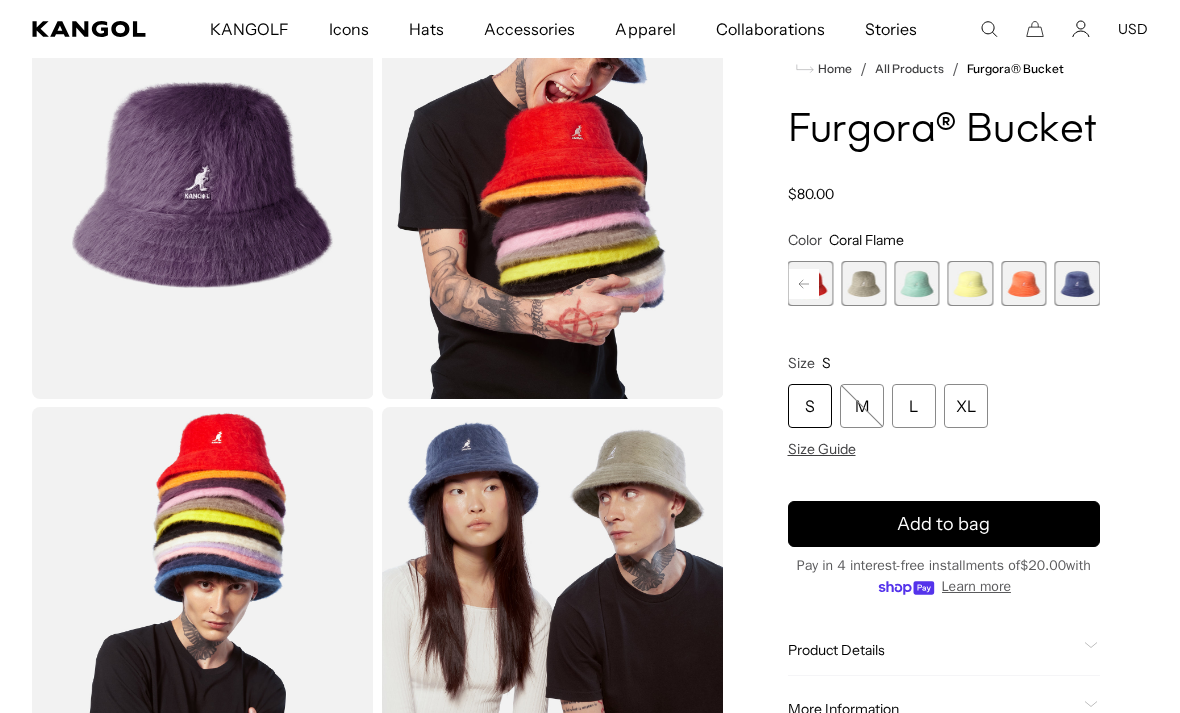 scroll, scrollTop: 0, scrollLeft: 0, axis: both 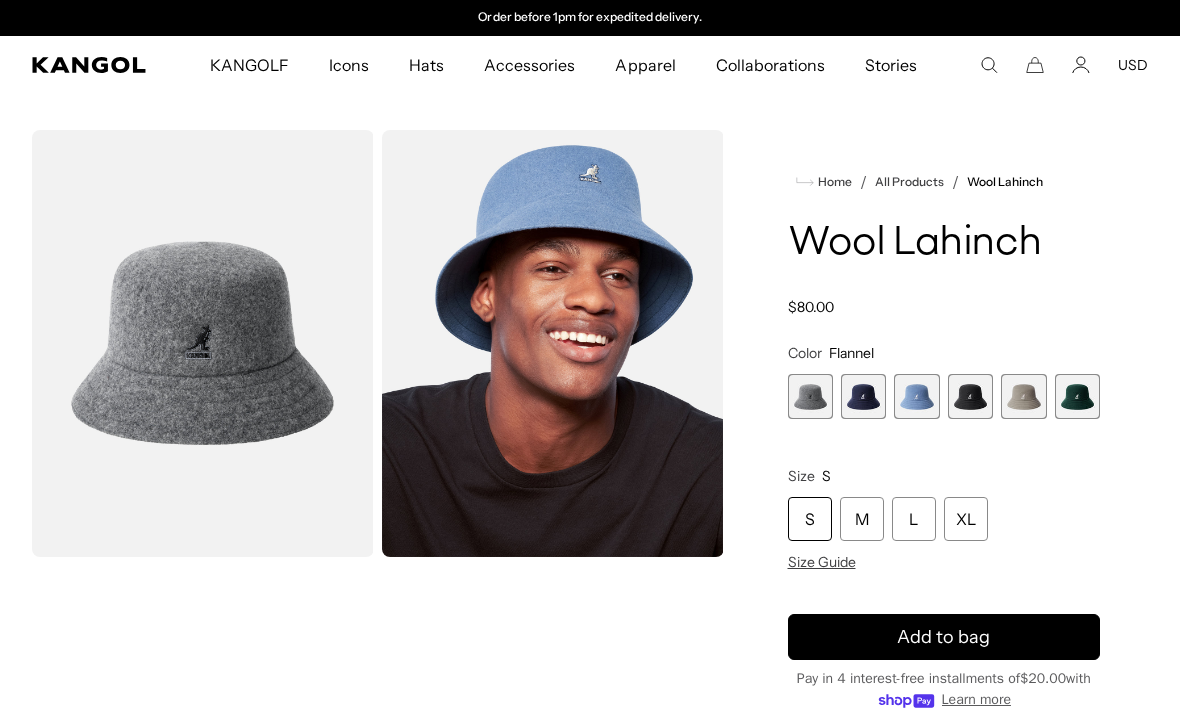 click at bounding box center [810, 396] 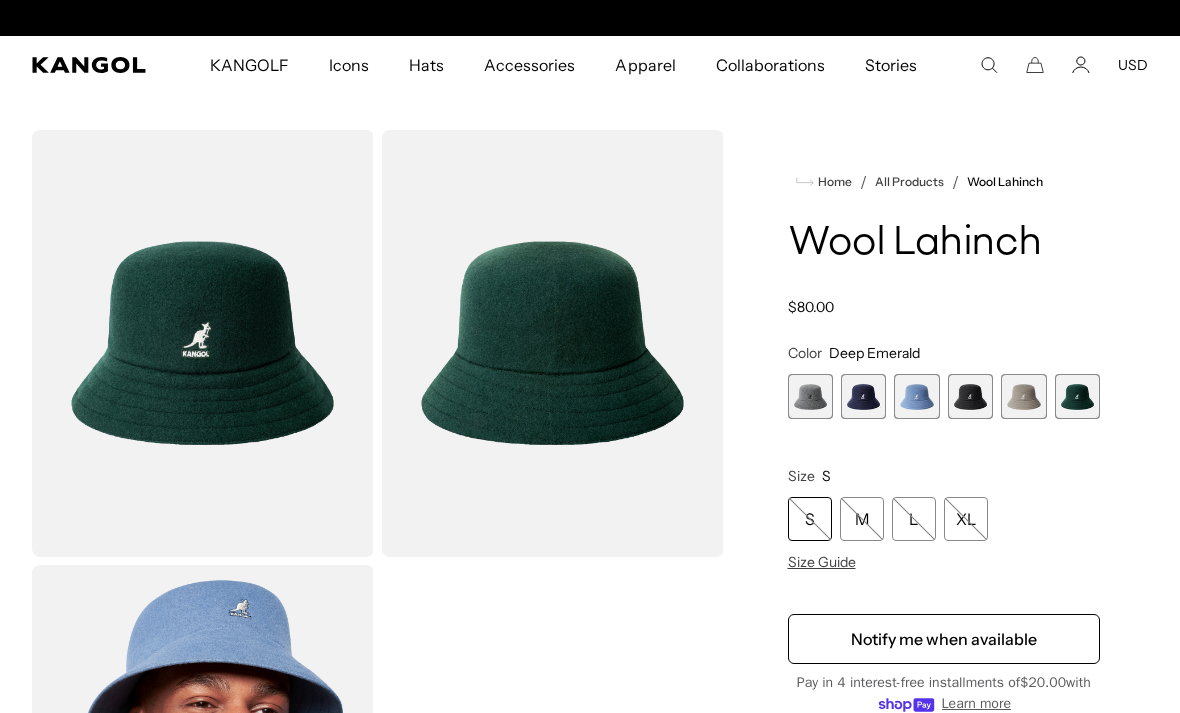 scroll, scrollTop: 0, scrollLeft: 0, axis: both 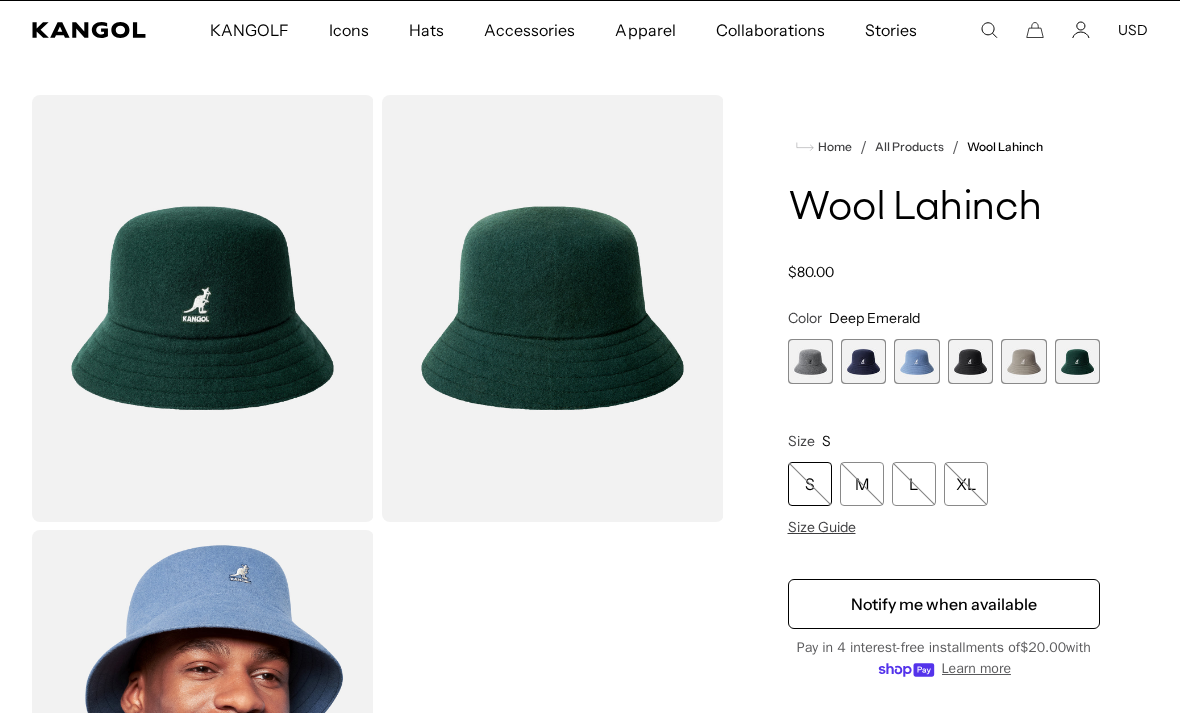 click at bounding box center [1023, 361] 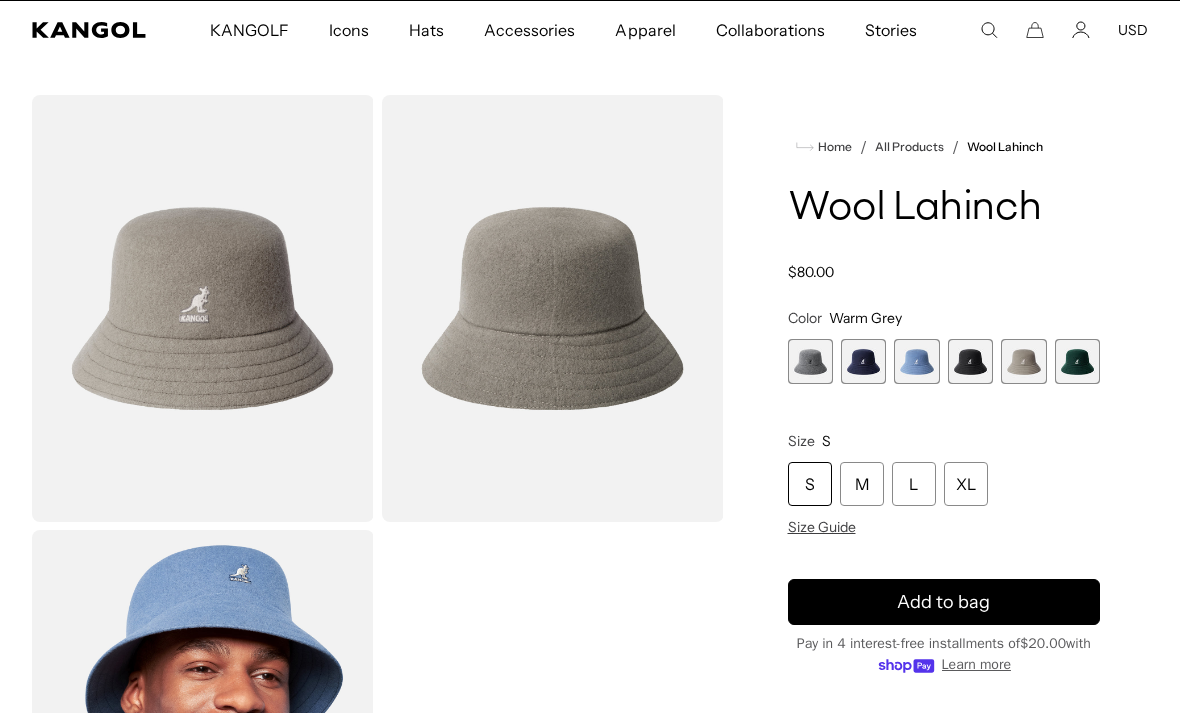 scroll, scrollTop: 0, scrollLeft: 412, axis: horizontal 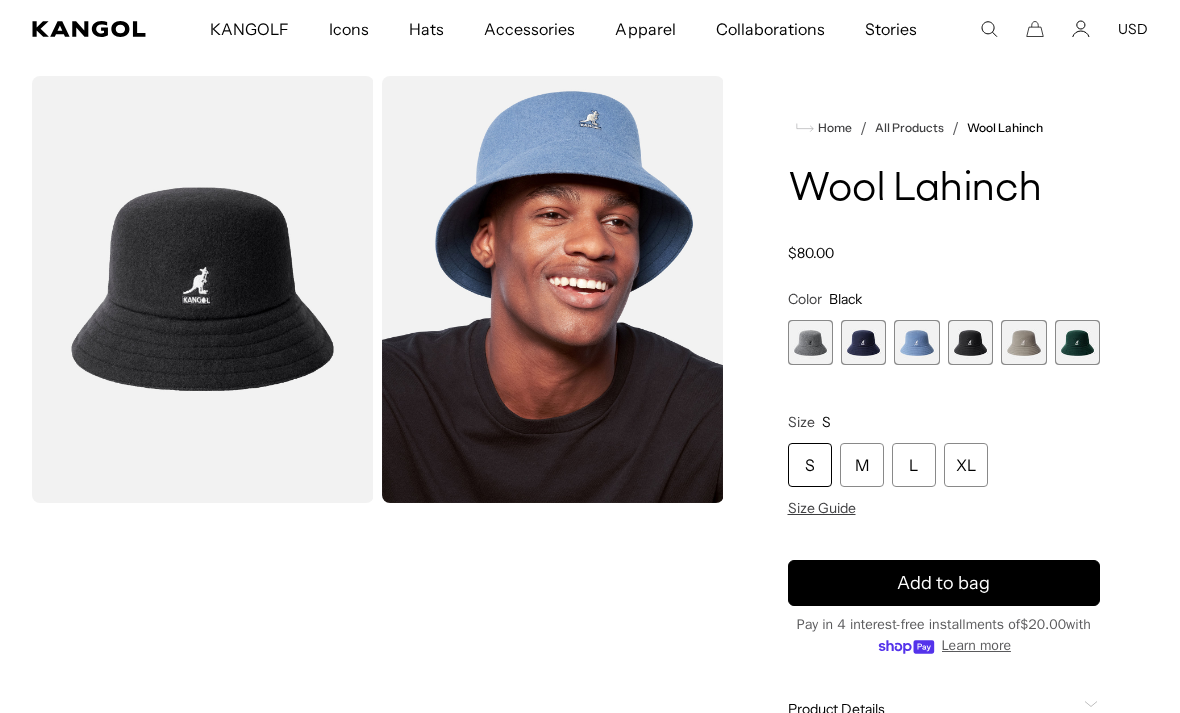 click at bounding box center (863, 342) 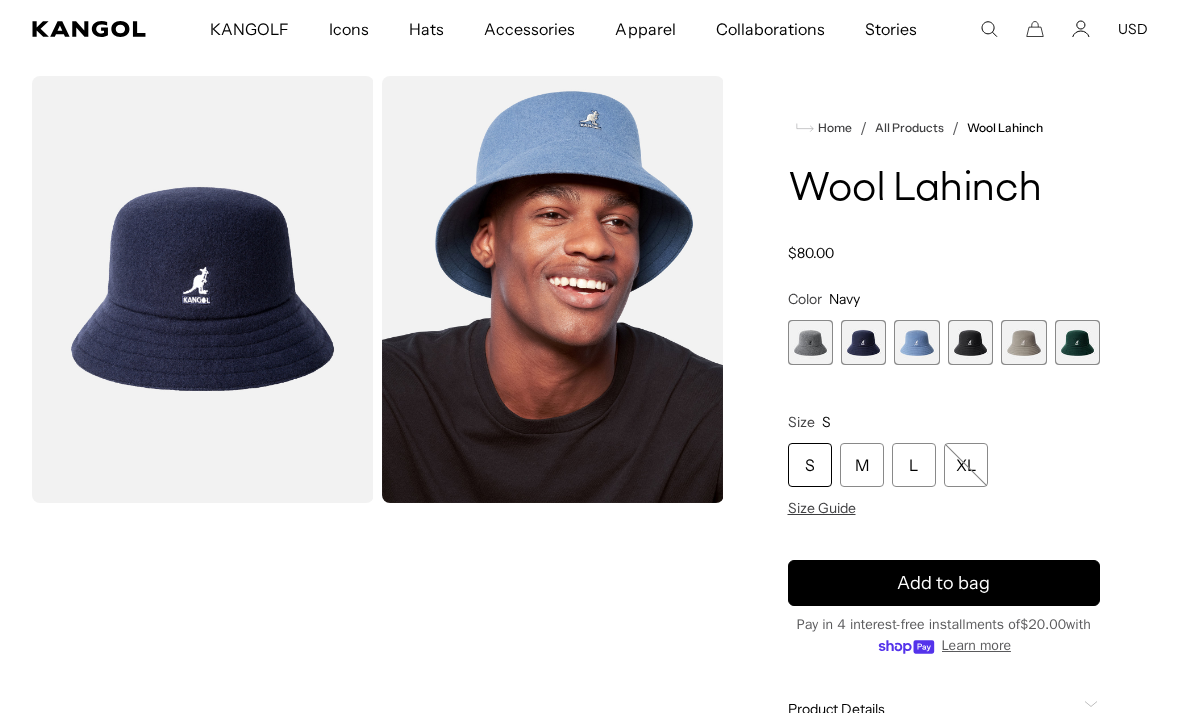 scroll, scrollTop: 0, scrollLeft: 412, axis: horizontal 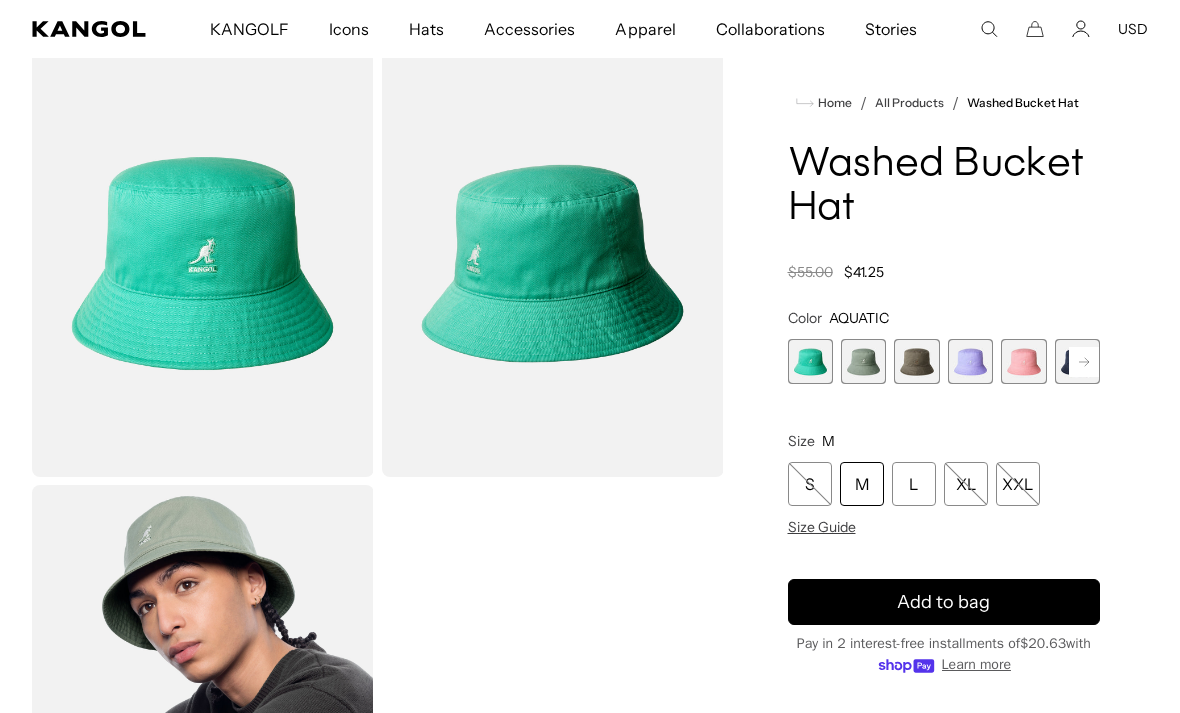 click at bounding box center (863, 361) 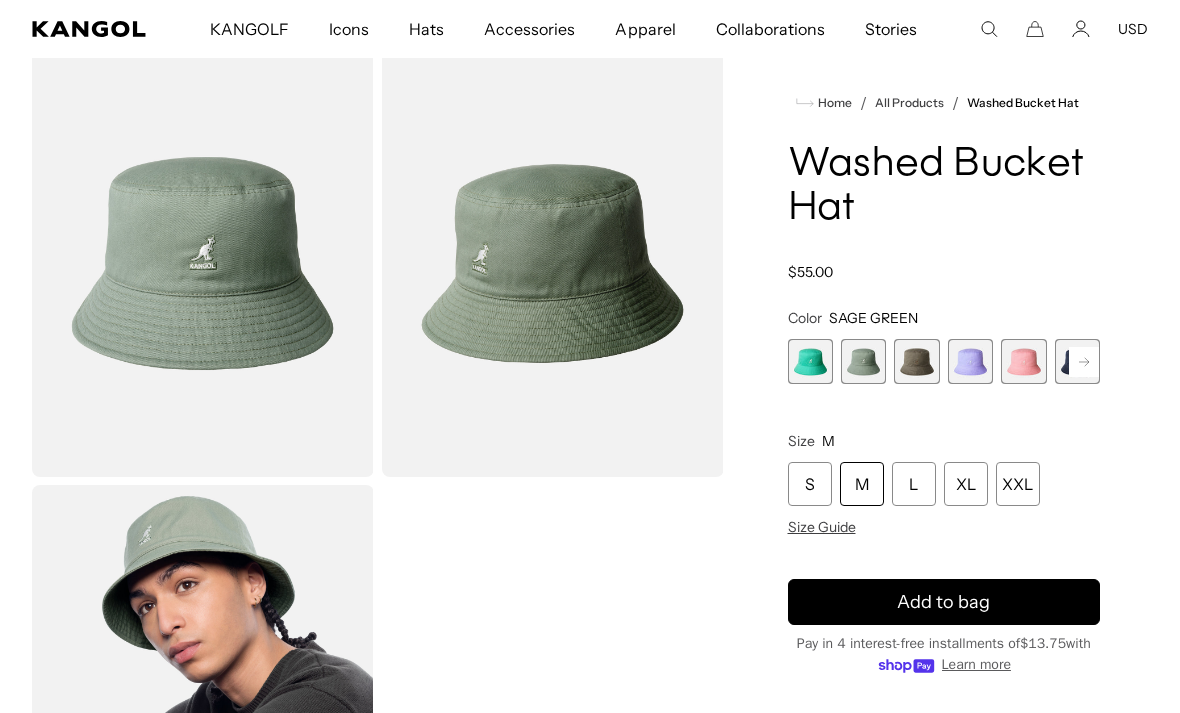 click at bounding box center (916, 361) 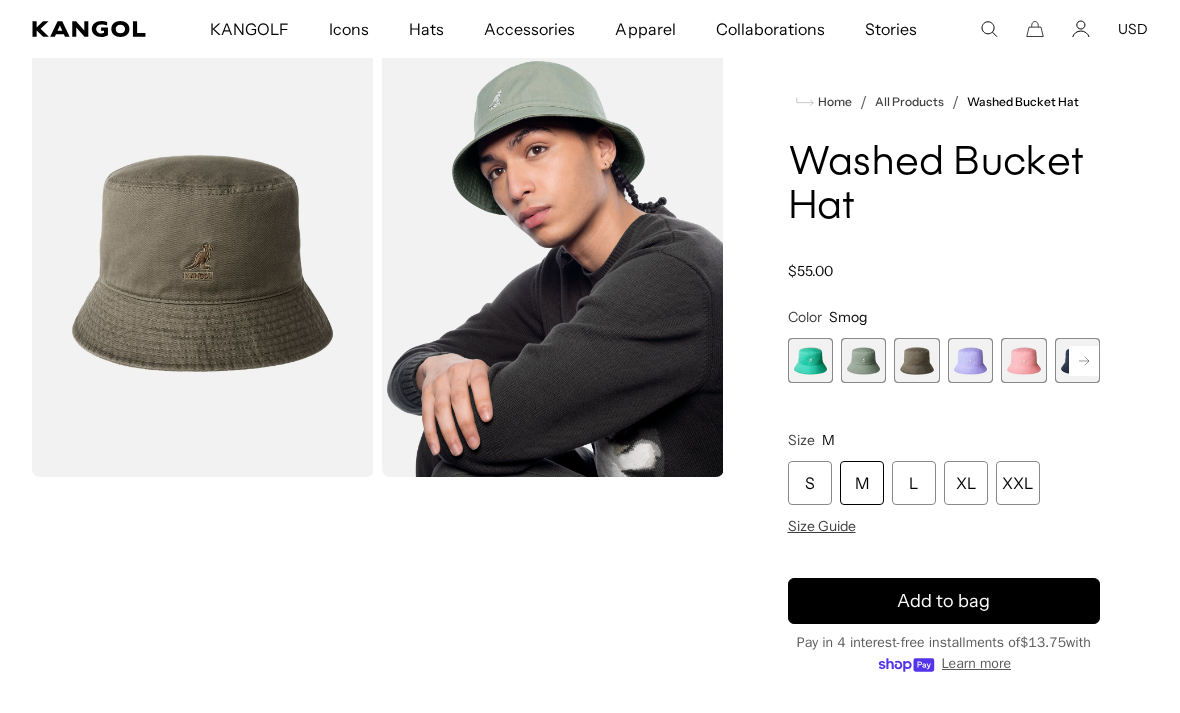 scroll, scrollTop: 0, scrollLeft: 0, axis: both 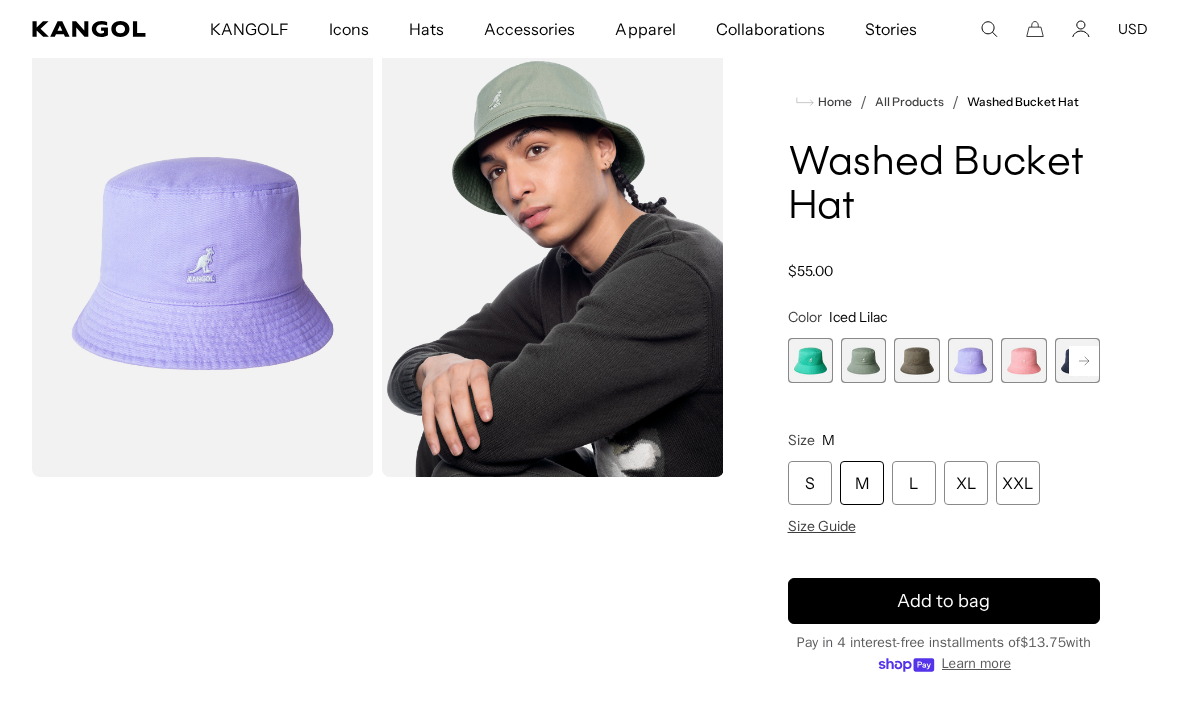 click at bounding box center (1023, 360) 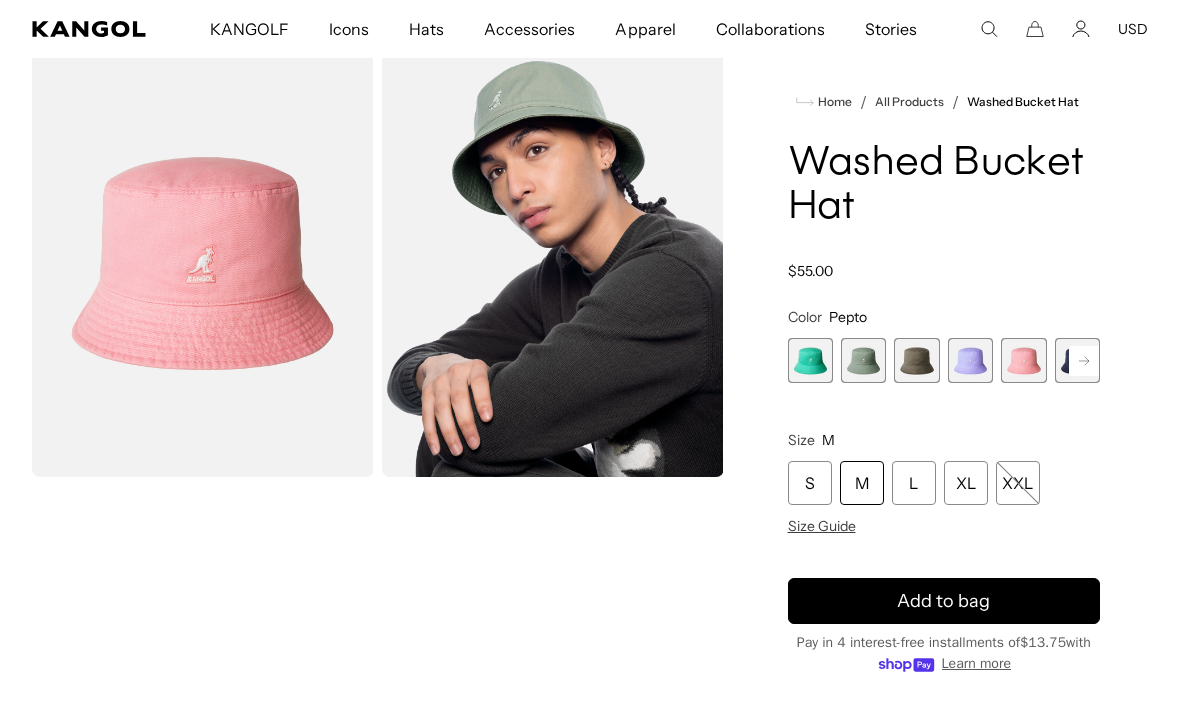 scroll, scrollTop: 0, scrollLeft: 0, axis: both 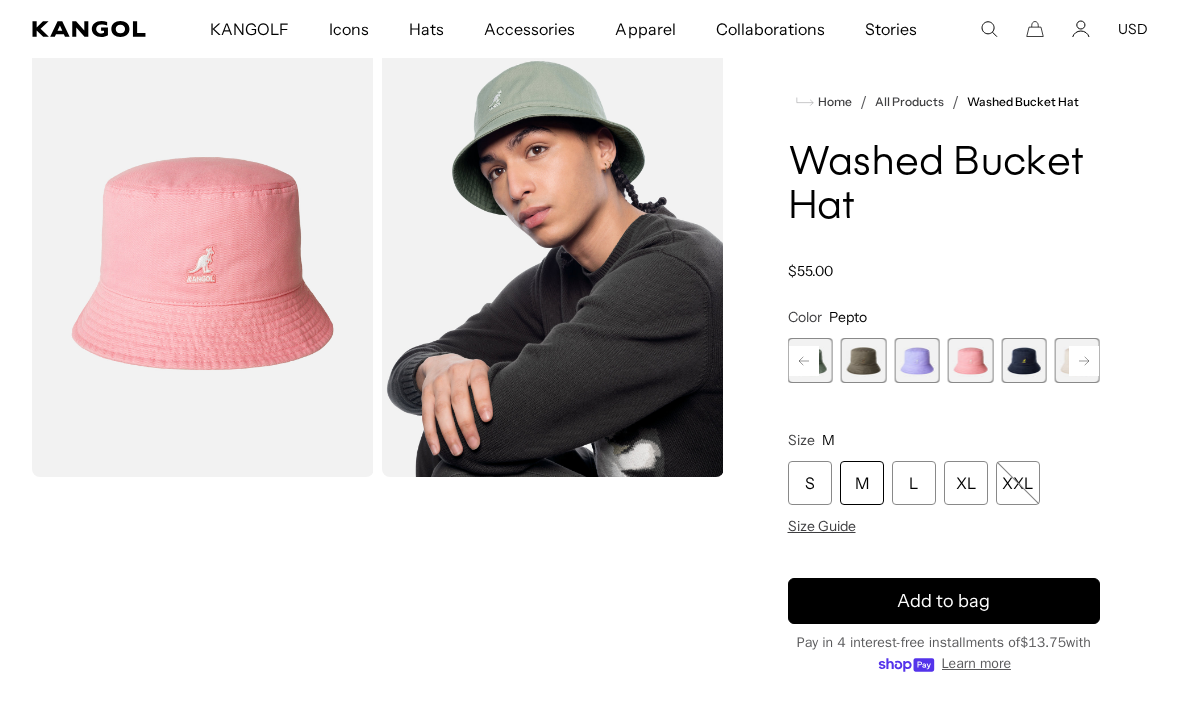click at bounding box center [1023, 360] 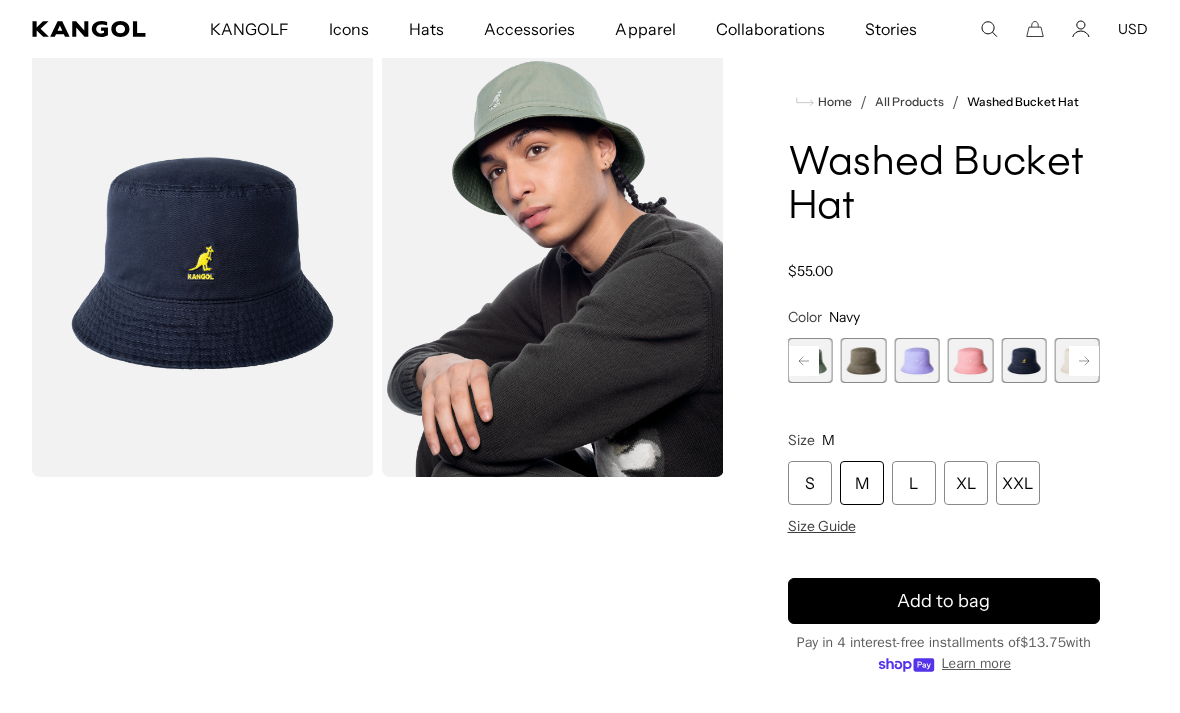 scroll, scrollTop: 0, scrollLeft: 412, axis: horizontal 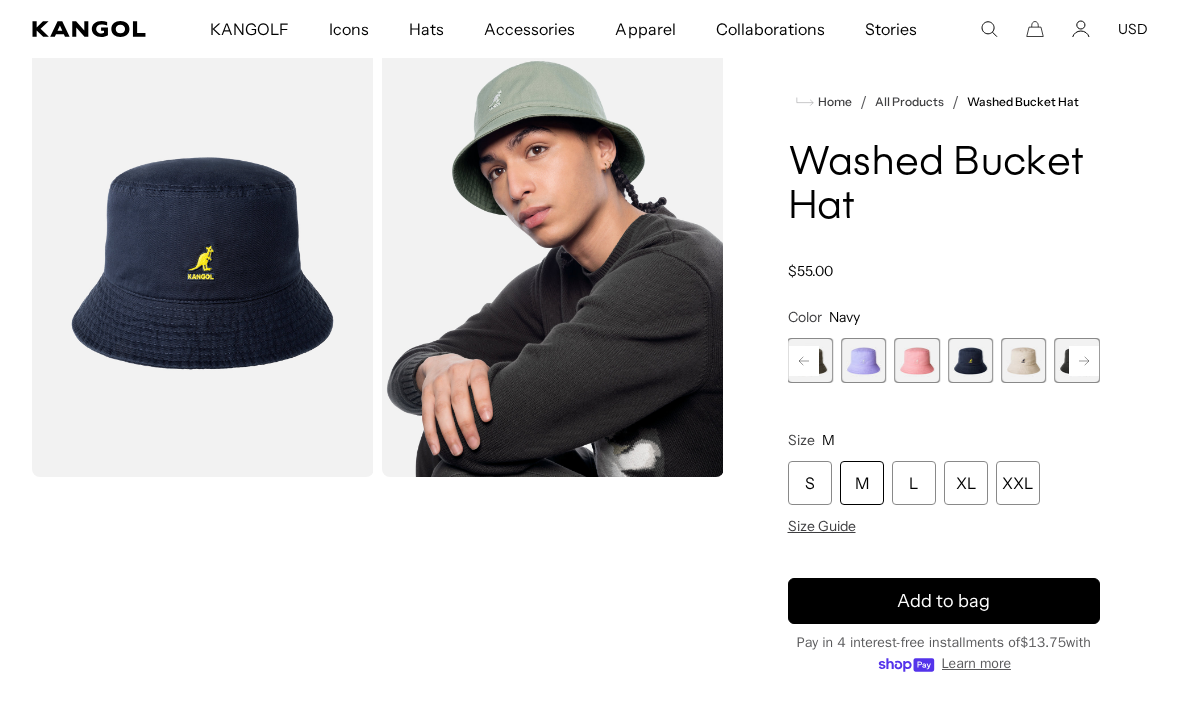 click at bounding box center (1023, 360) 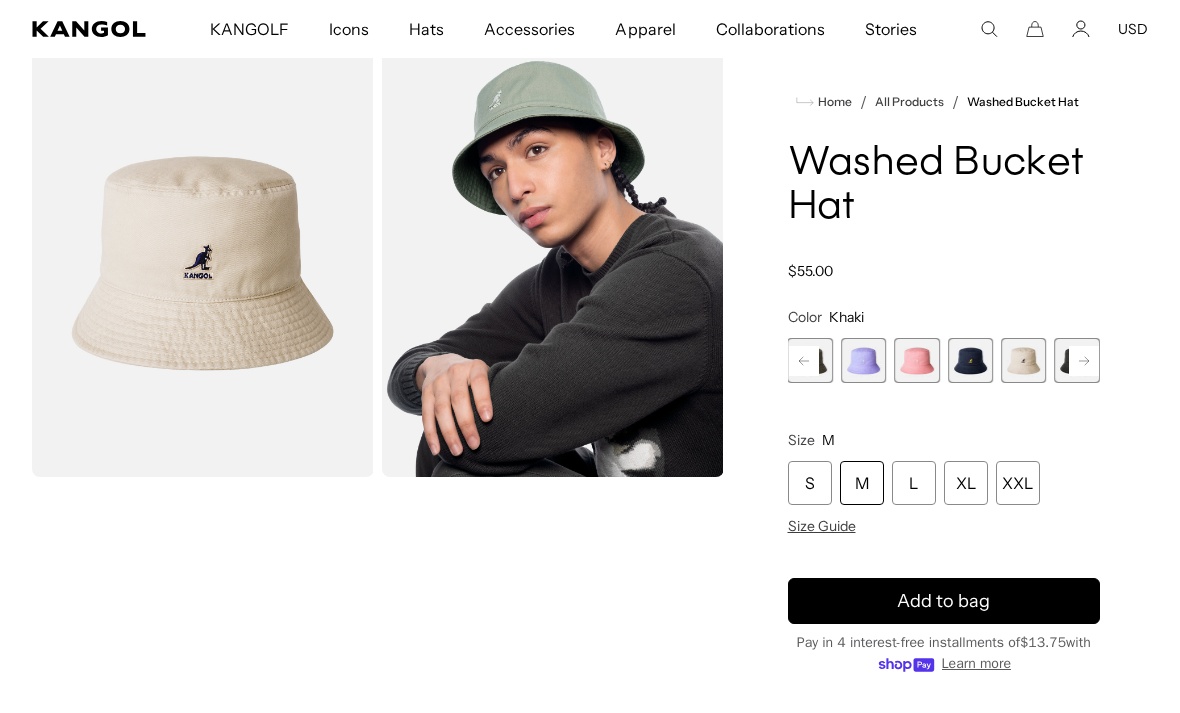 scroll, scrollTop: 0, scrollLeft: 0, axis: both 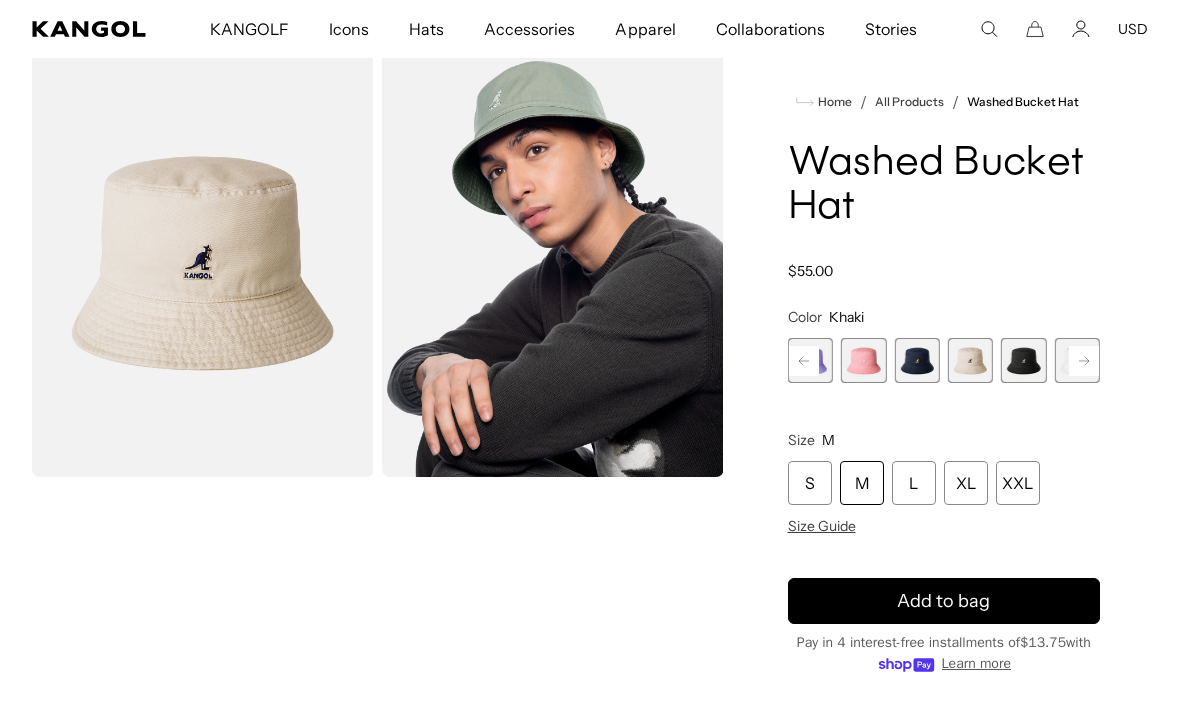 click at bounding box center [1023, 360] 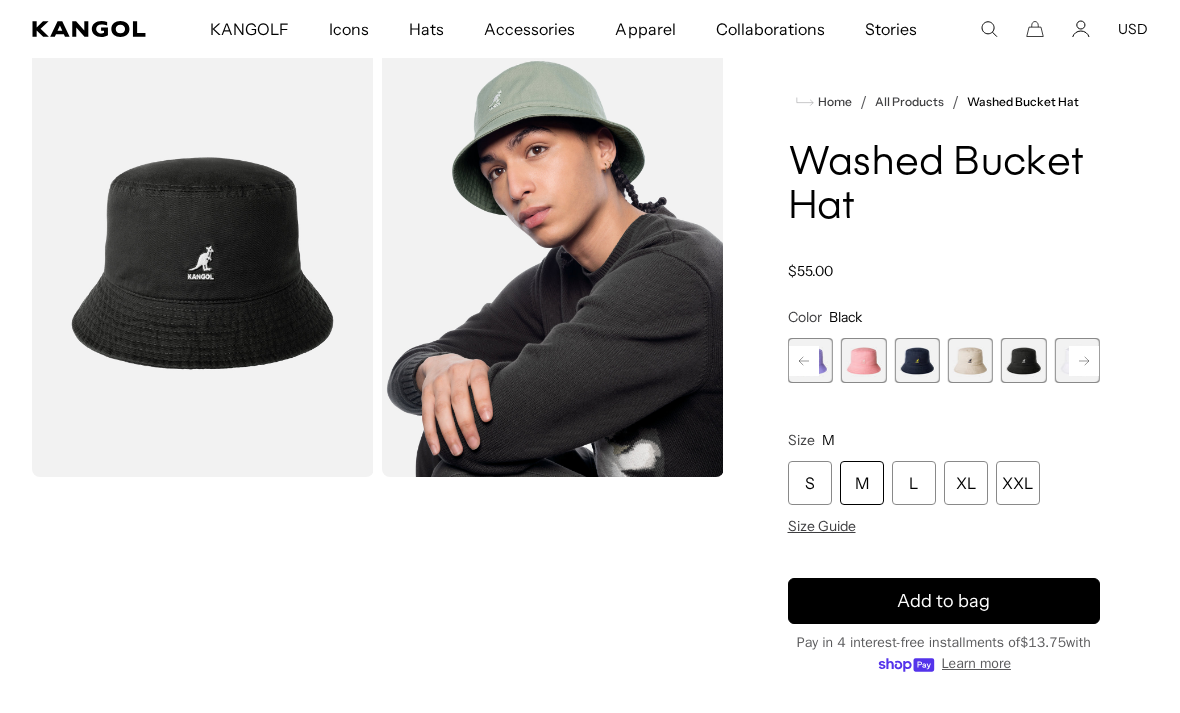 click 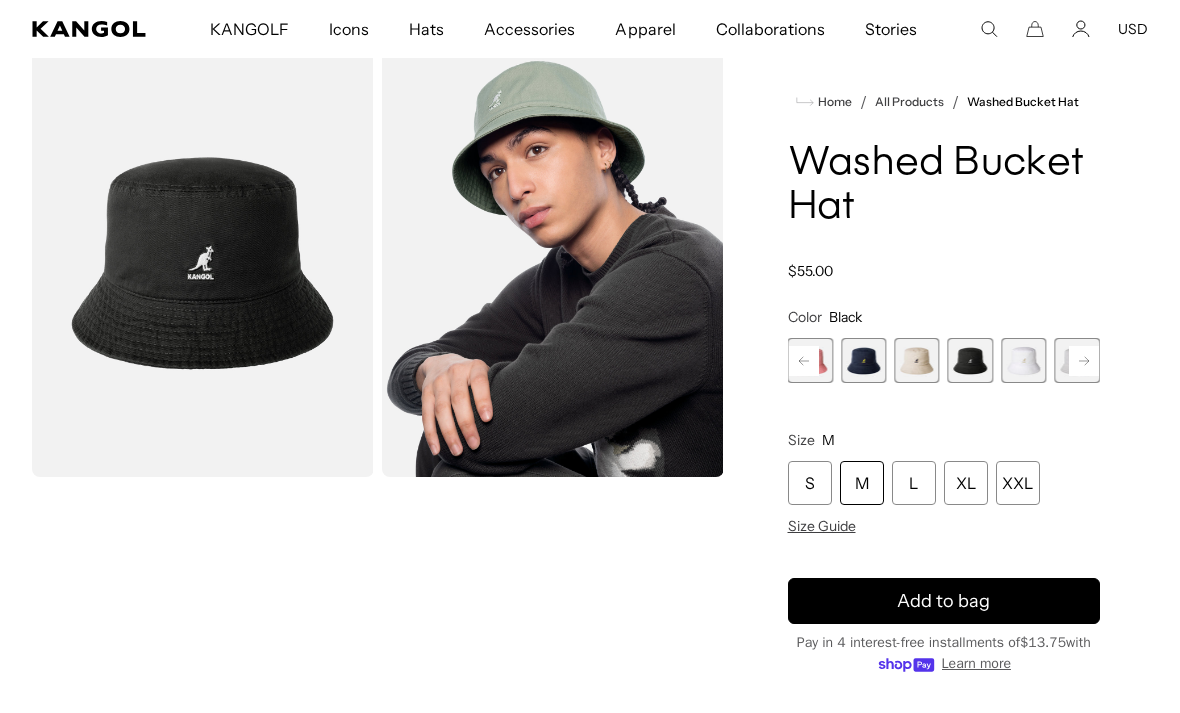 click at bounding box center (1023, 360) 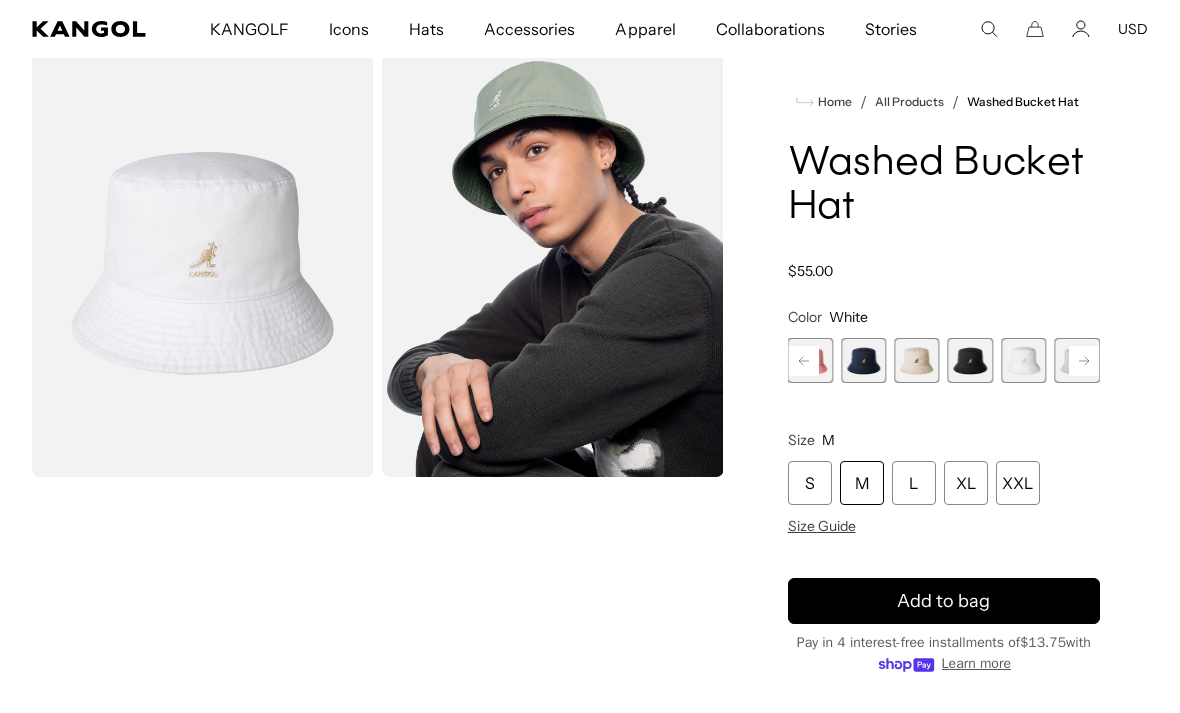 scroll, scrollTop: 0, scrollLeft: 0, axis: both 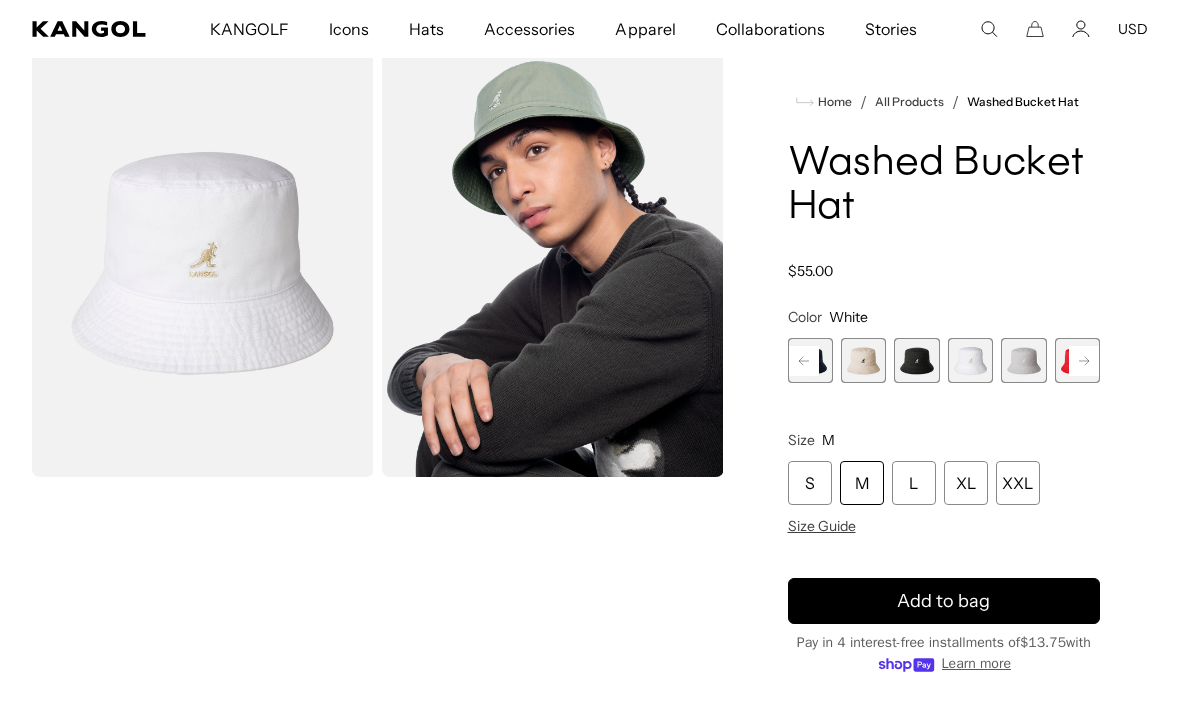 click at bounding box center (1023, 360) 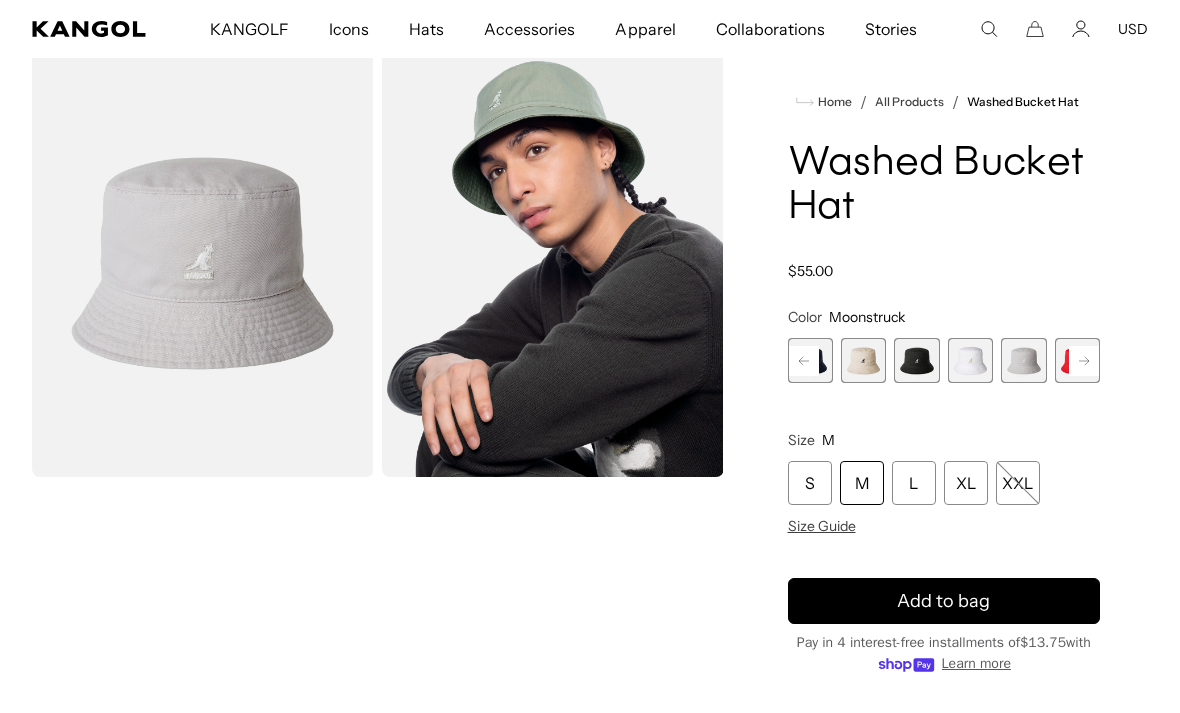 scroll, scrollTop: 0, scrollLeft: 412, axis: horizontal 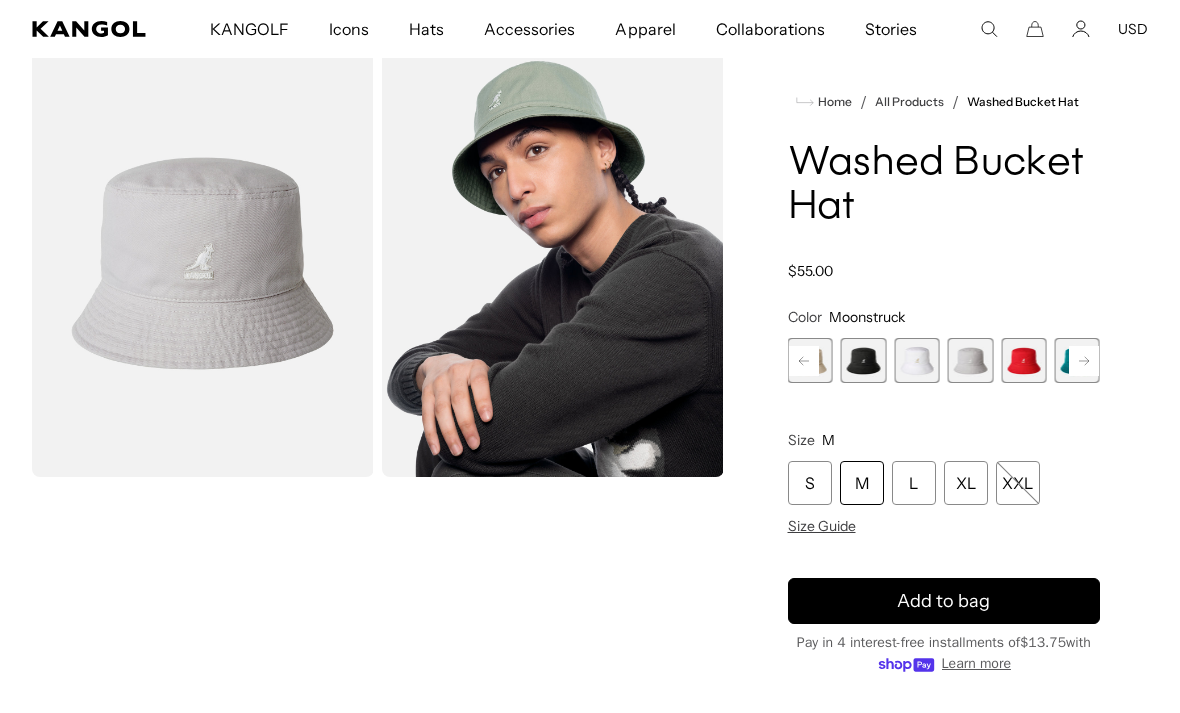 click at bounding box center (1023, 360) 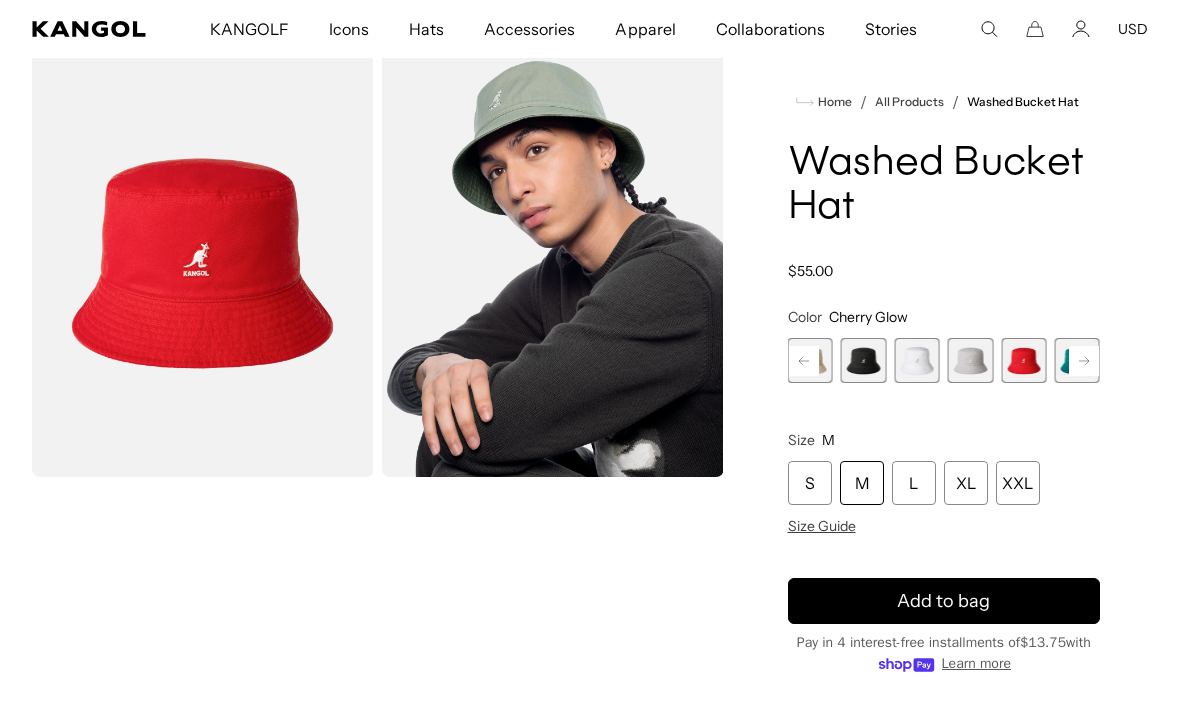 click 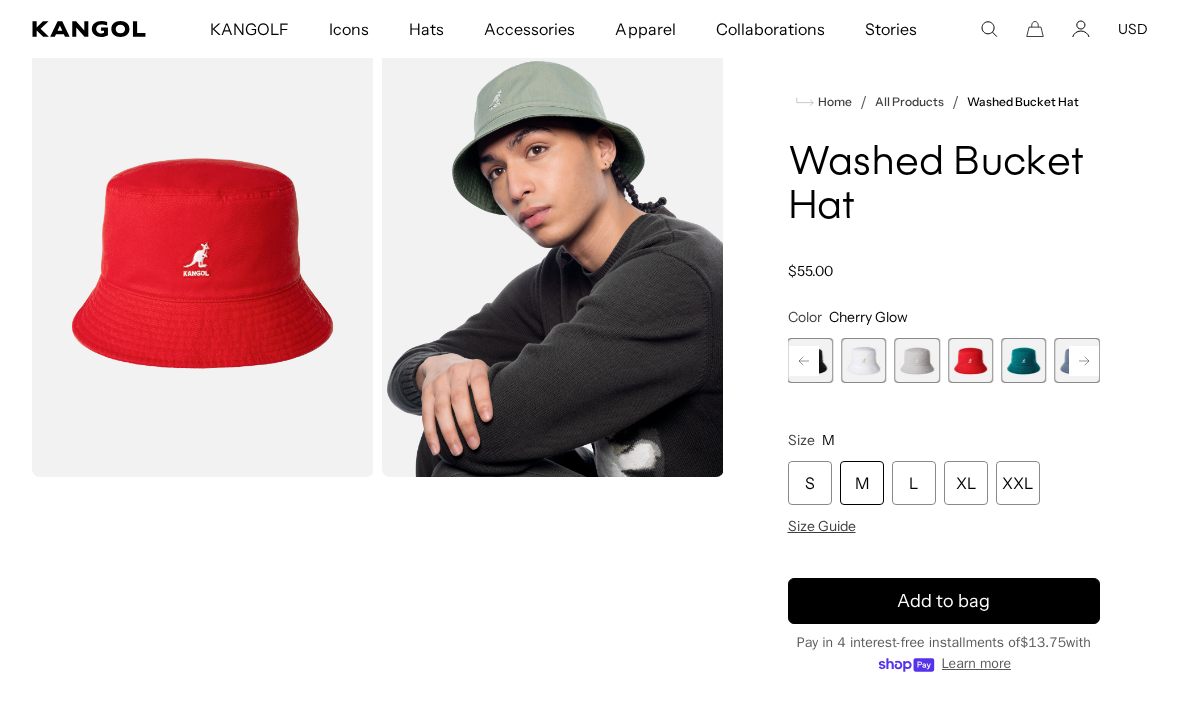 scroll, scrollTop: 0, scrollLeft: 0, axis: both 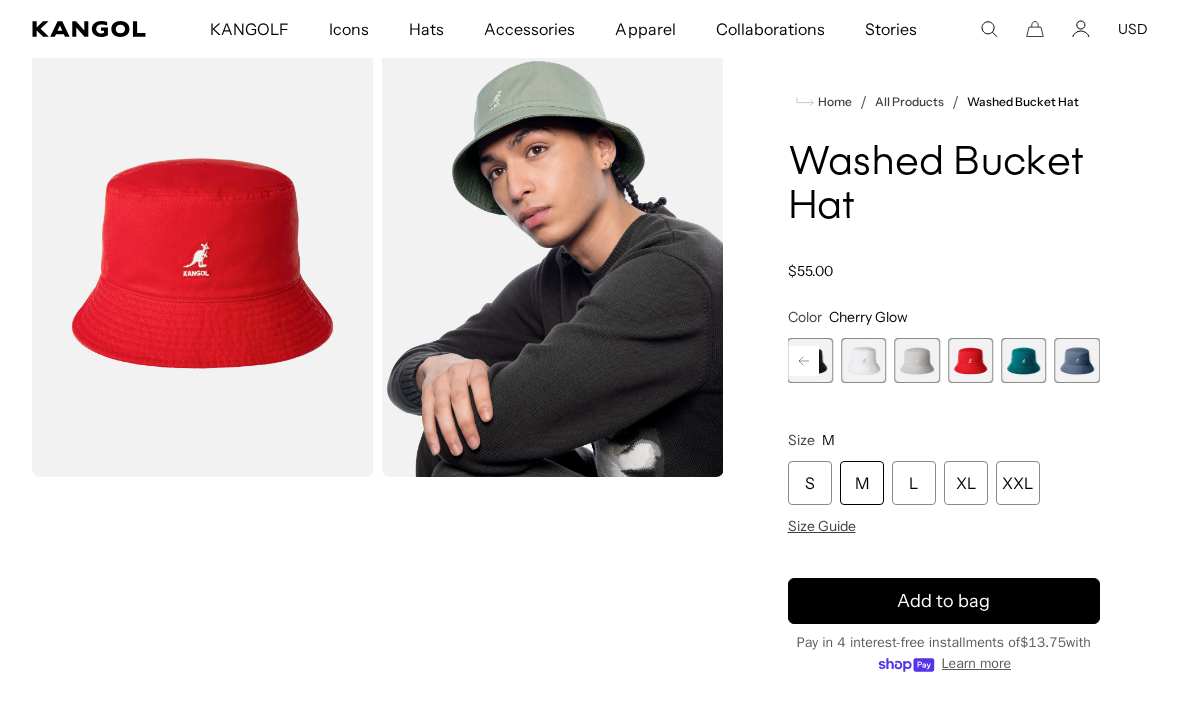 click at bounding box center [1023, 360] 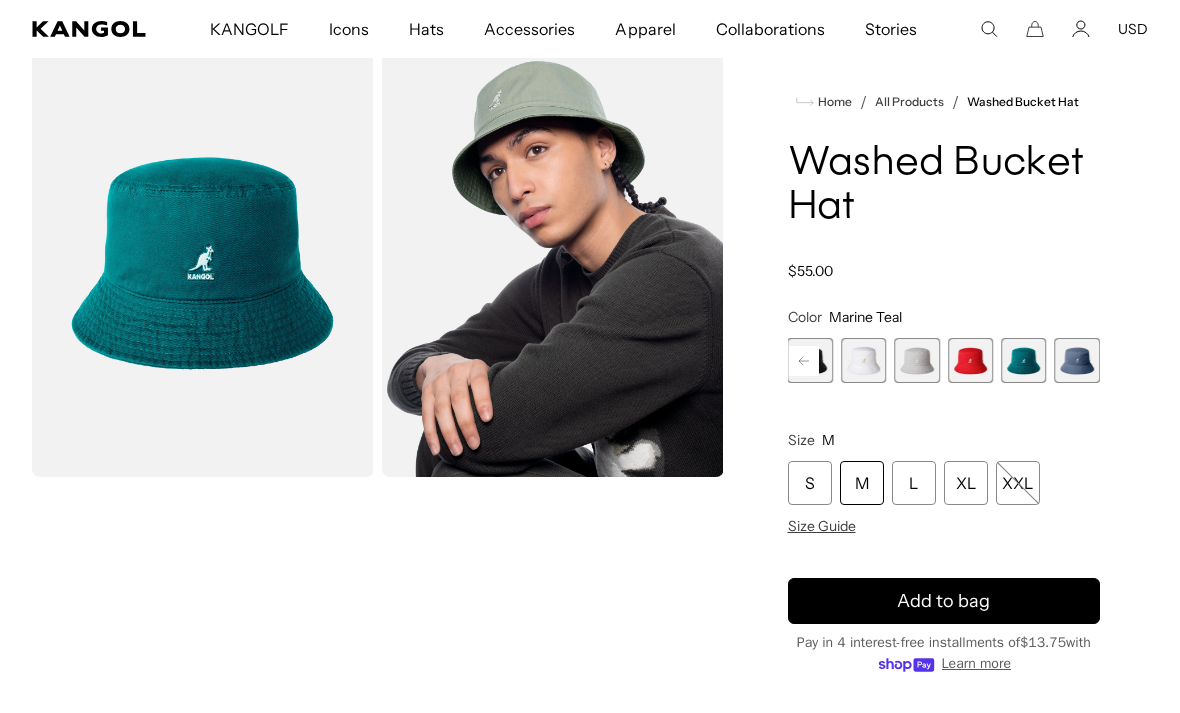 click at bounding box center [1077, 360] 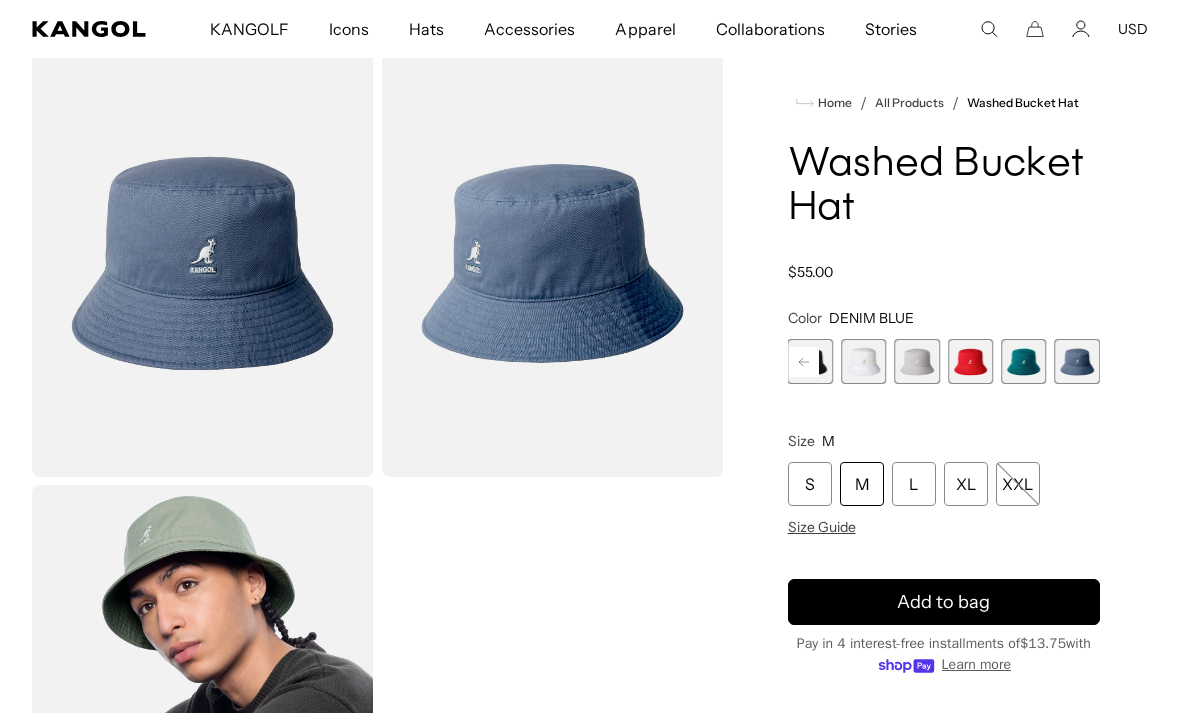 scroll, scrollTop: 0, scrollLeft: 412, axis: horizontal 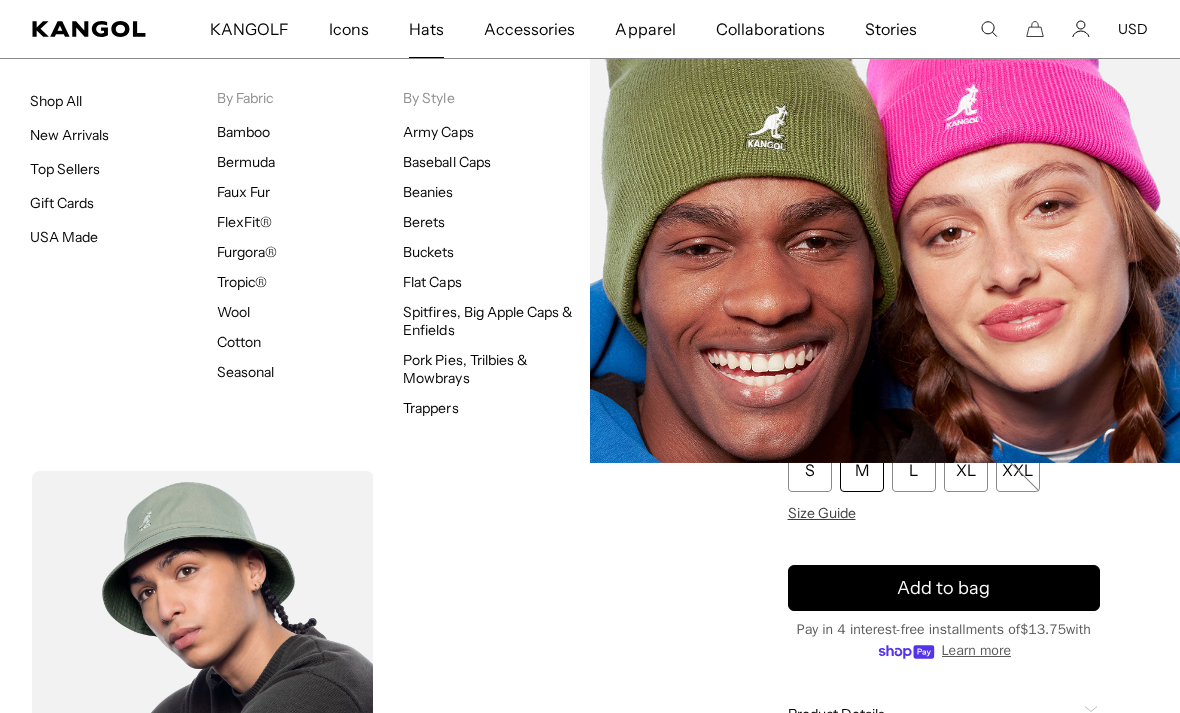 click on "Beanies" at bounding box center [428, 192] 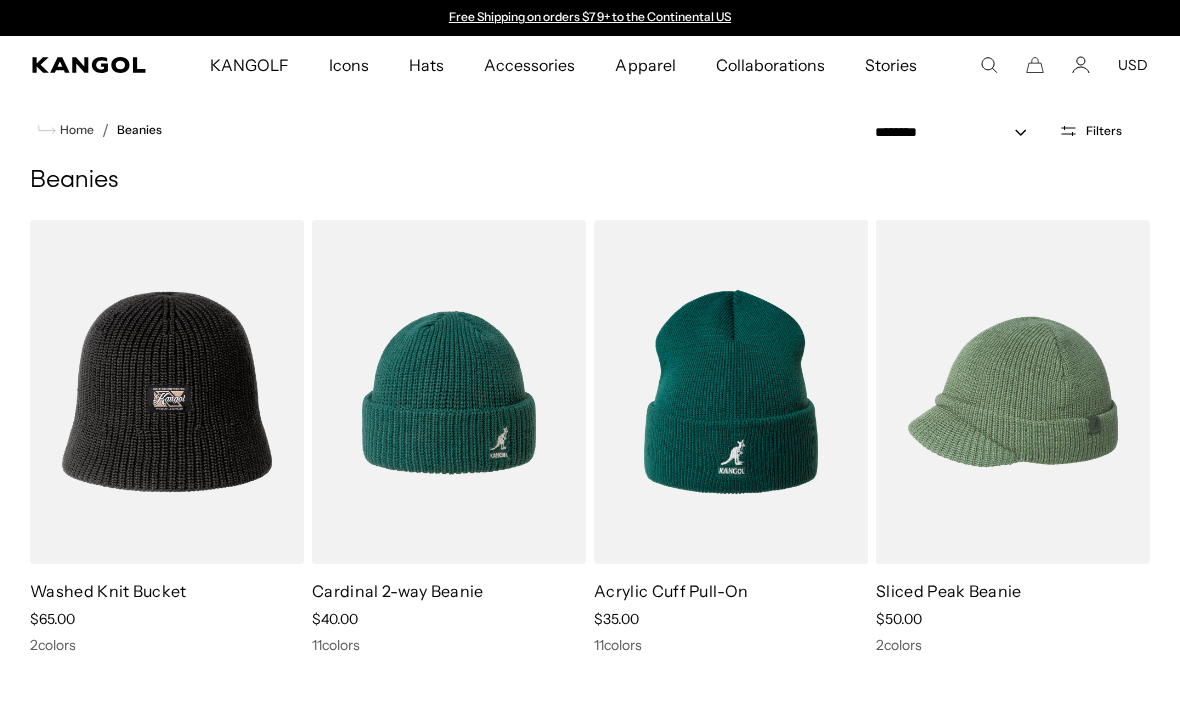 scroll, scrollTop: 0, scrollLeft: 0, axis: both 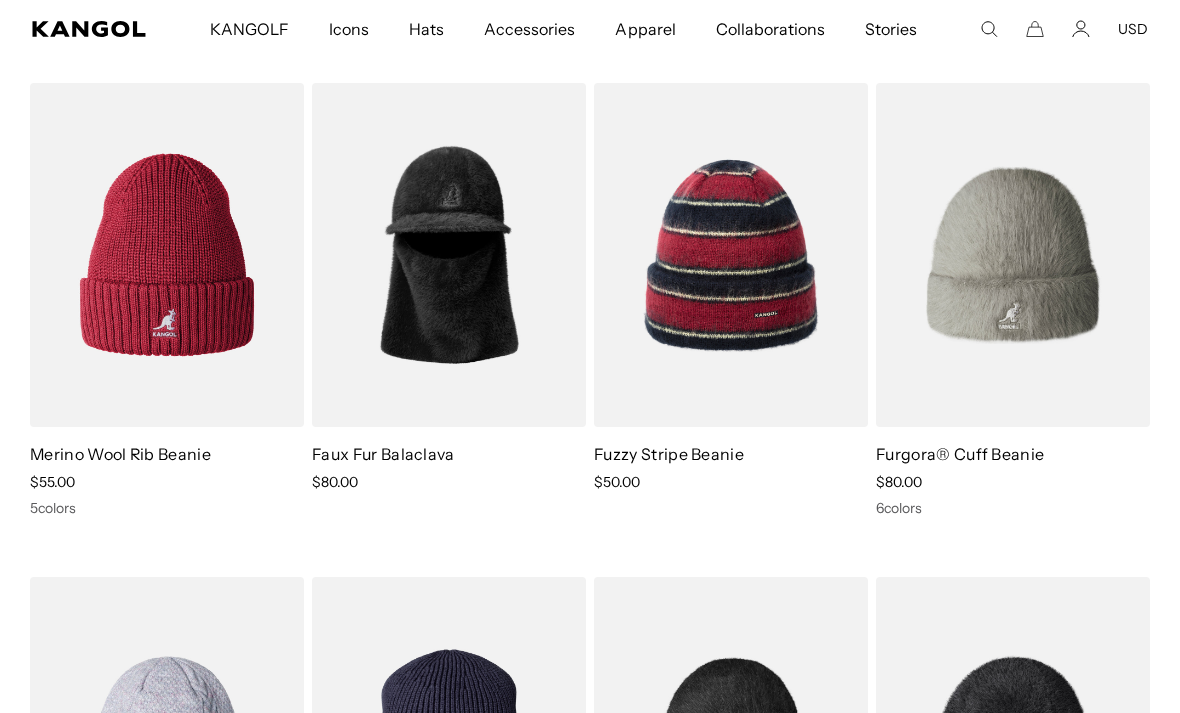 click at bounding box center [0, 0] 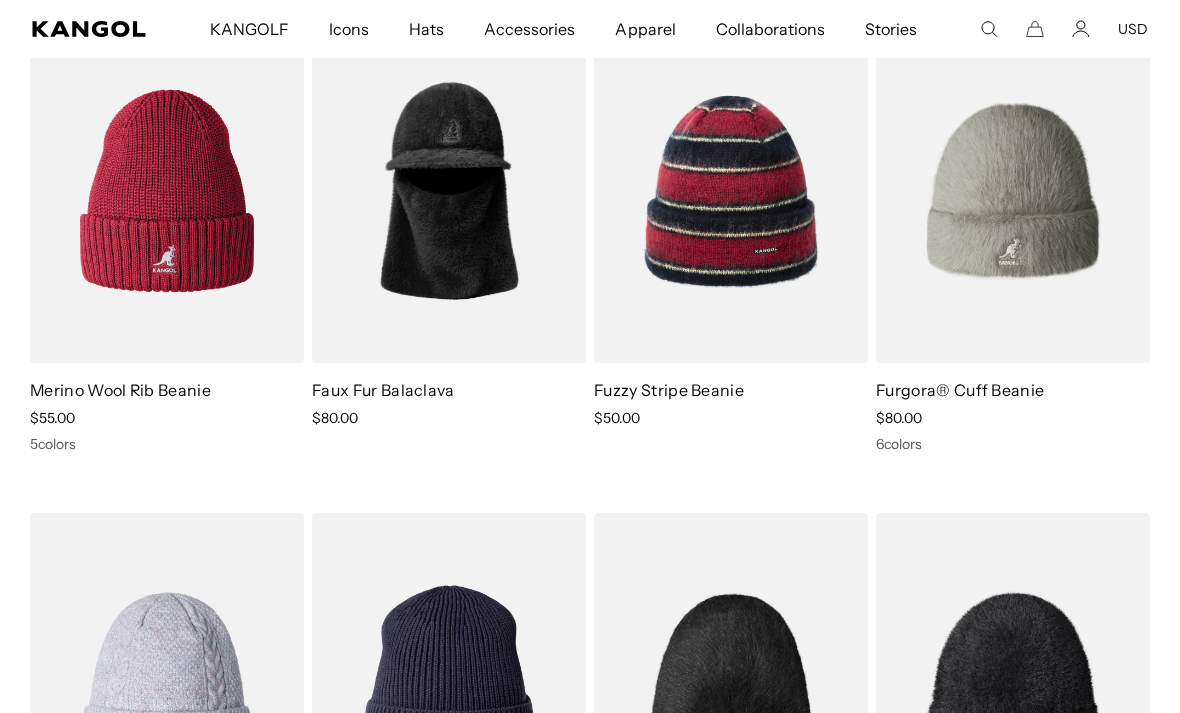 scroll, scrollTop: 0, scrollLeft: 0, axis: both 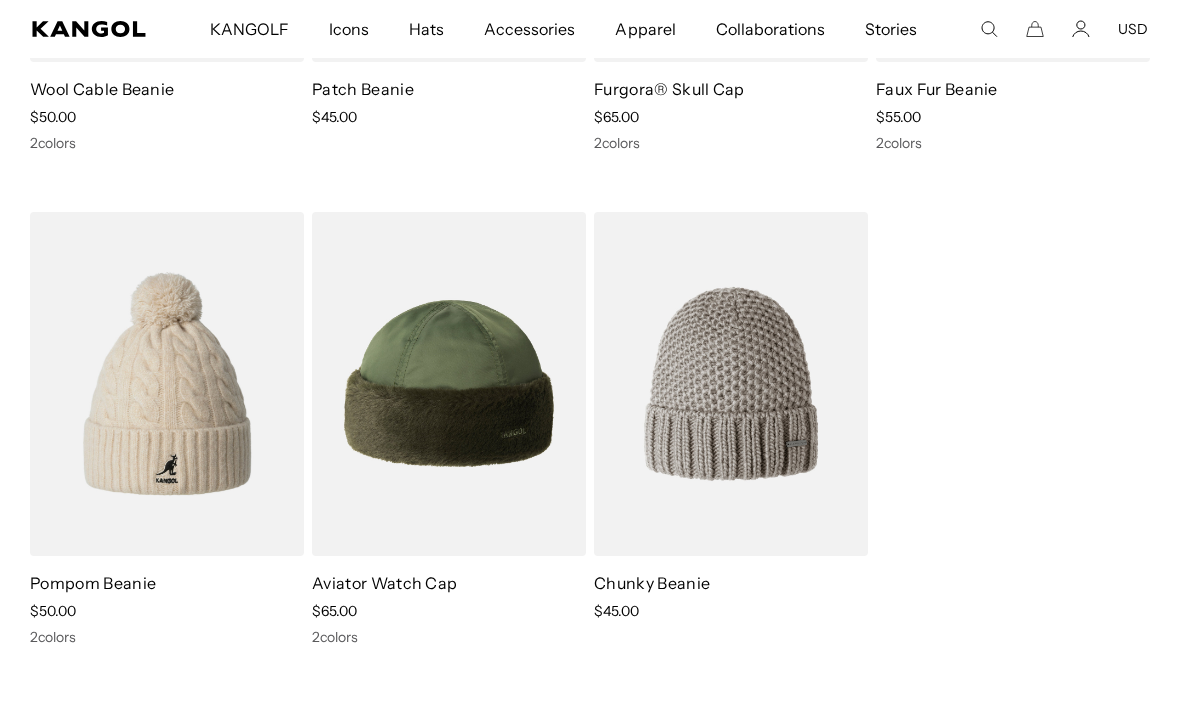 click at bounding box center [0, 0] 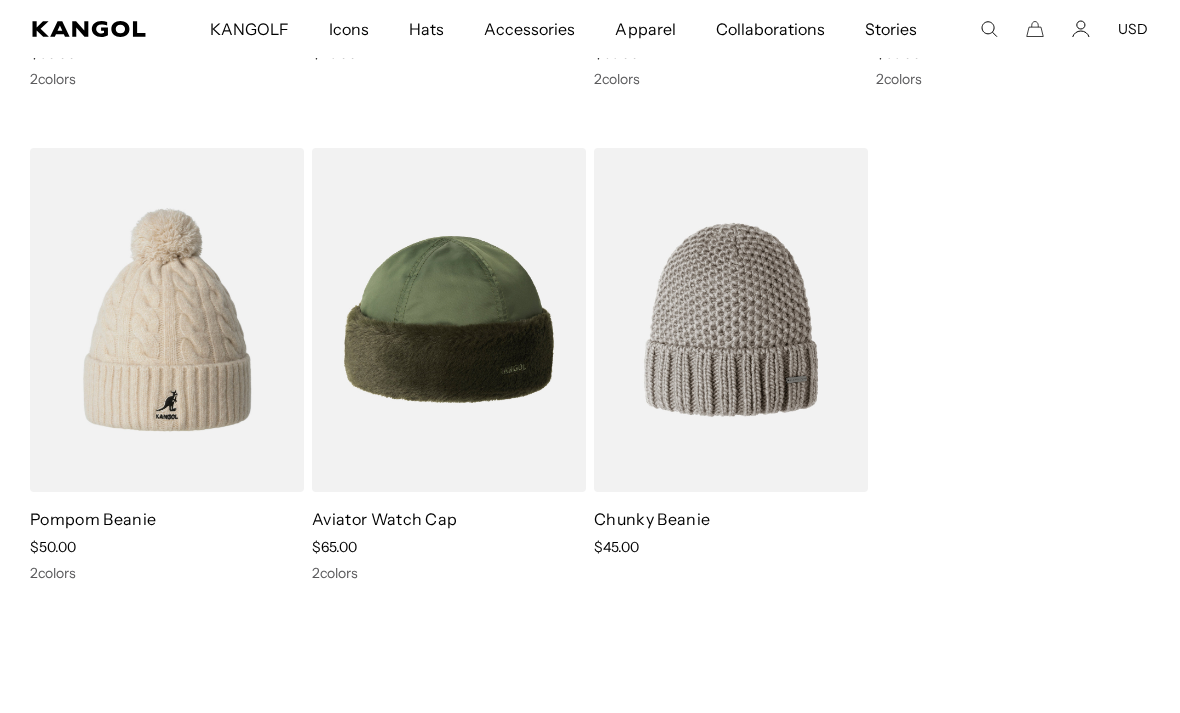 scroll, scrollTop: 0, scrollLeft: 0, axis: both 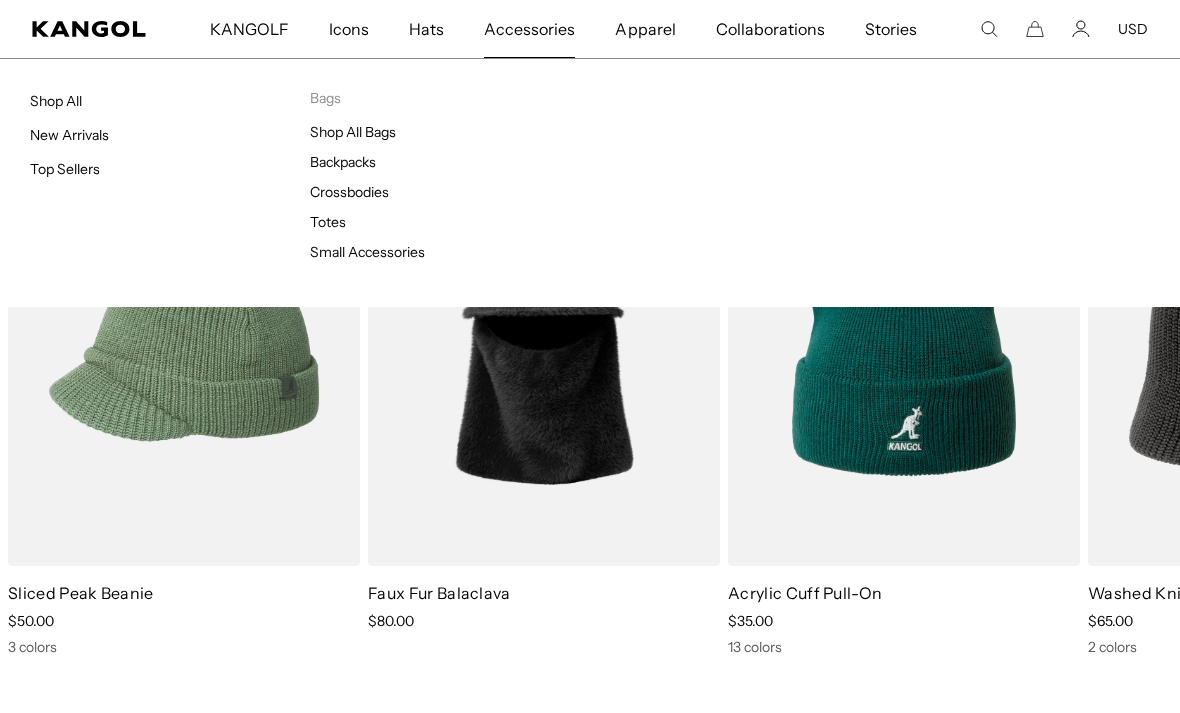 click on "Small Accessories" at bounding box center (367, 252) 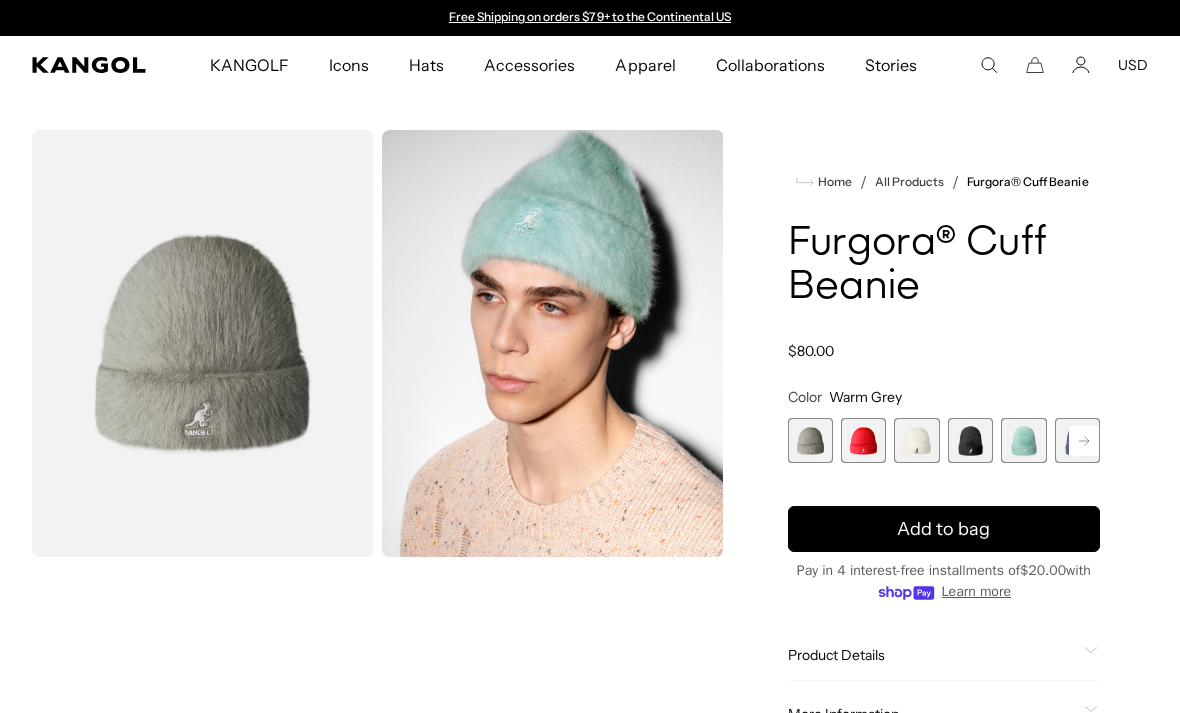 scroll, scrollTop: 0, scrollLeft: 0, axis: both 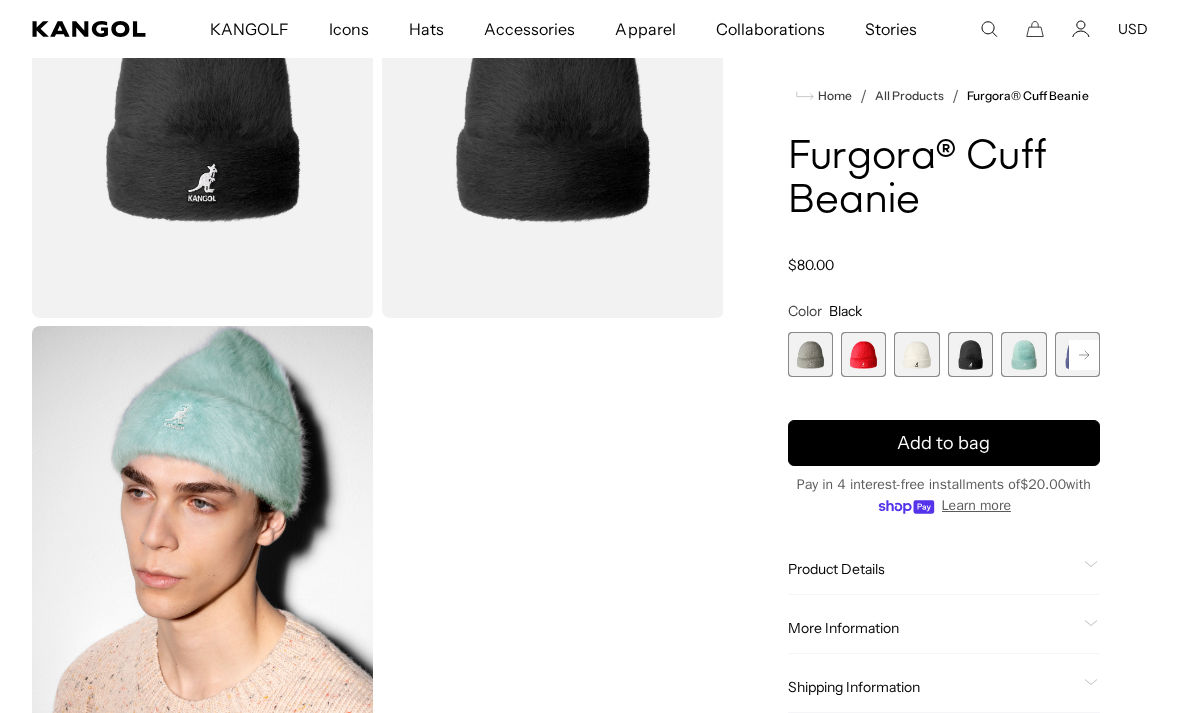 click 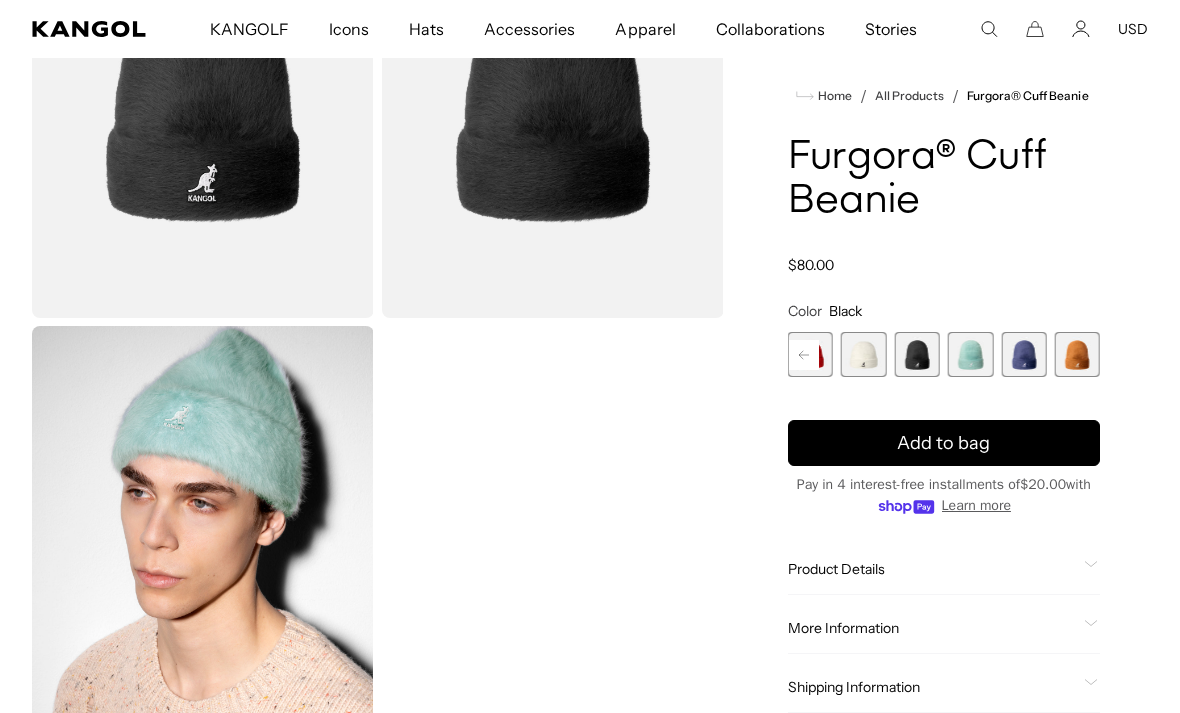 click at bounding box center (1023, 354) 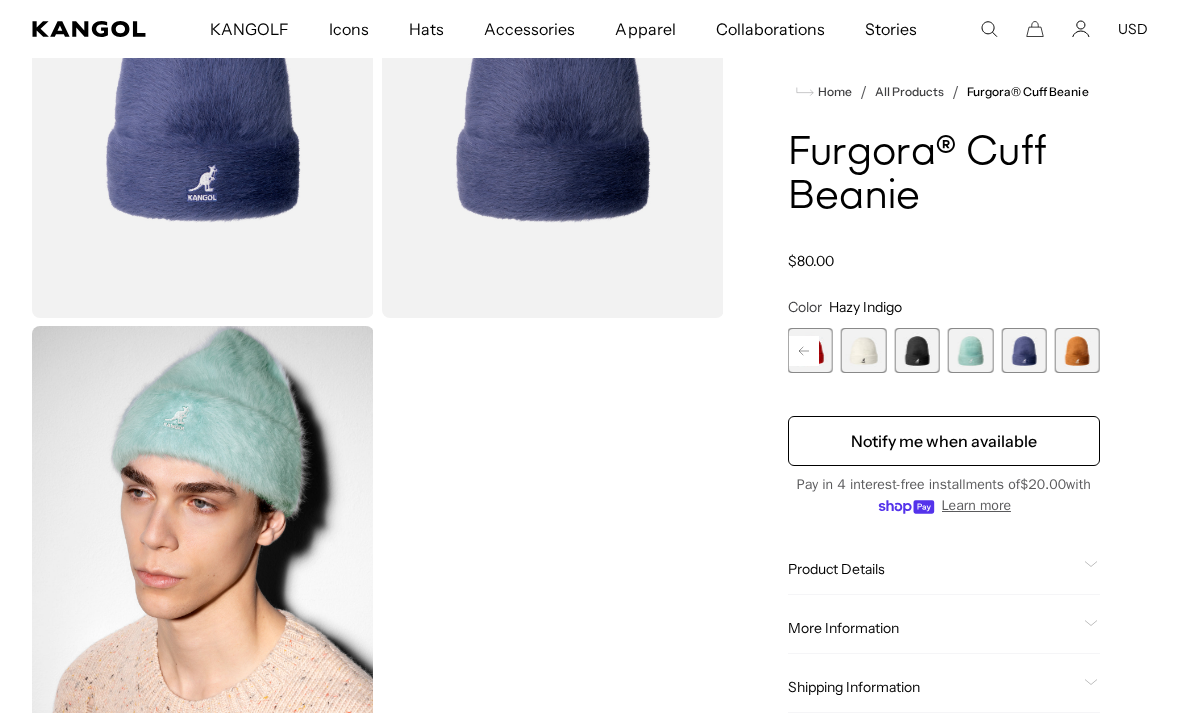 scroll, scrollTop: 0, scrollLeft: 412, axis: horizontal 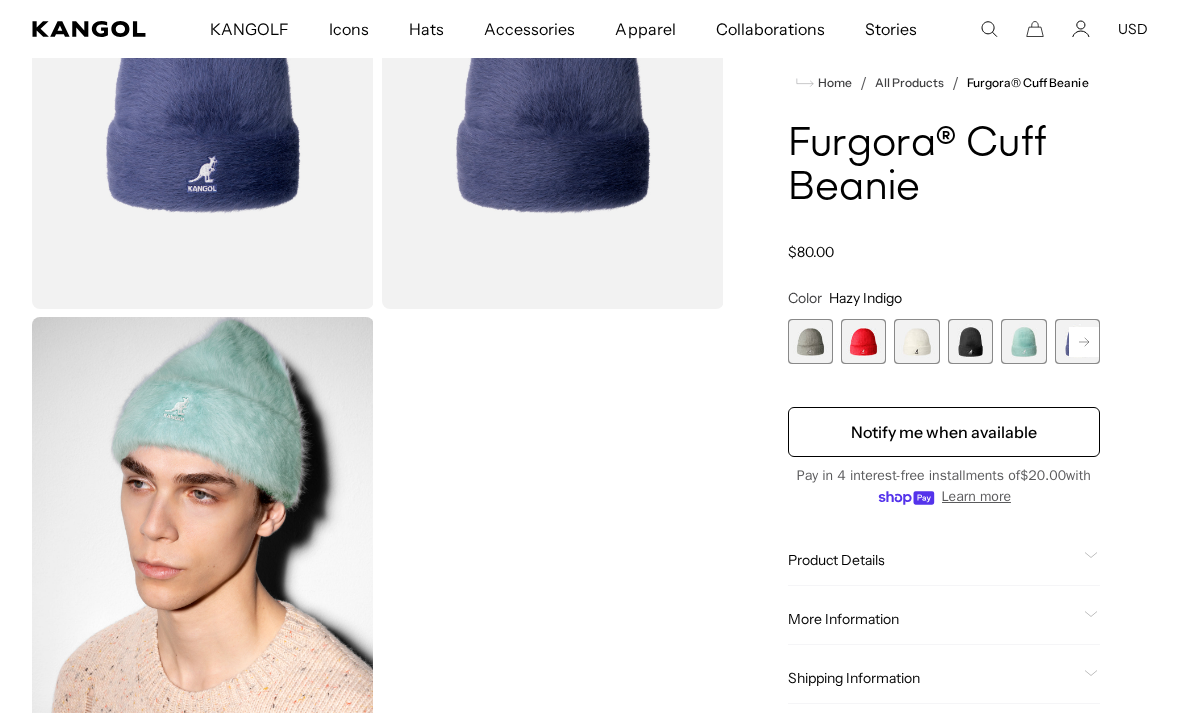 click at bounding box center [916, 341] 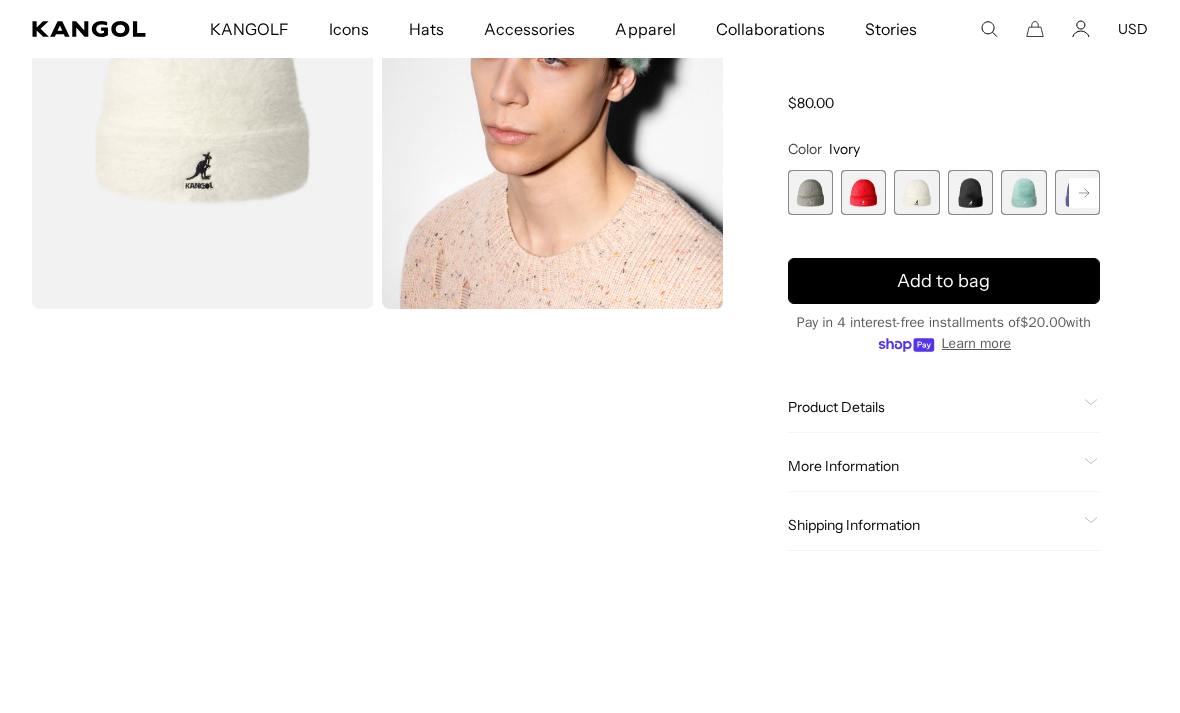 scroll, scrollTop: 0, scrollLeft: 412, axis: horizontal 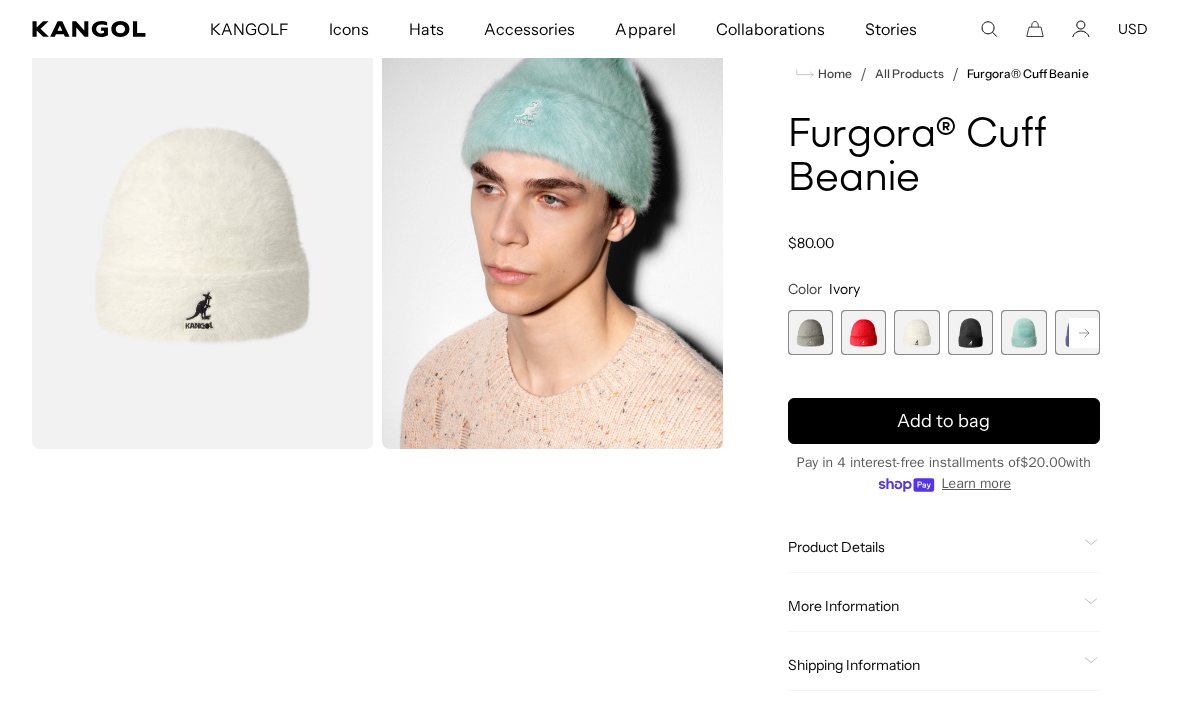 click at bounding box center [970, 332] 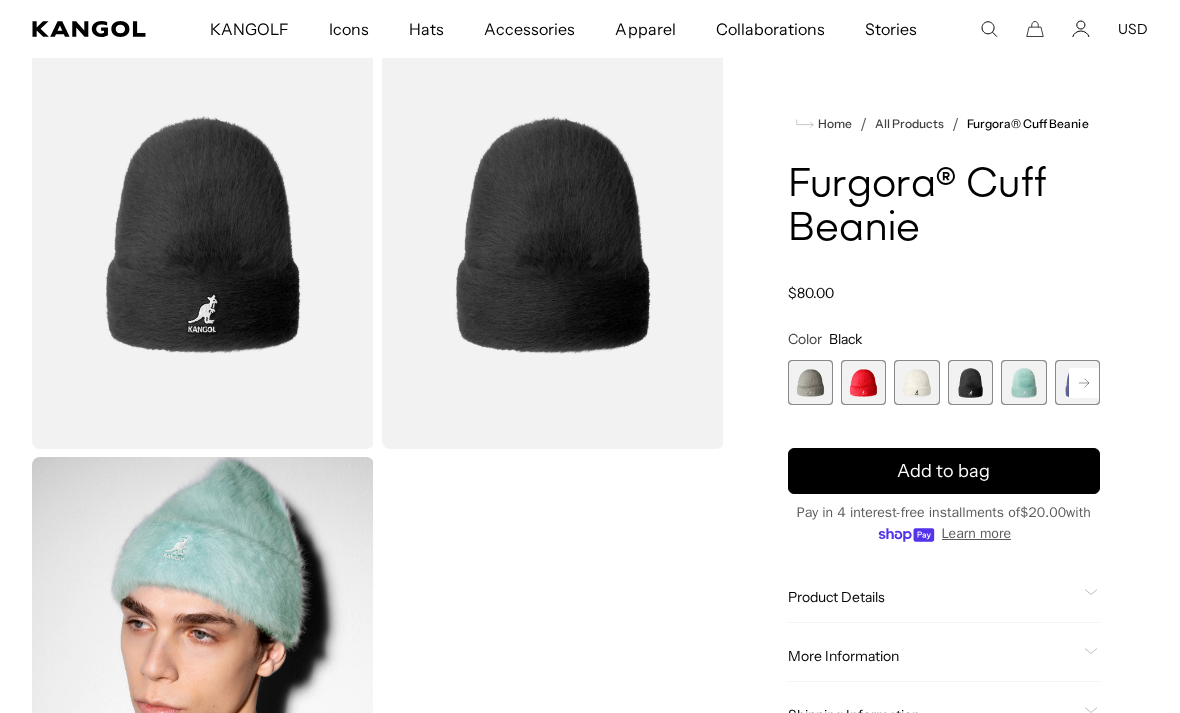 scroll, scrollTop: 0, scrollLeft: 0, axis: both 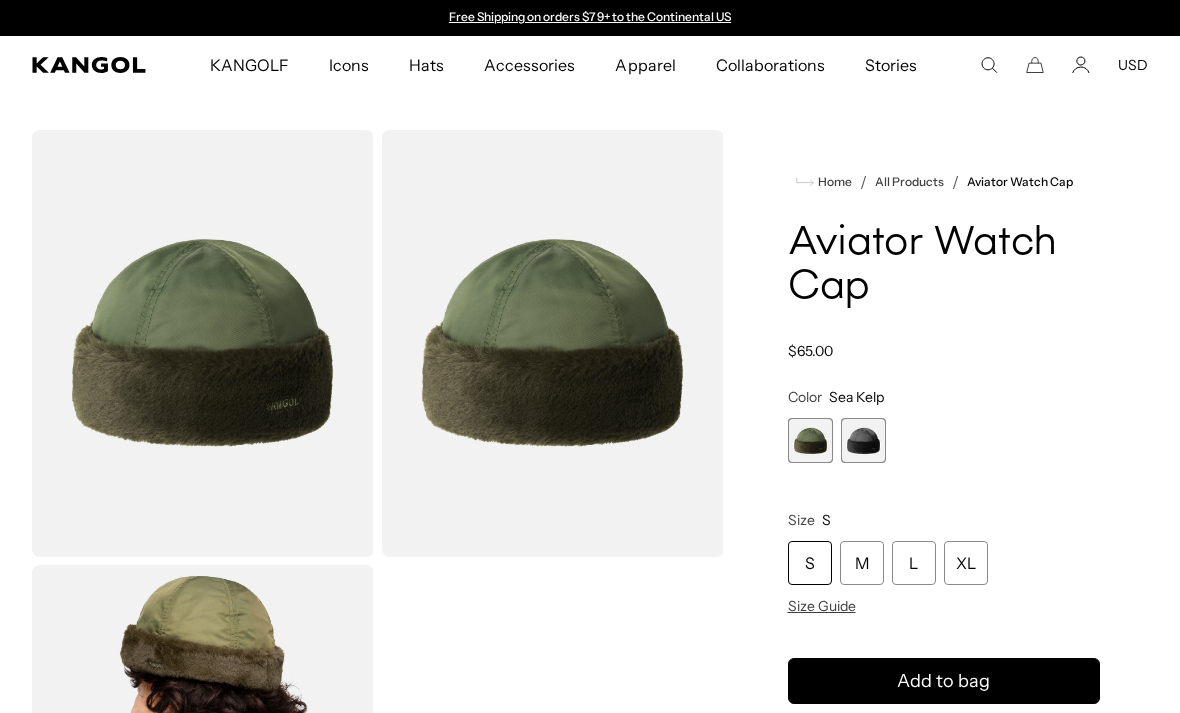click at bounding box center [863, 440] 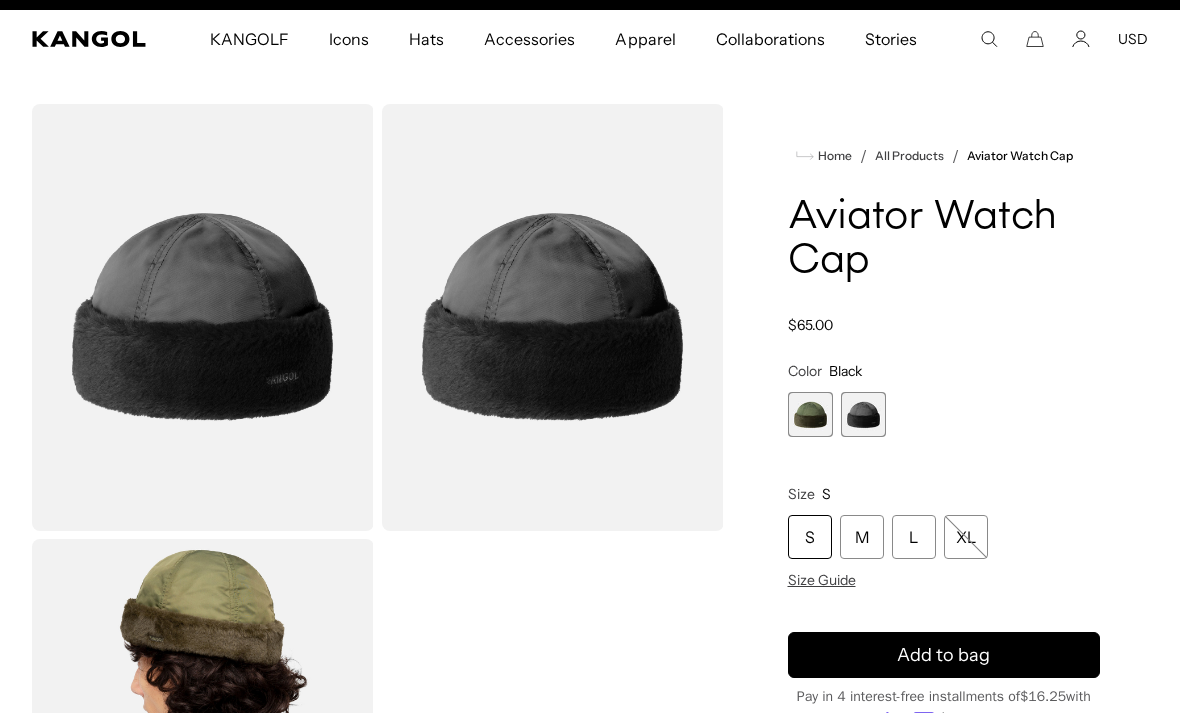 scroll, scrollTop: 83, scrollLeft: 0, axis: vertical 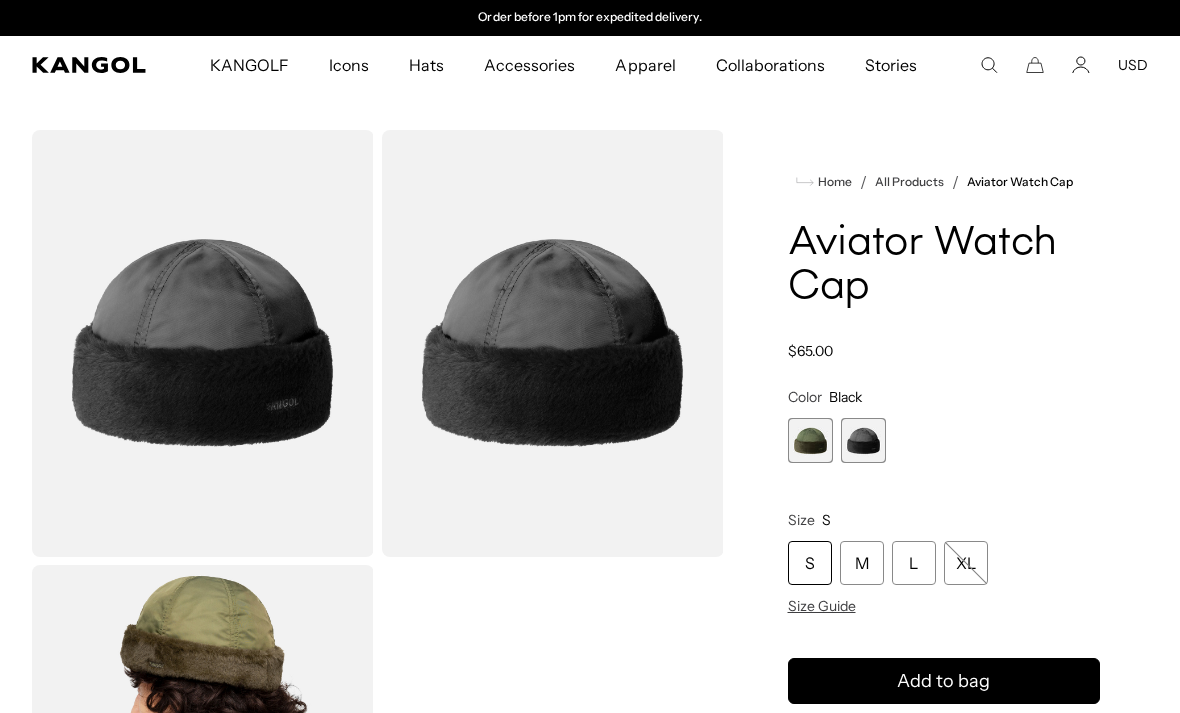 click at bounding box center (203, 343) 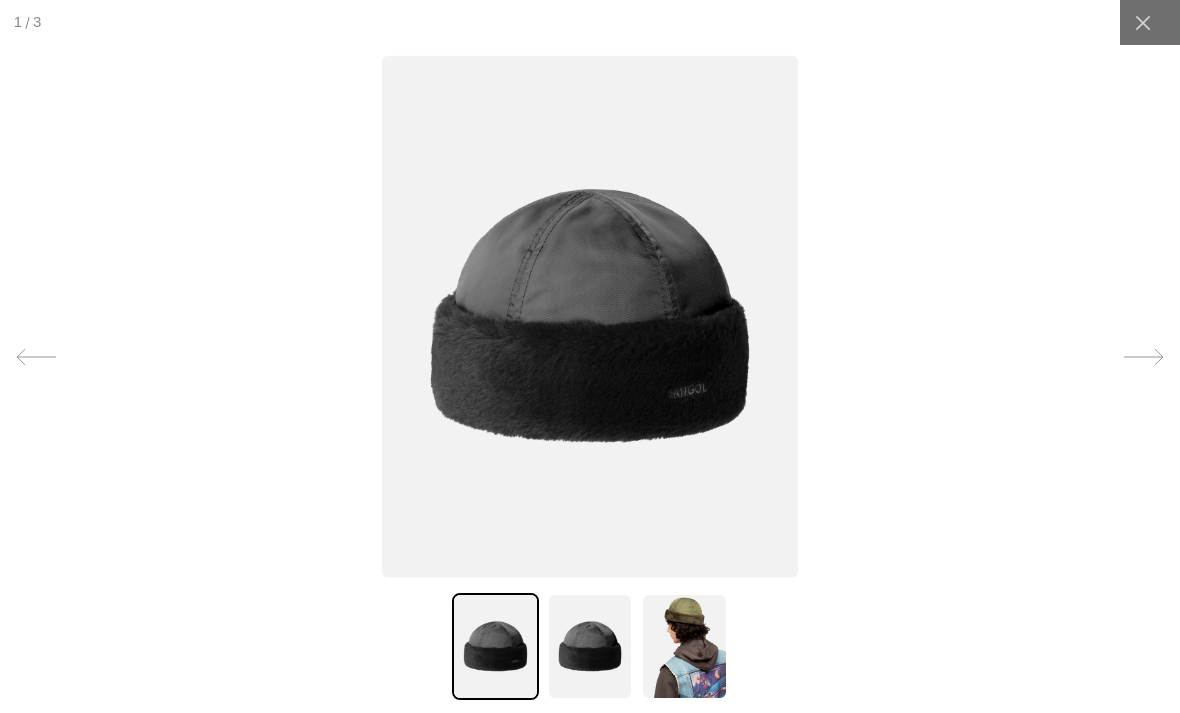 scroll, scrollTop: 0, scrollLeft: 412, axis: horizontal 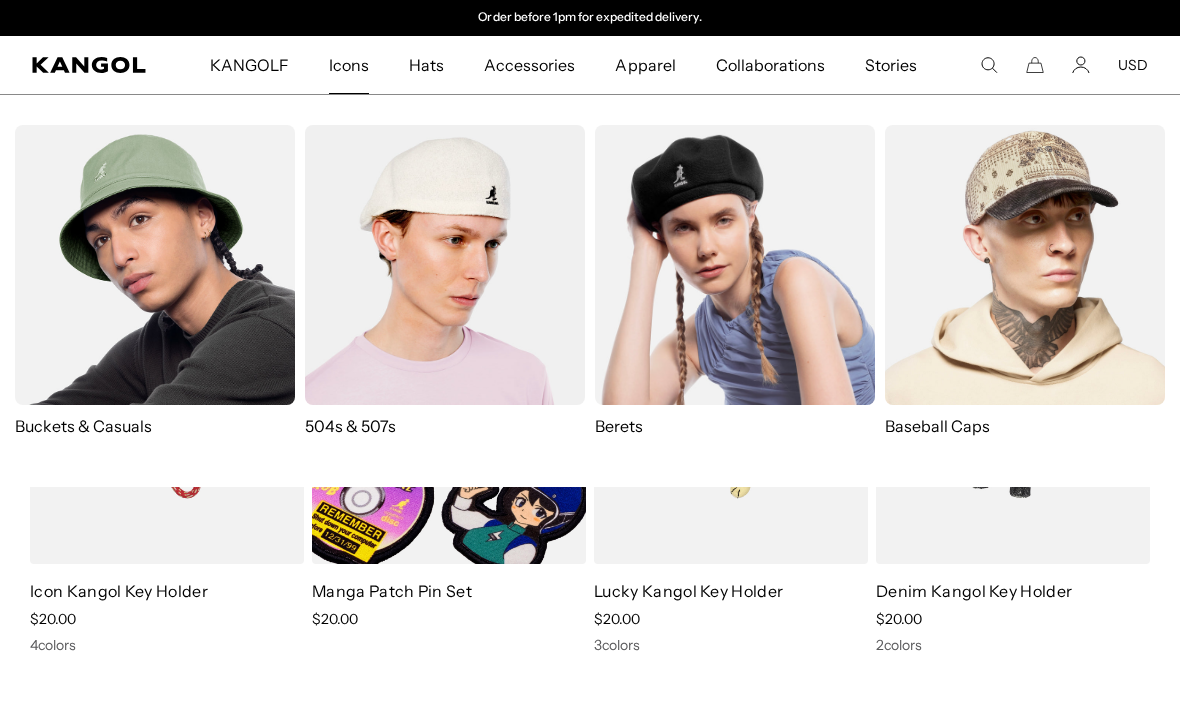 click at bounding box center [735, 265] 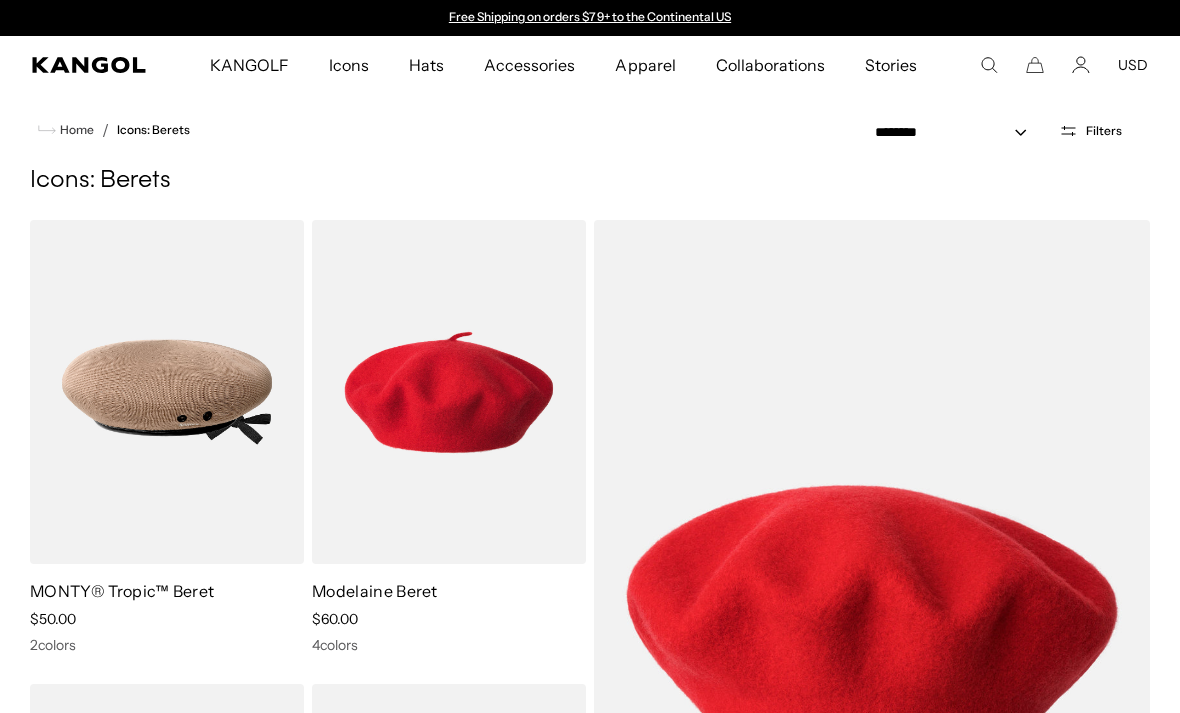 scroll, scrollTop: 0, scrollLeft: 0, axis: both 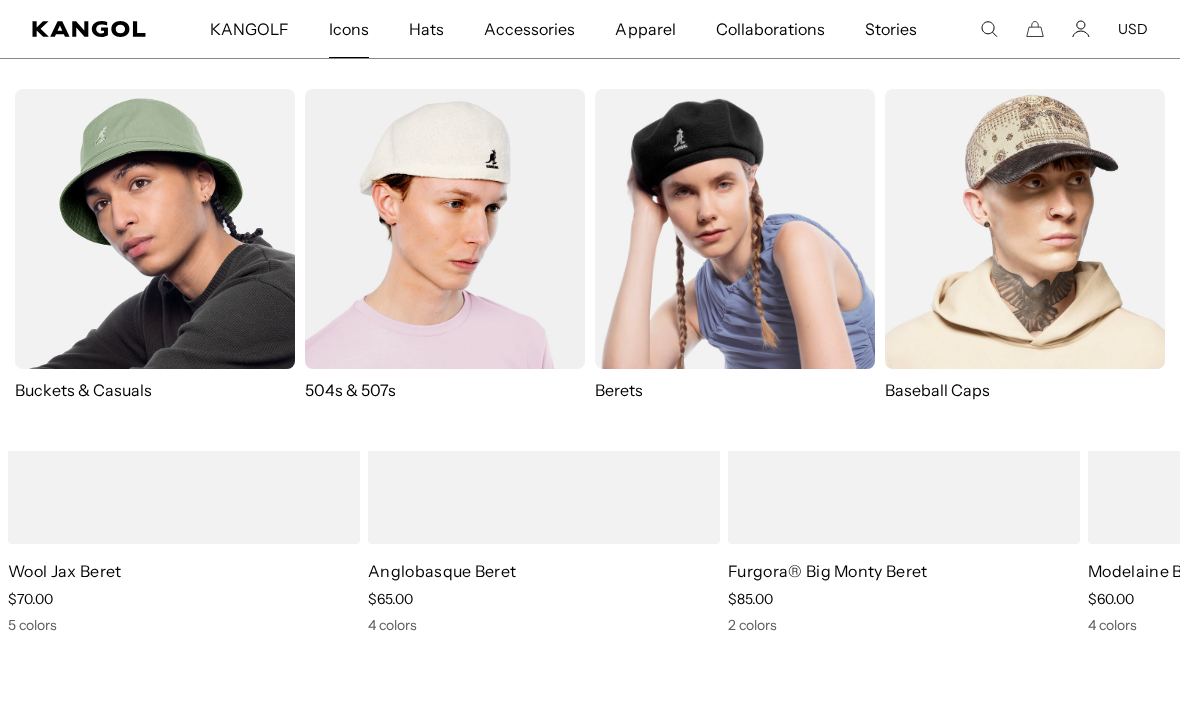 click at bounding box center (445, 229) 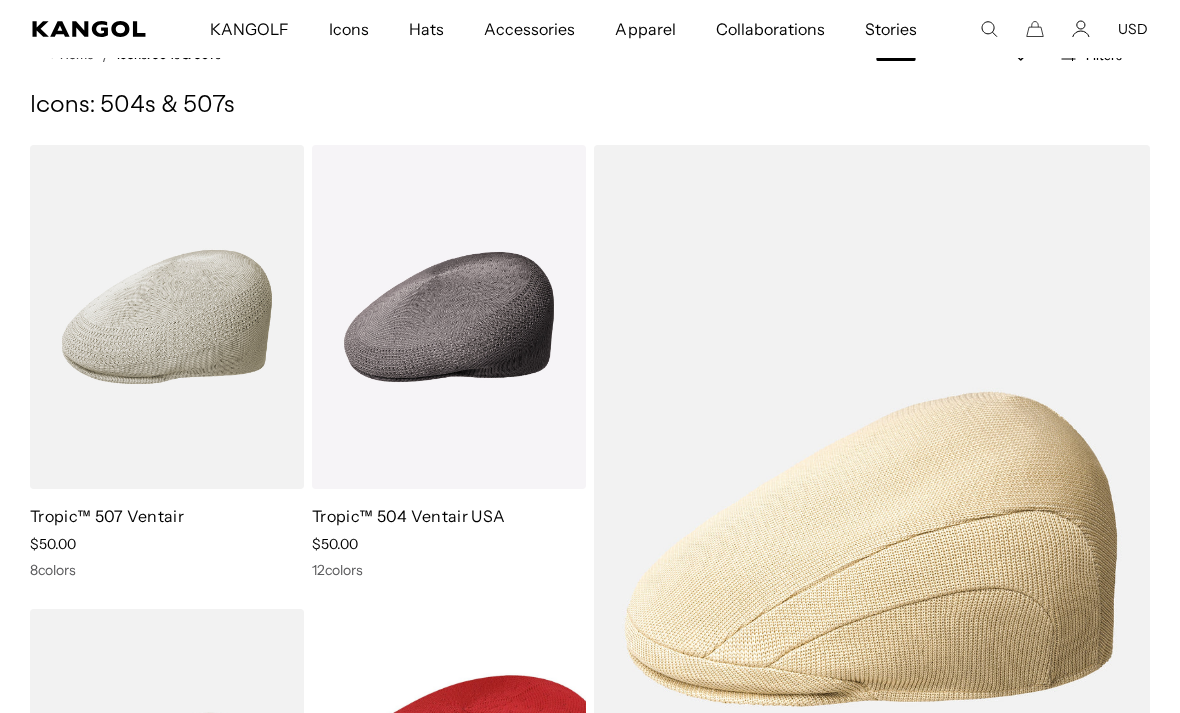 scroll, scrollTop: 81, scrollLeft: 0, axis: vertical 